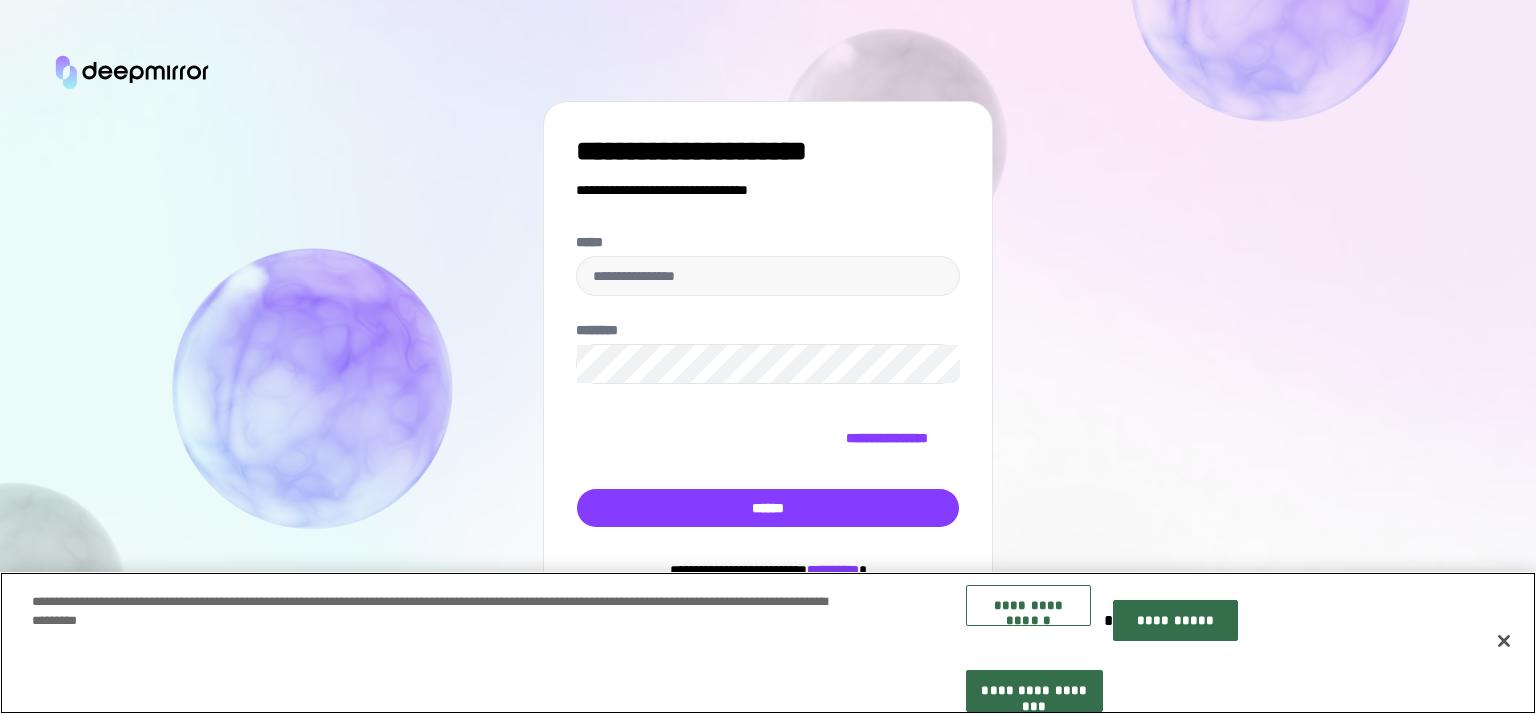 scroll, scrollTop: 0, scrollLeft: 0, axis: both 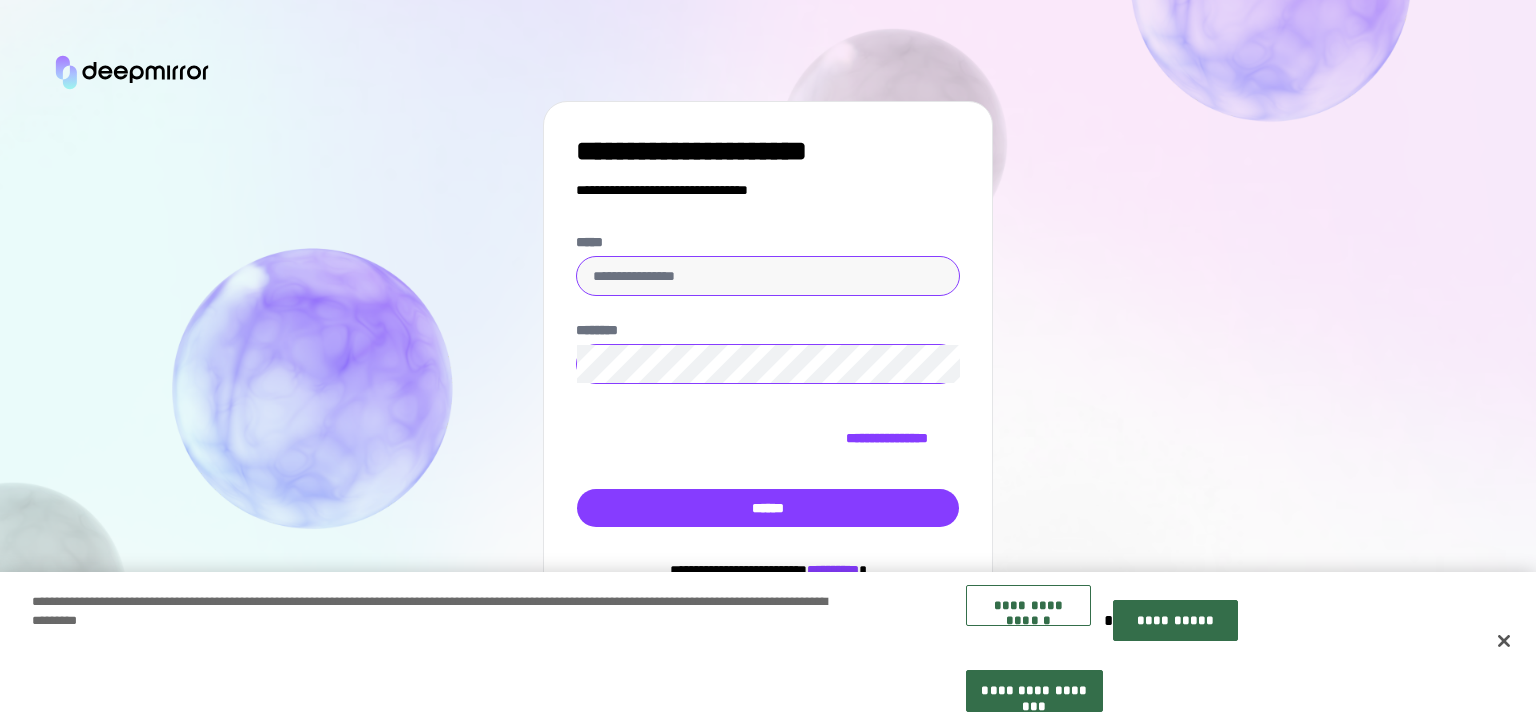 click on "*****" at bounding box center [768, 276] 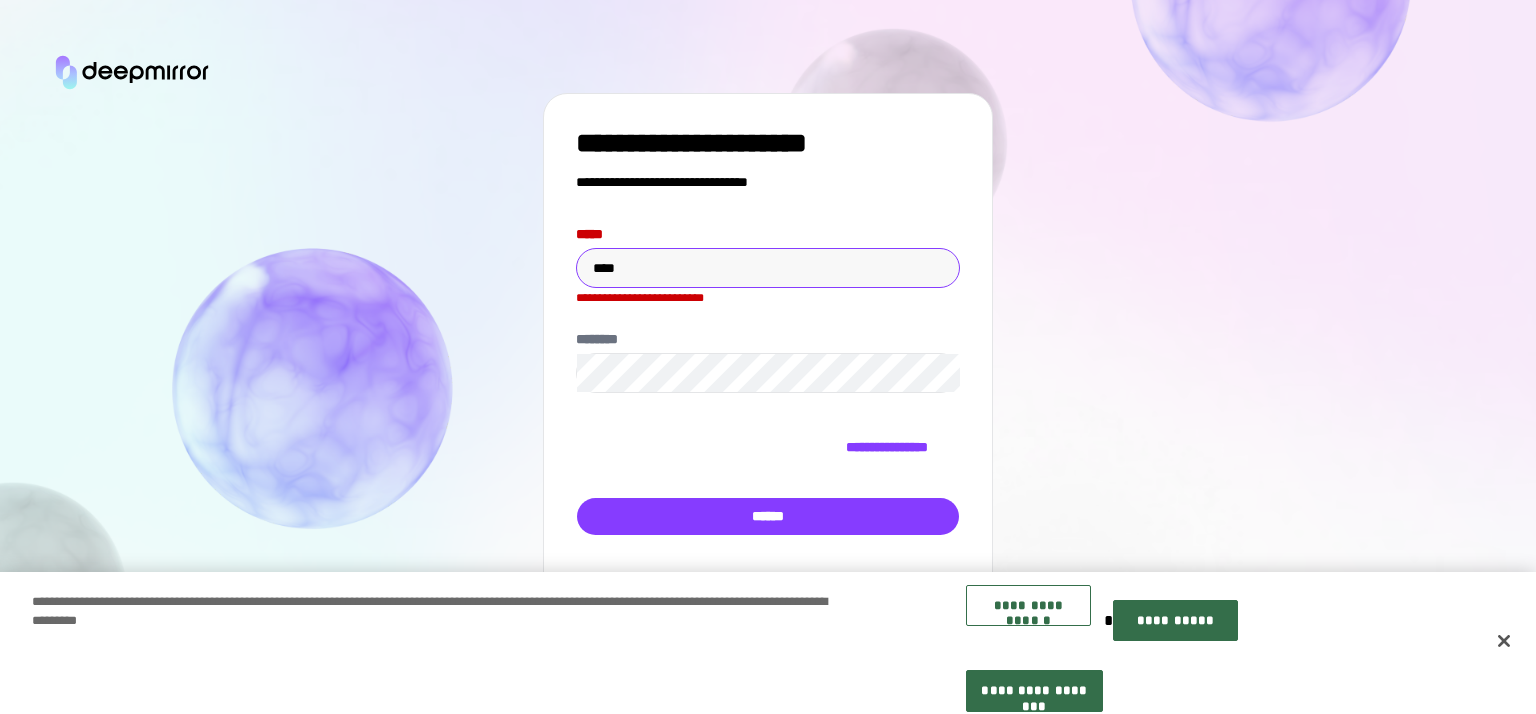 type on "**********" 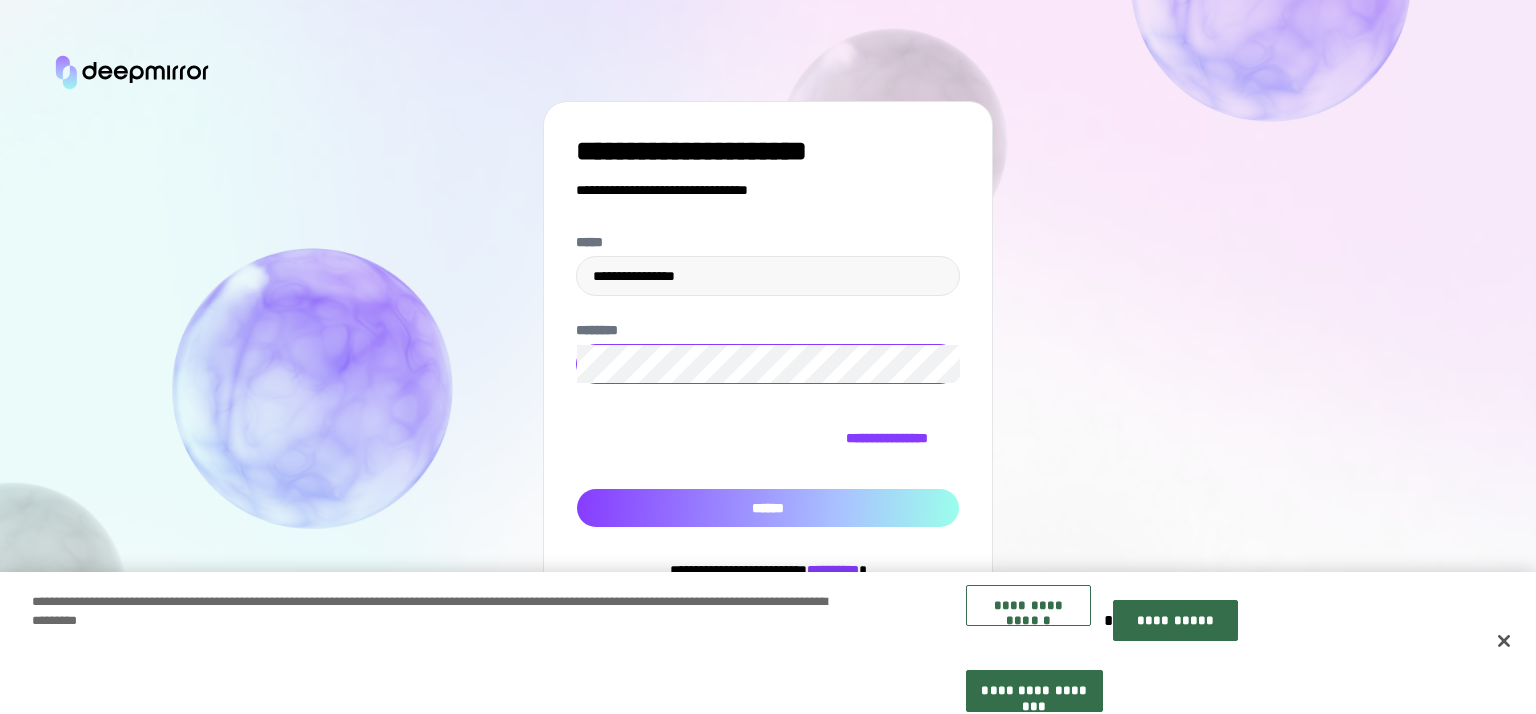 click on "******" at bounding box center (768, 508) 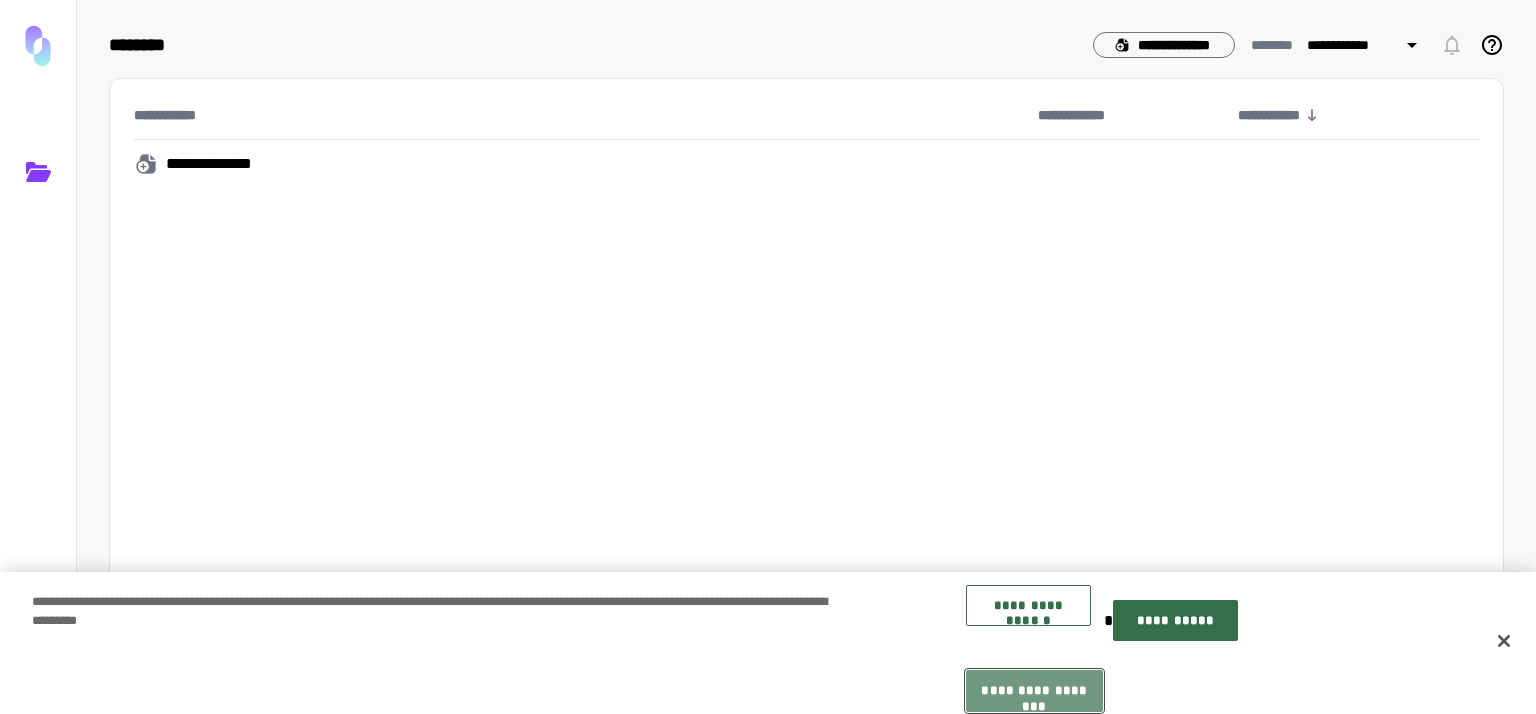 click on "**********" at bounding box center [1034, 690] 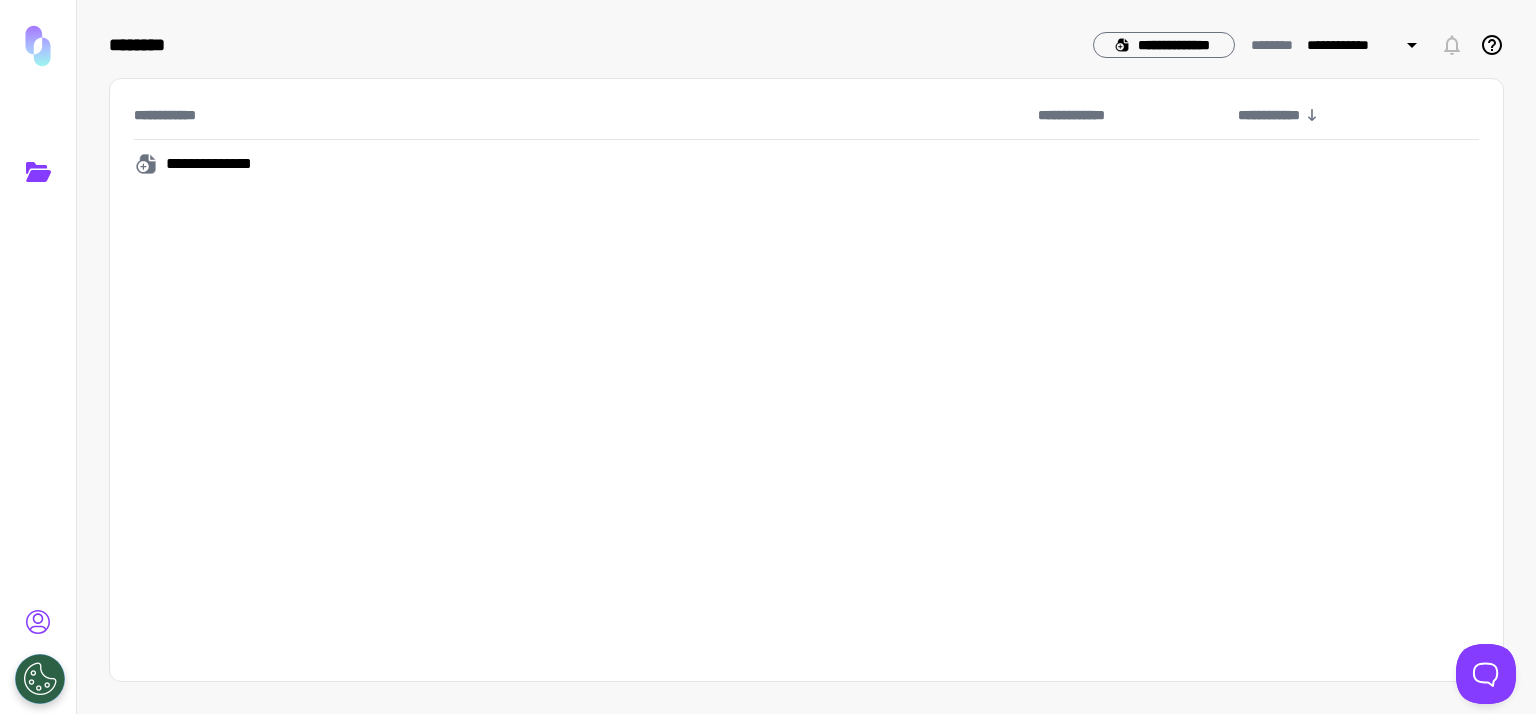 click 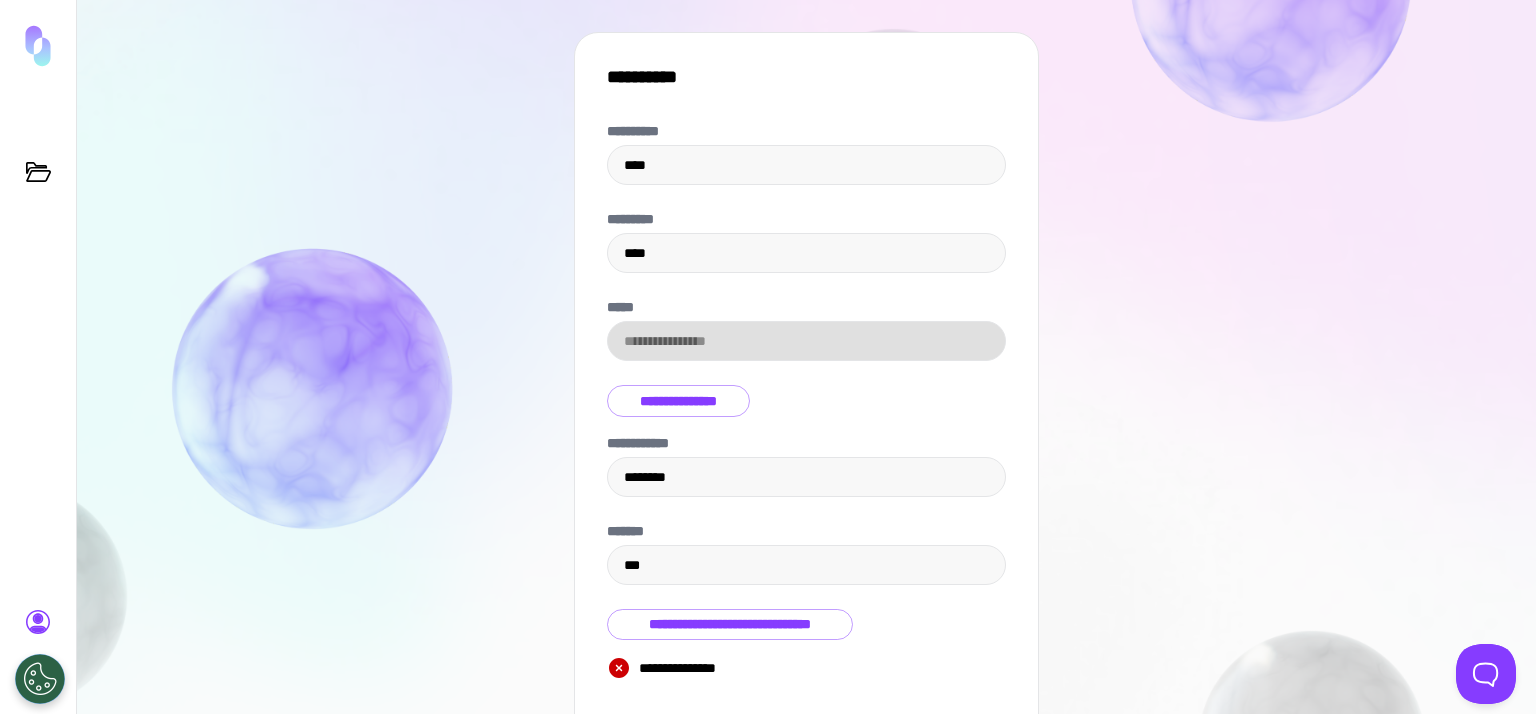 scroll, scrollTop: 156, scrollLeft: 0, axis: vertical 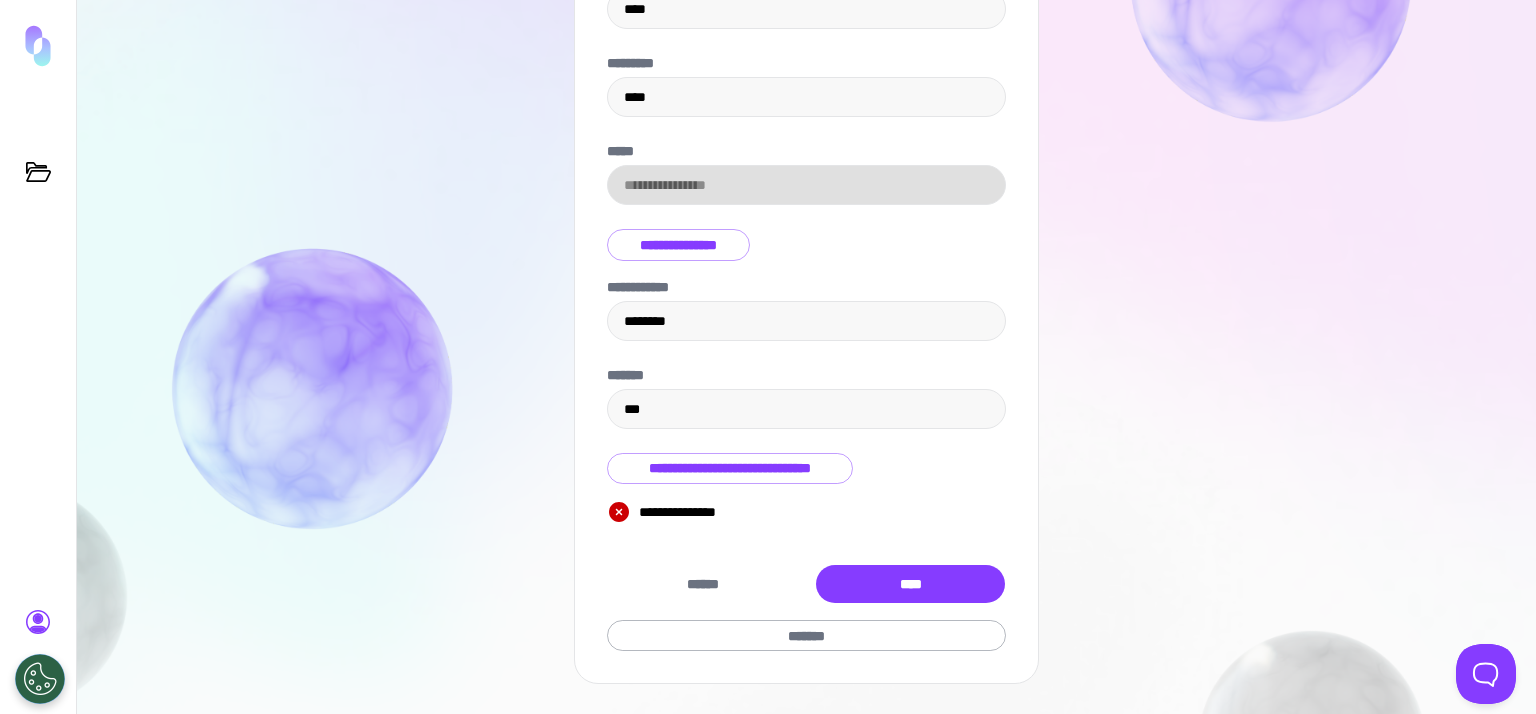 click on "**********" at bounding box center (678, 245) 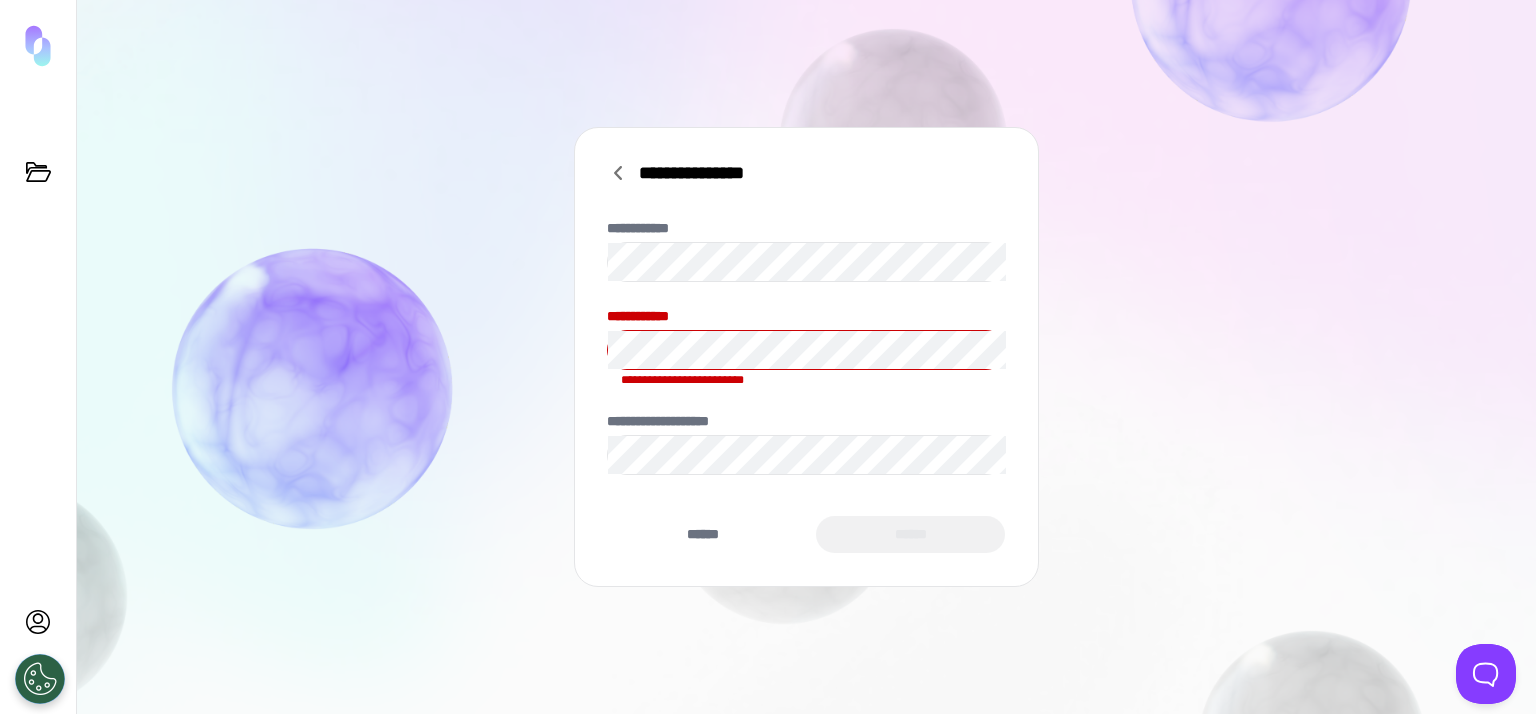 click on "**********" at bounding box center [806, 316] 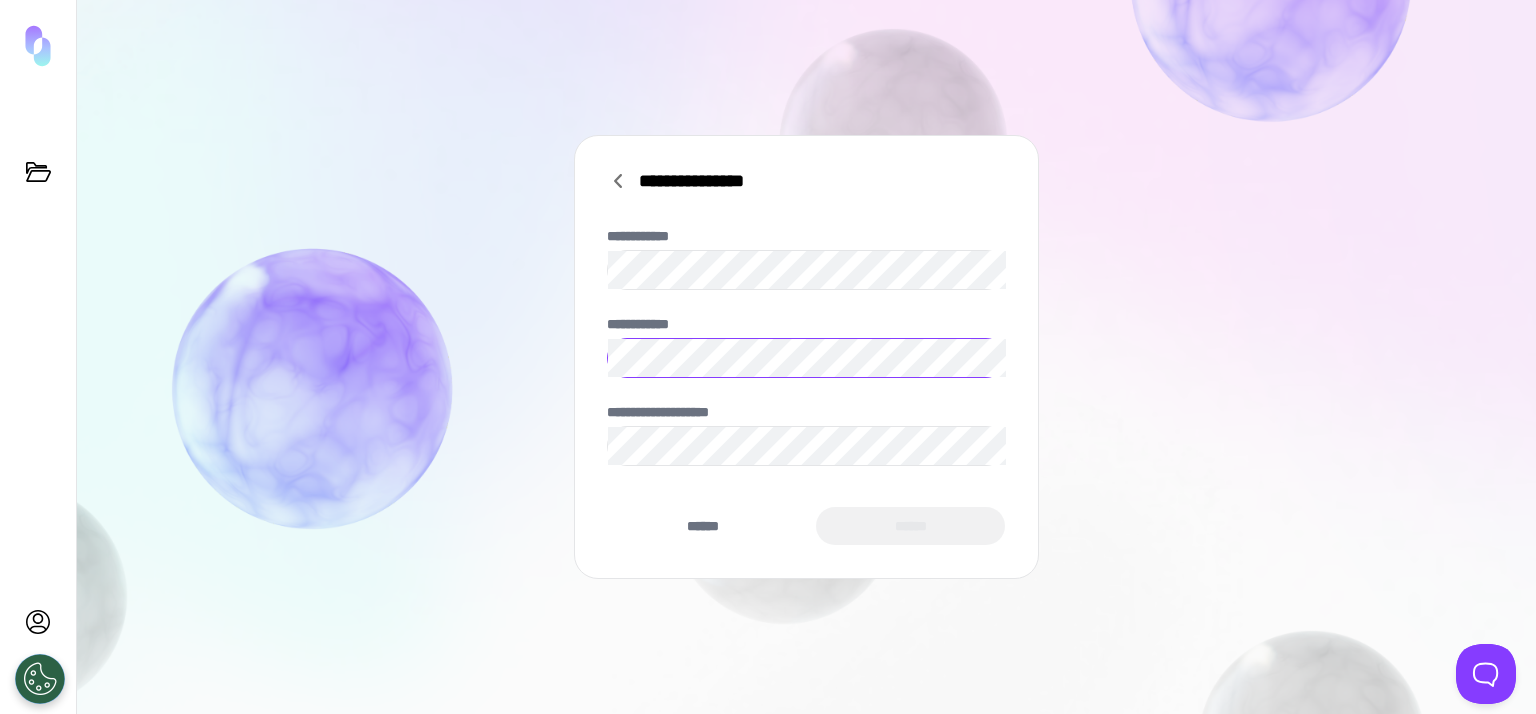 click at bounding box center [38, 46] 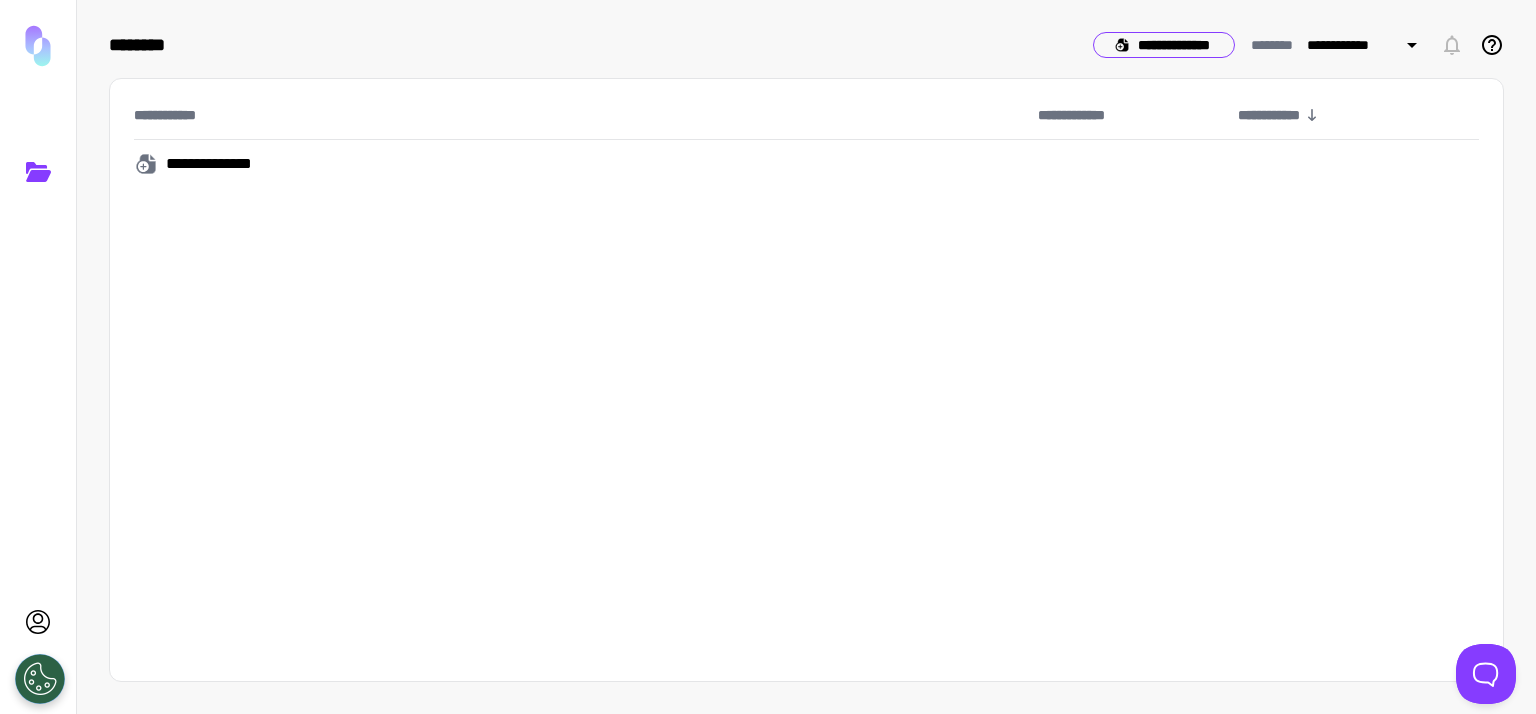 click on "**********" at bounding box center (1164, 45) 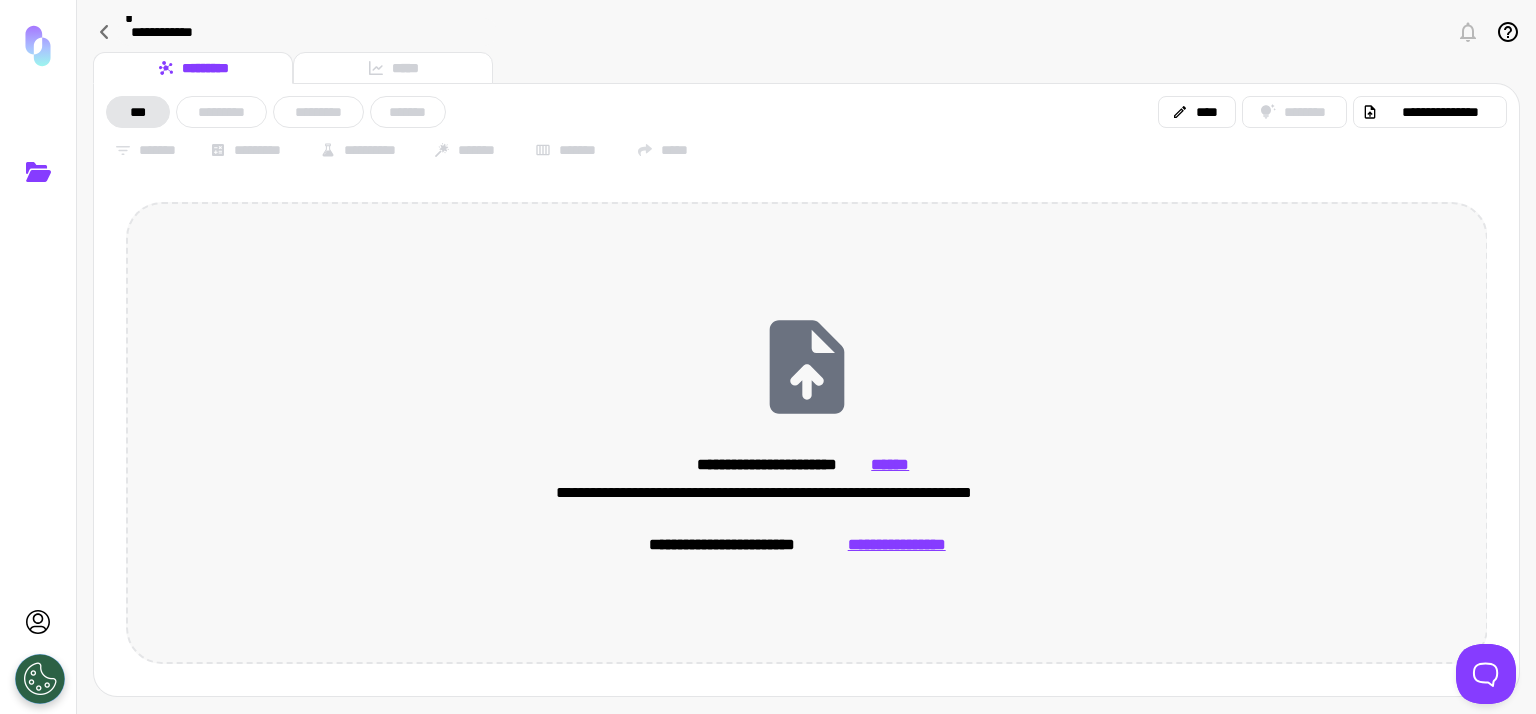 click on "**********" at bounding box center [896, 545] 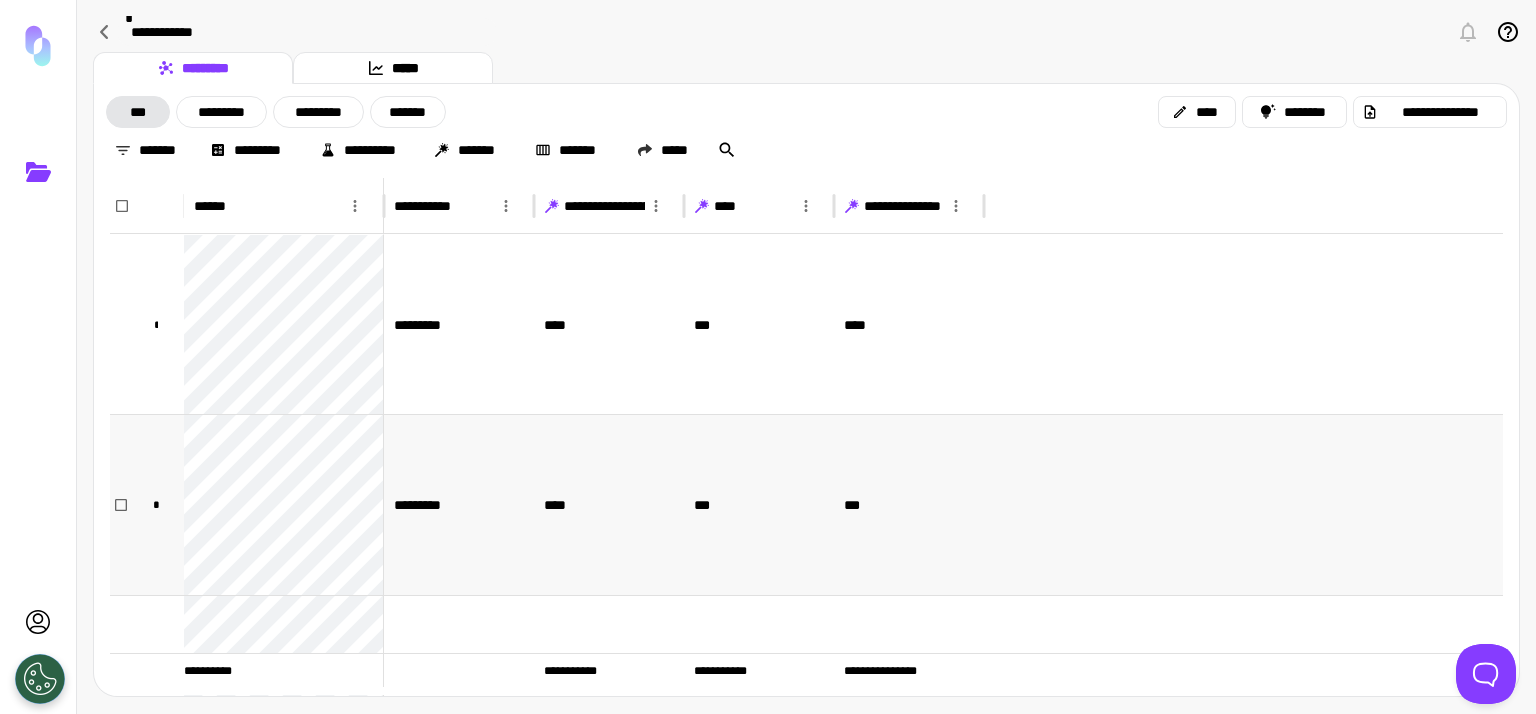 scroll, scrollTop: 47, scrollLeft: 0, axis: vertical 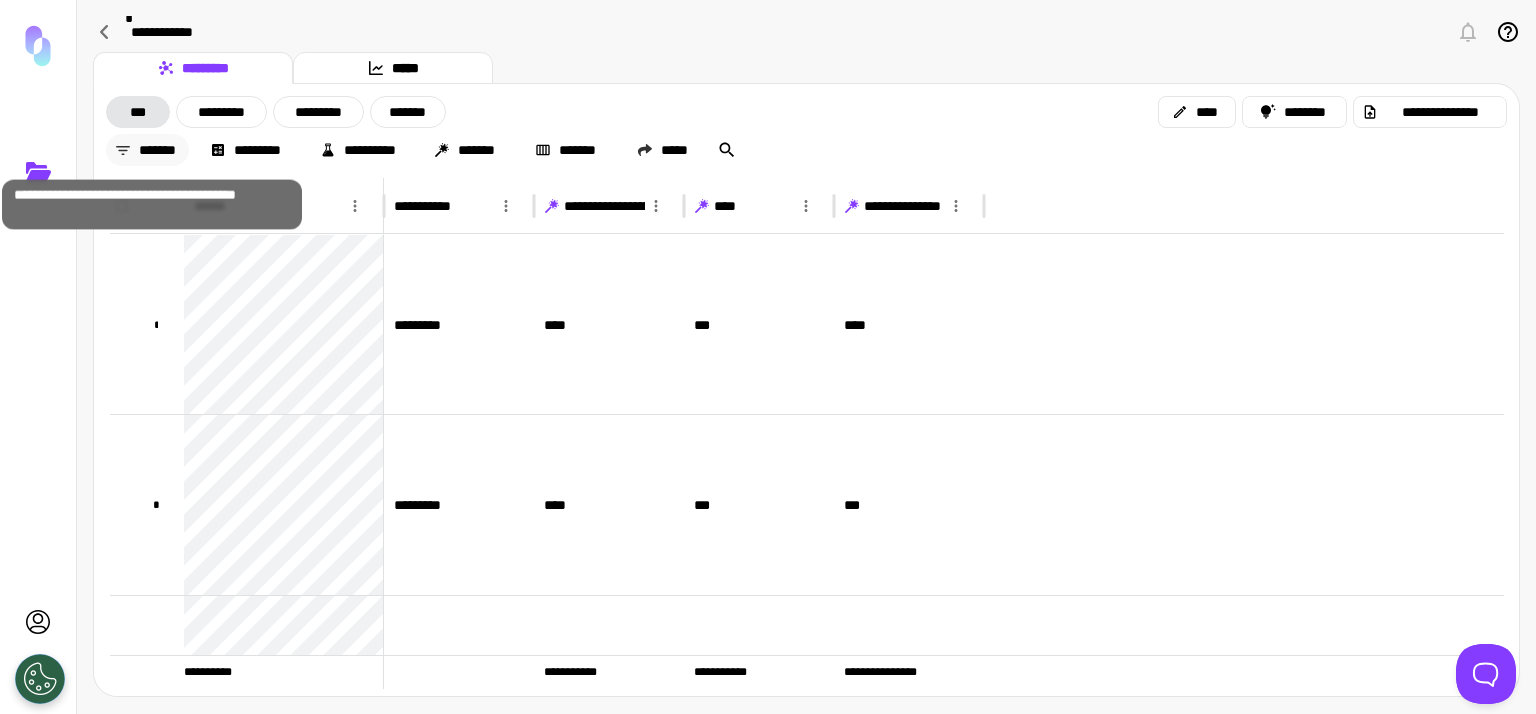click on "*******" at bounding box center [147, 150] 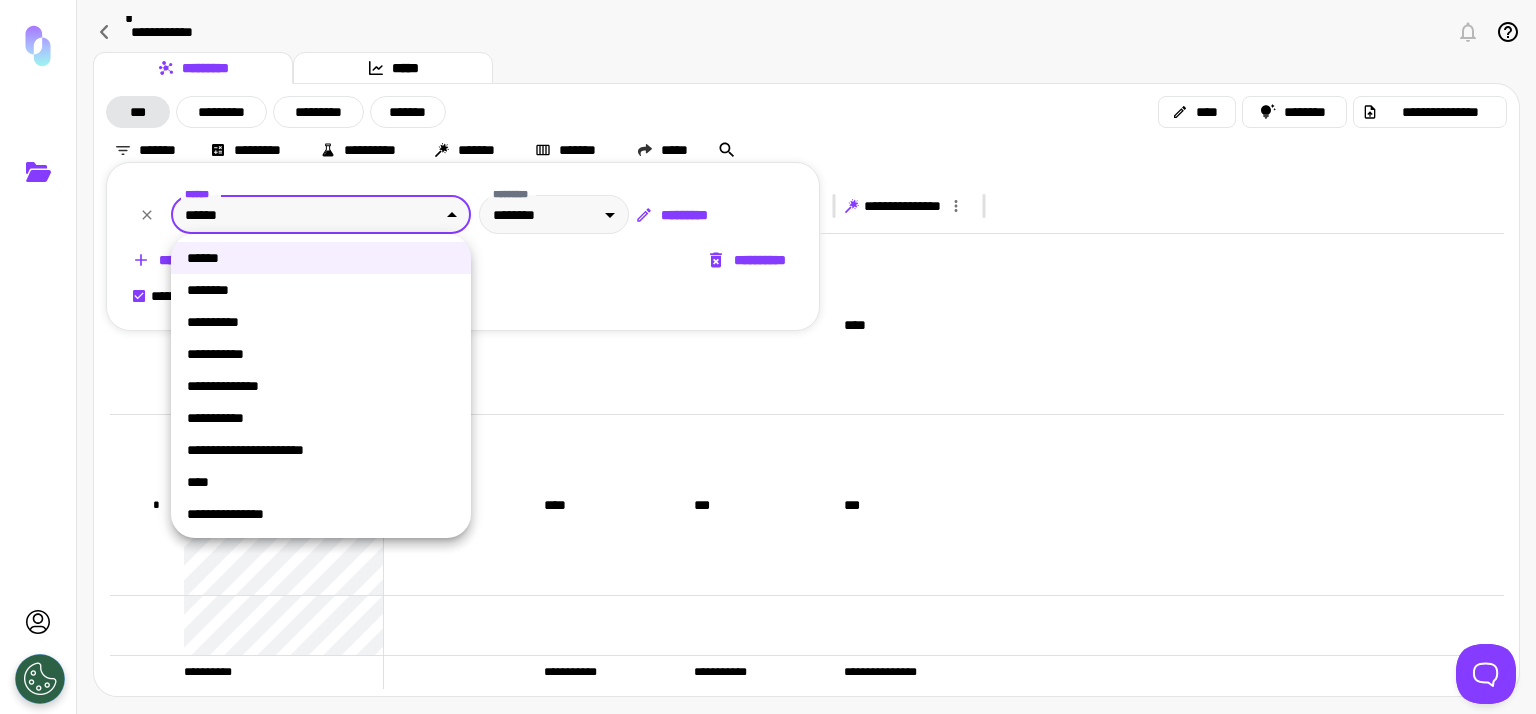 click on "**********" at bounding box center (768, 357) 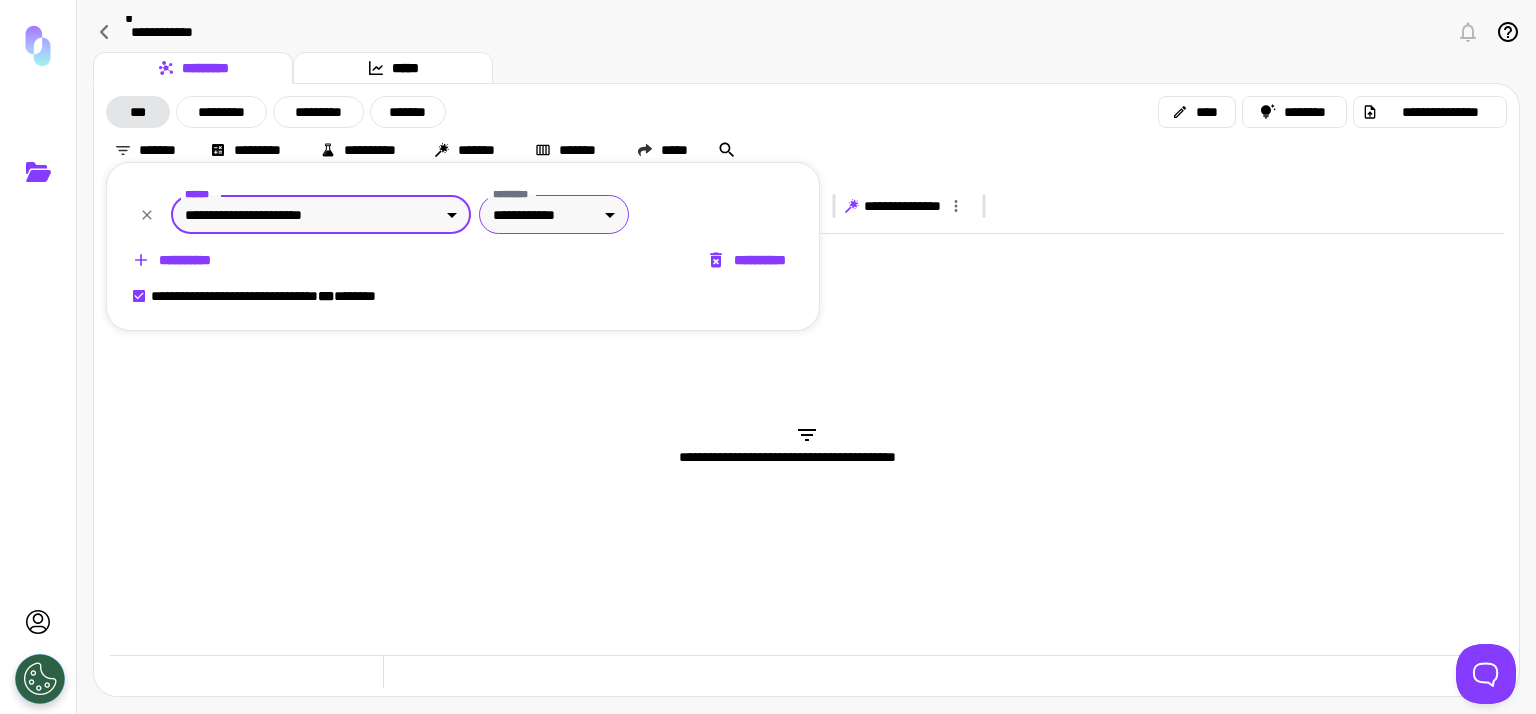 click on "**********" at bounding box center (768, 357) 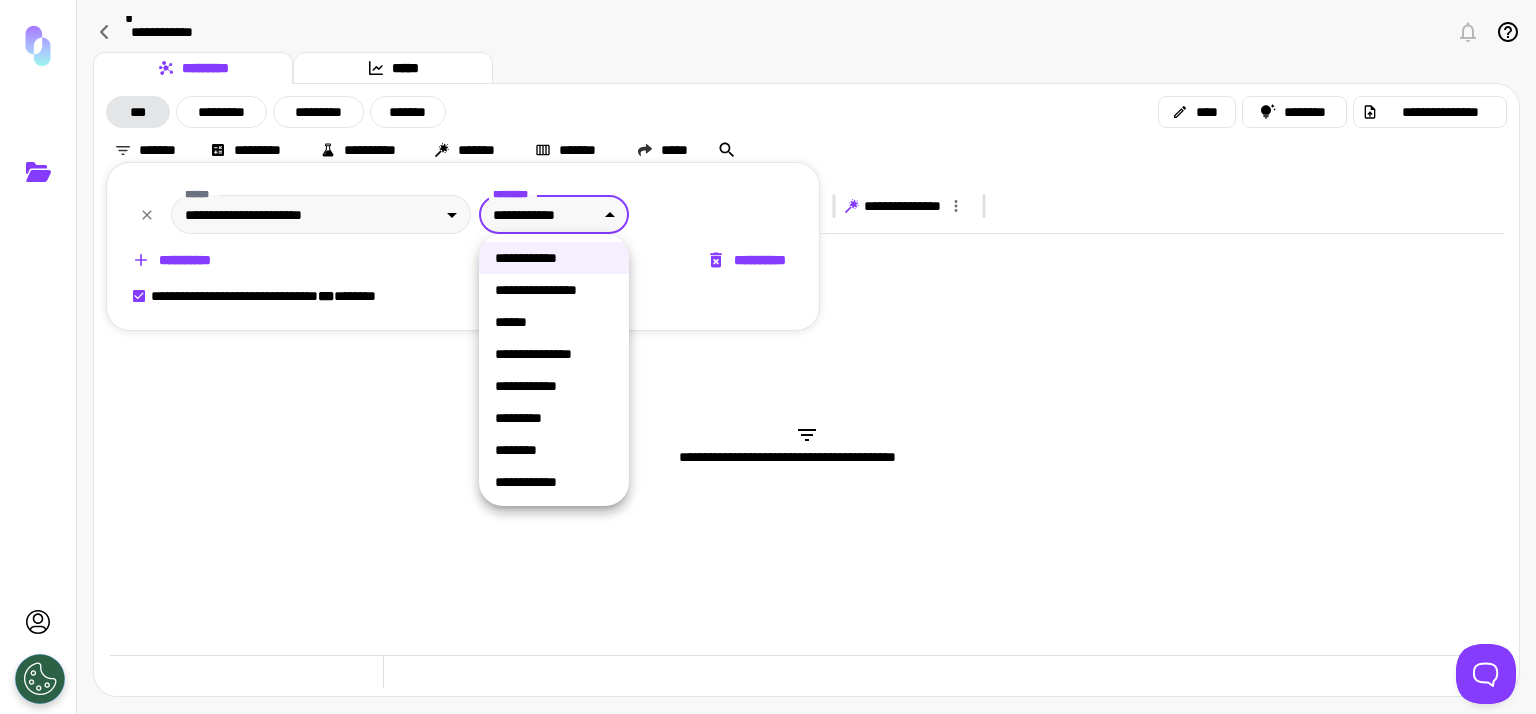 click on "**********" at bounding box center (554, 386) 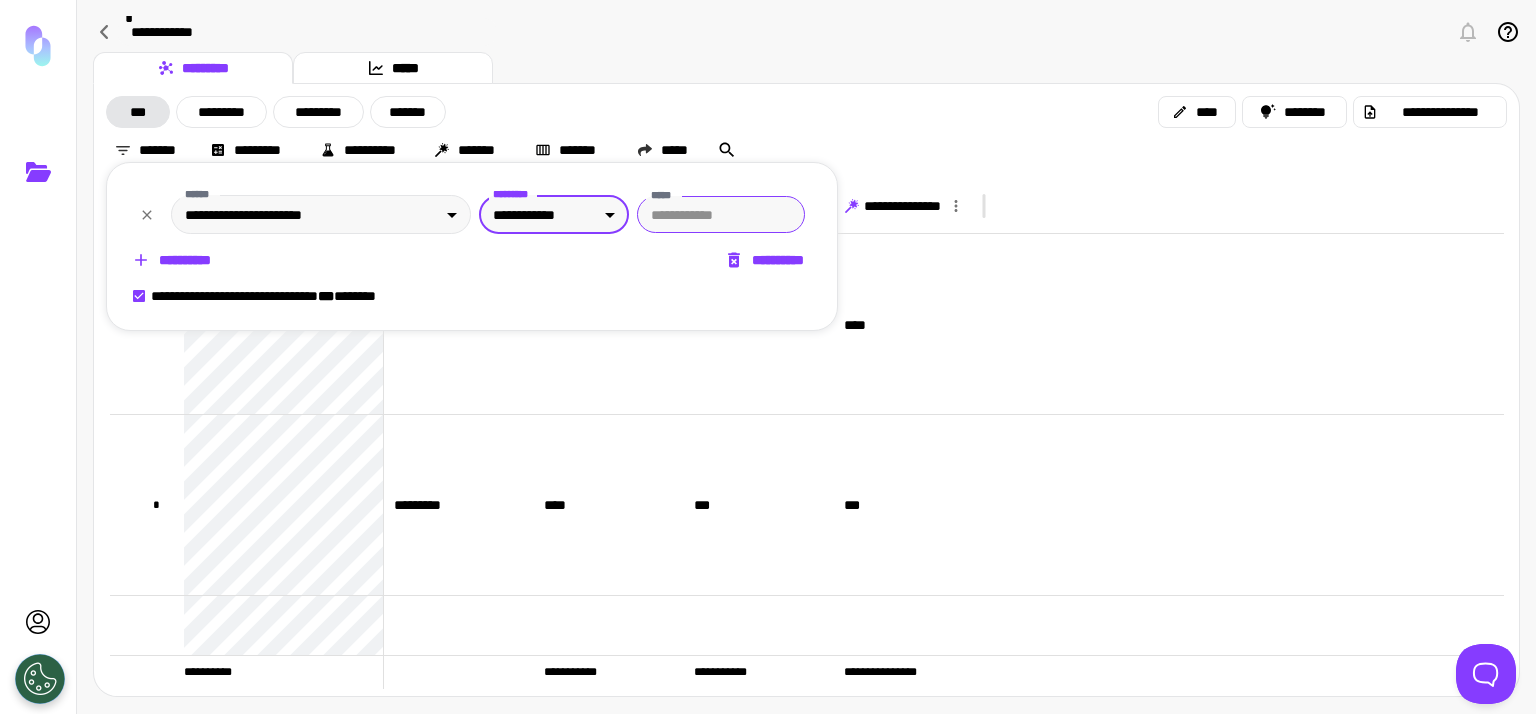 click on "*****" at bounding box center [721, 214] 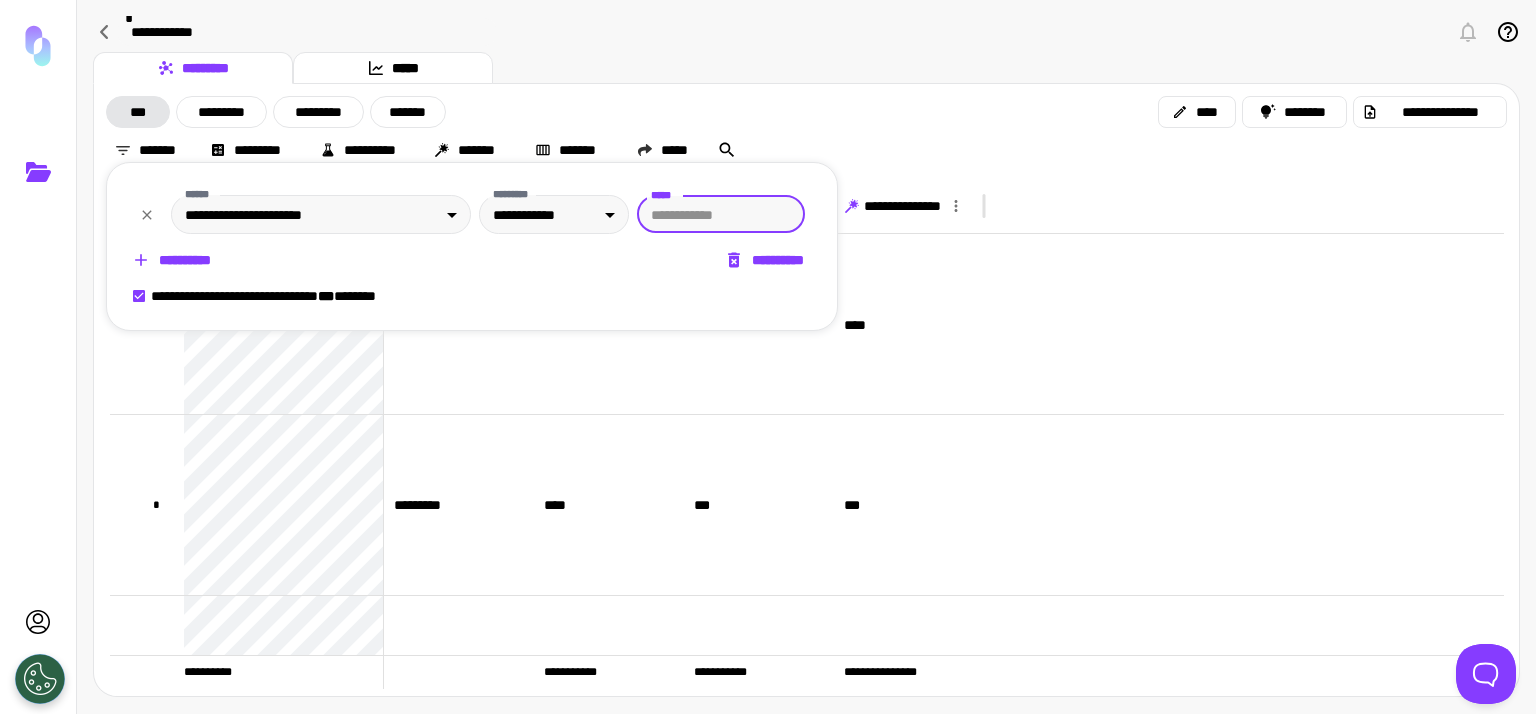 click on "*****" at bounding box center [721, 214] 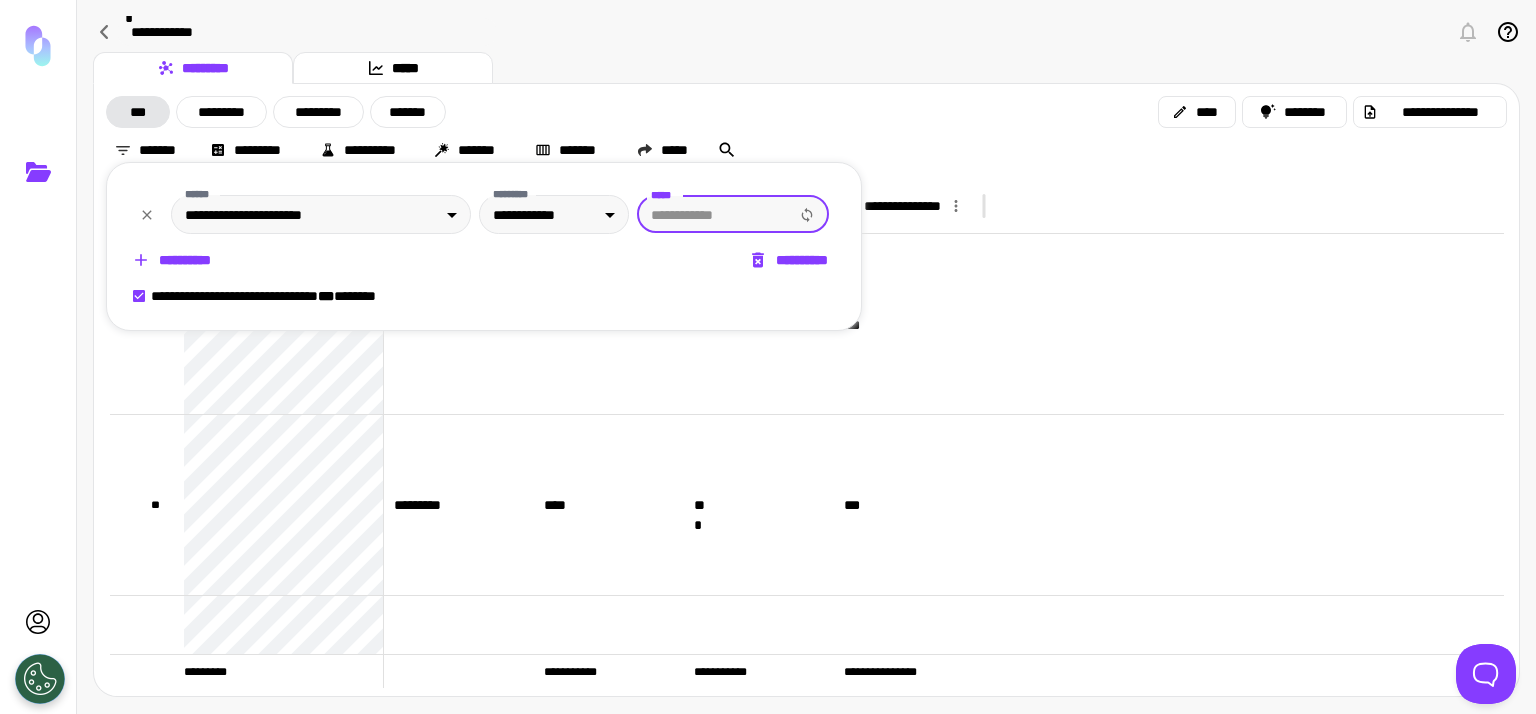 type on "****" 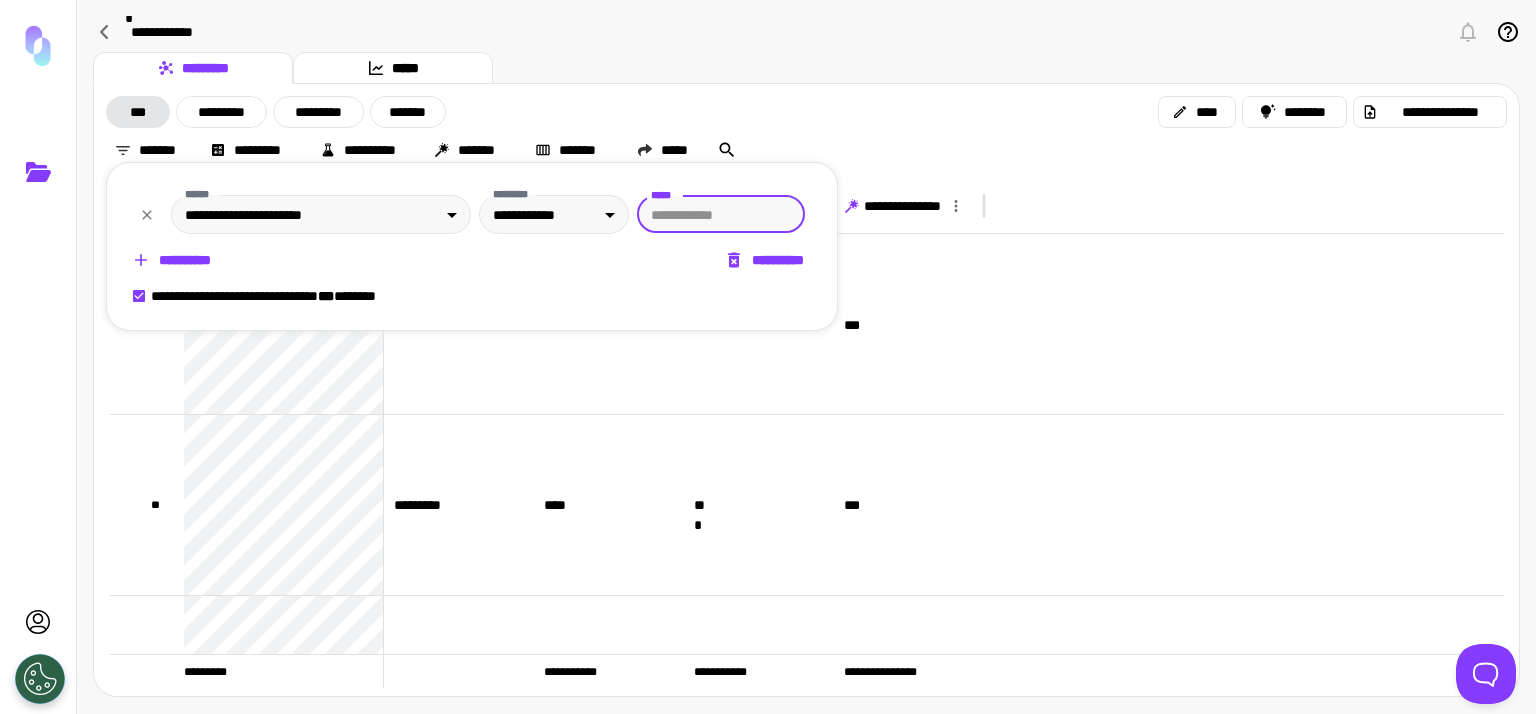 click at bounding box center [768, 357] 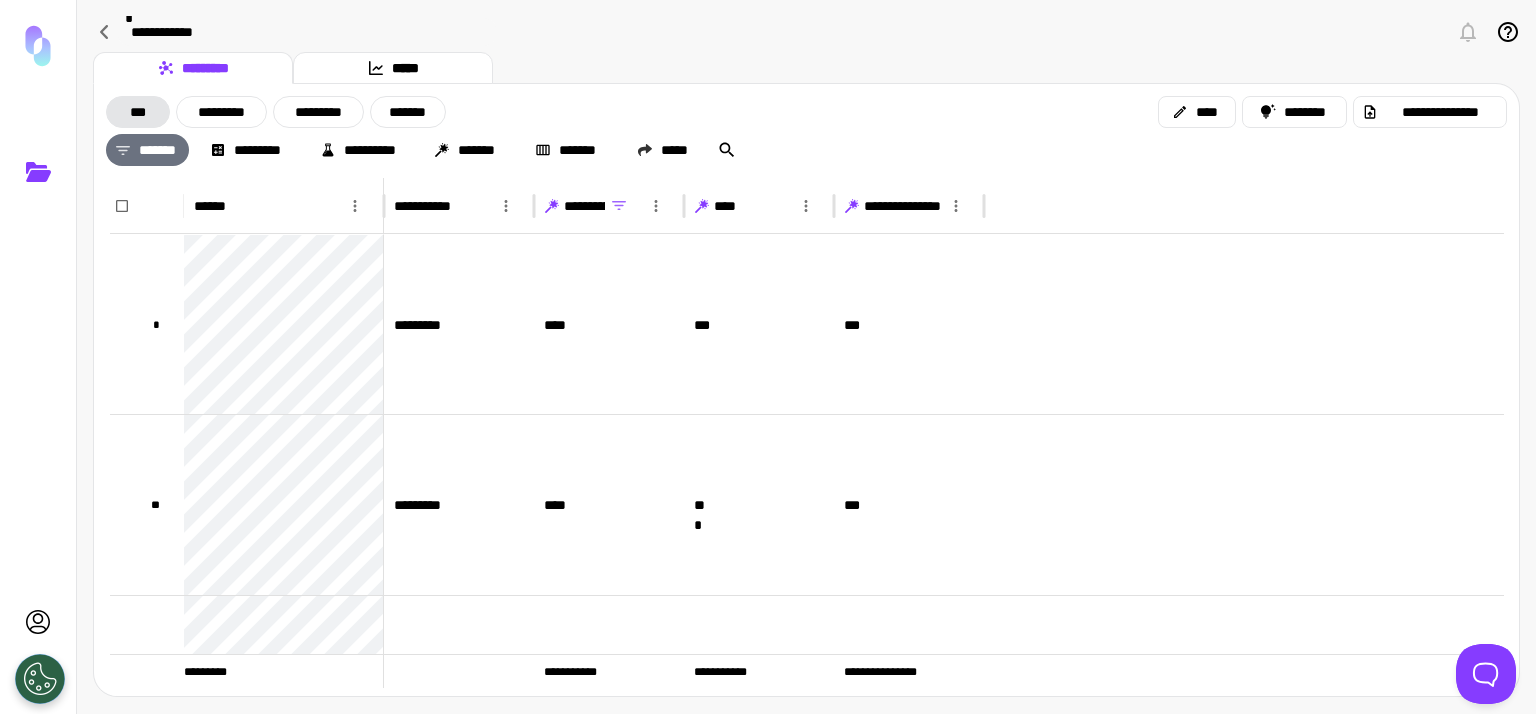click on "*******" at bounding box center [147, 150] 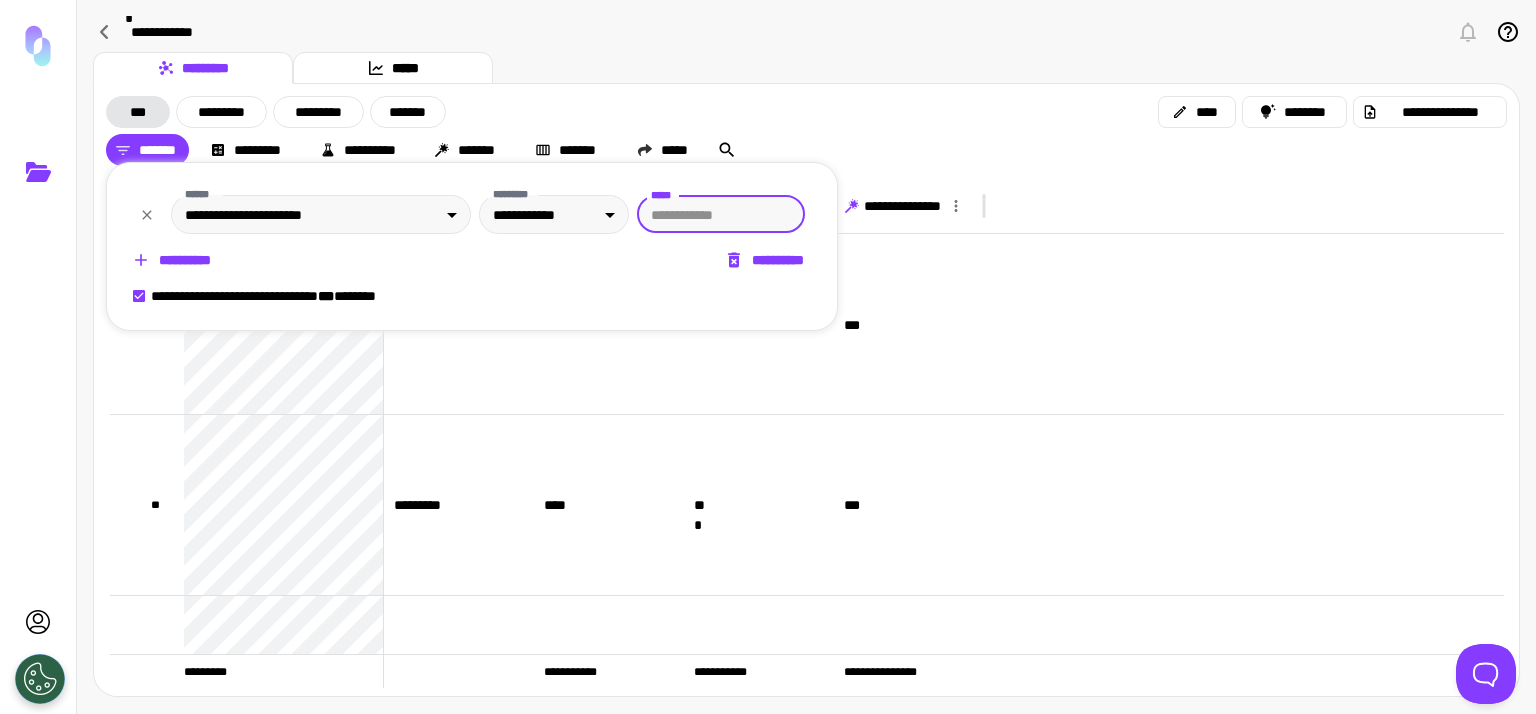 click on "**********" at bounding box center [173, 260] 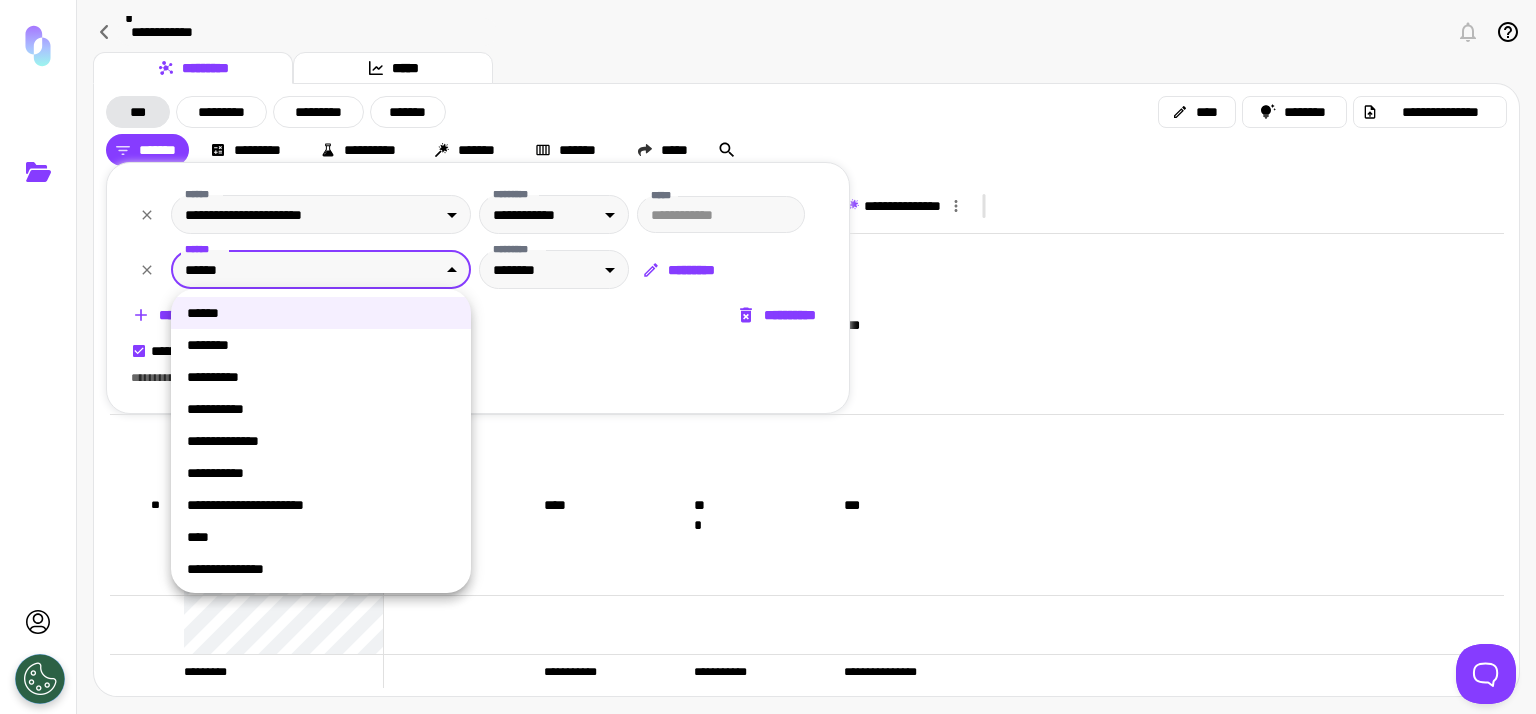click on "**********" at bounding box center (768, 357) 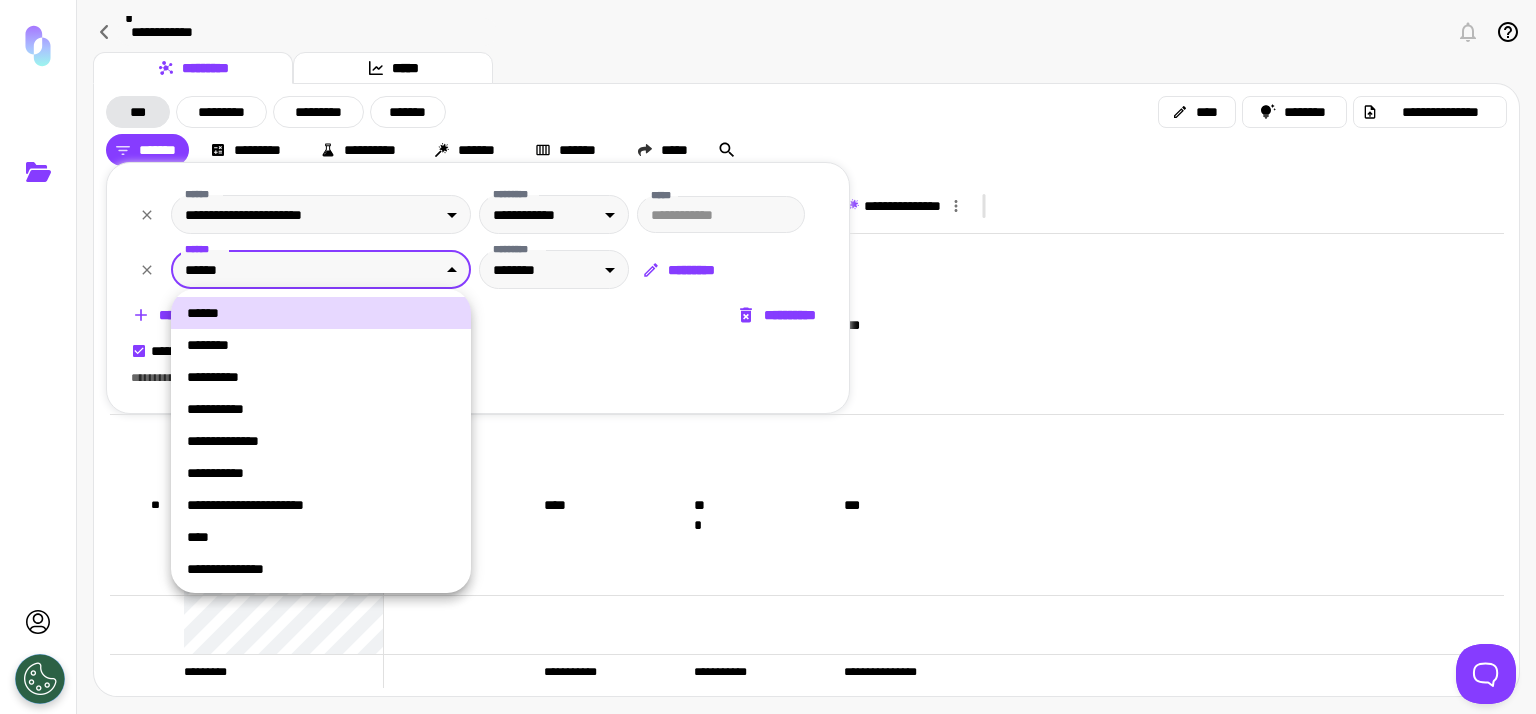 click on "**********" at bounding box center (768, 357) 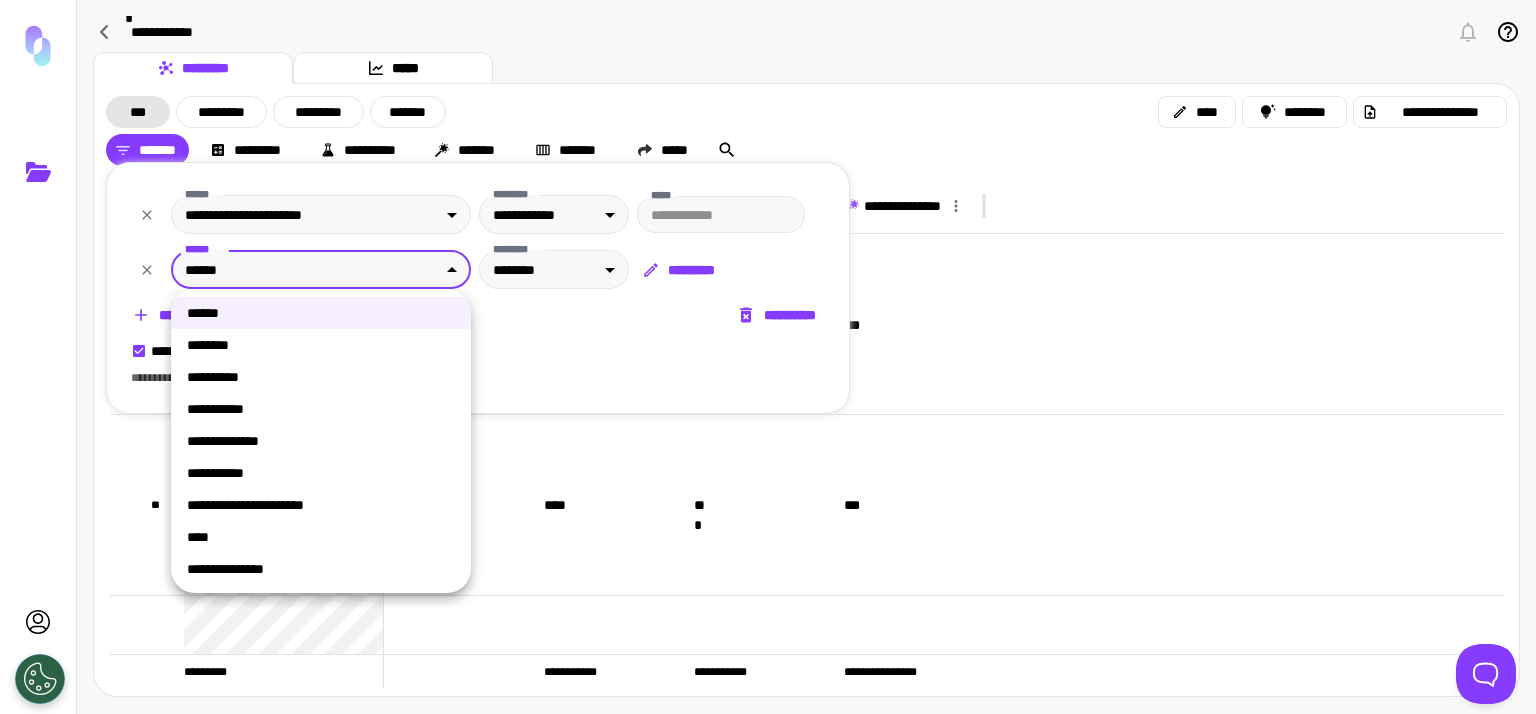 click at bounding box center [768, 357] 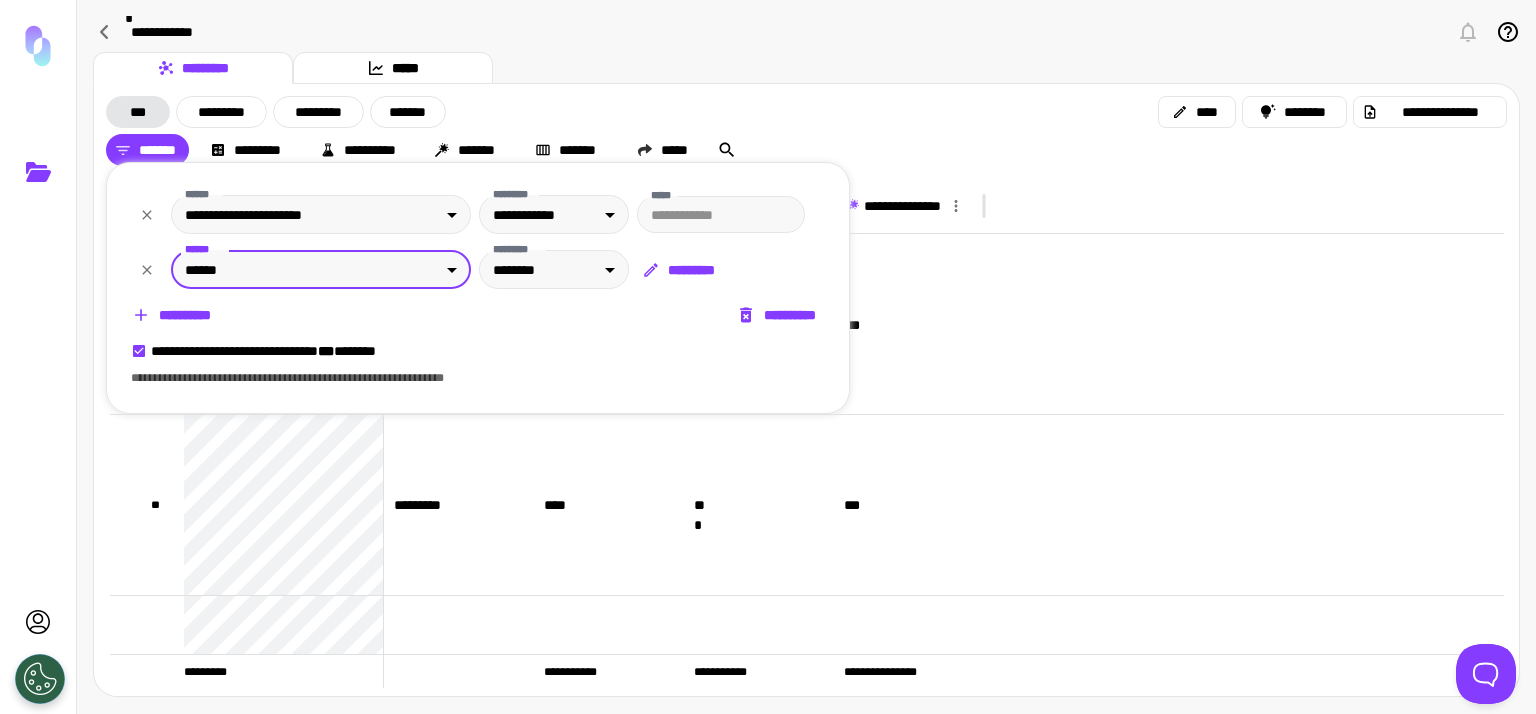 click on "**********" at bounding box center (768, 357) 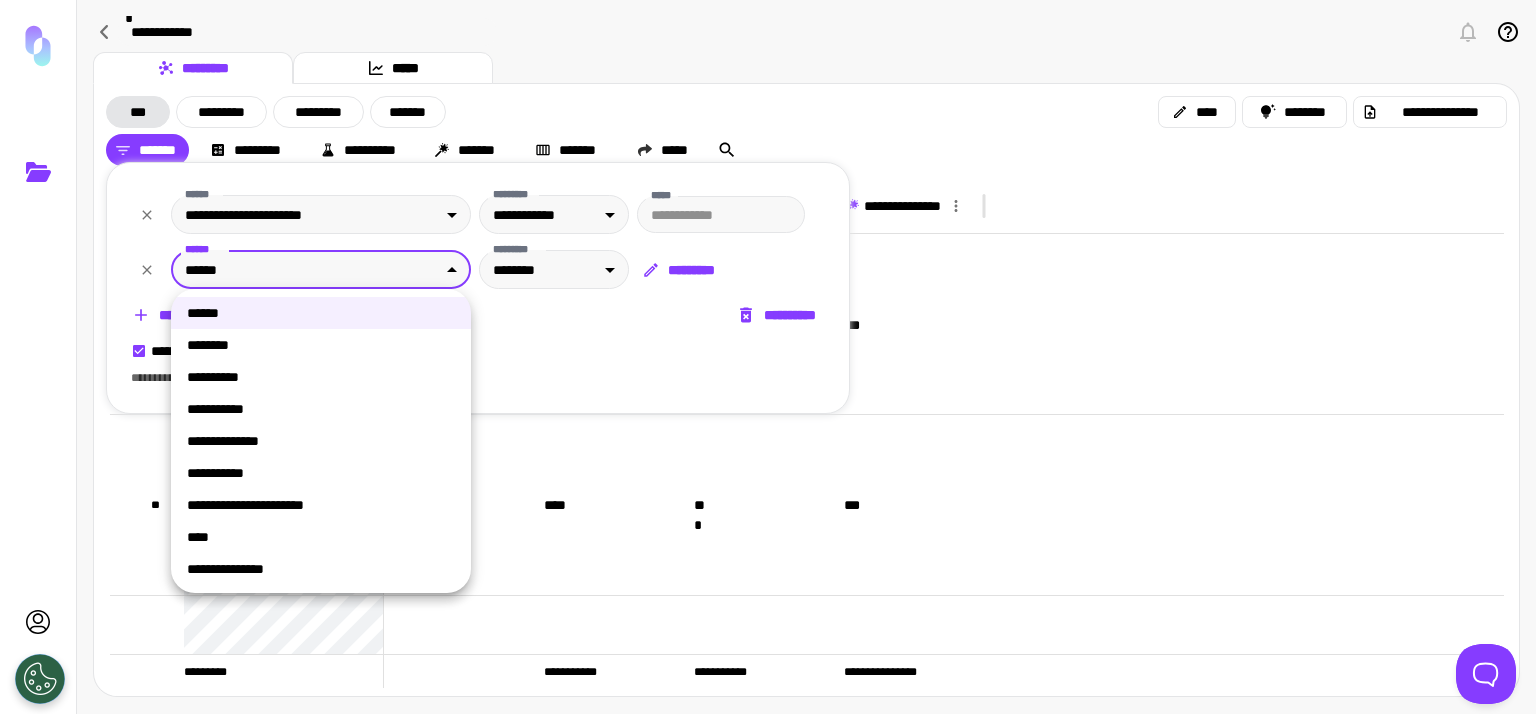 click on "**********" at bounding box center [321, 569] 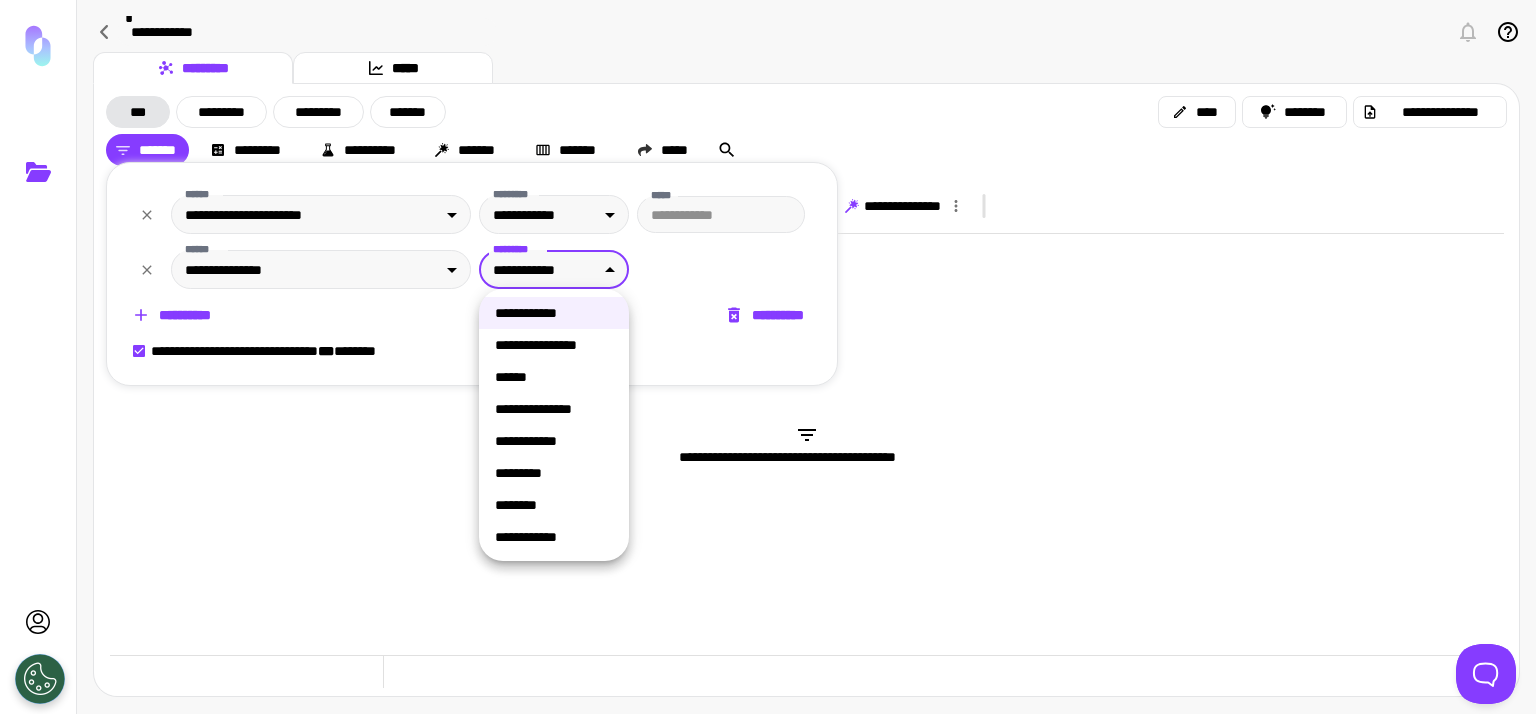 click on "**********" at bounding box center (768, 357) 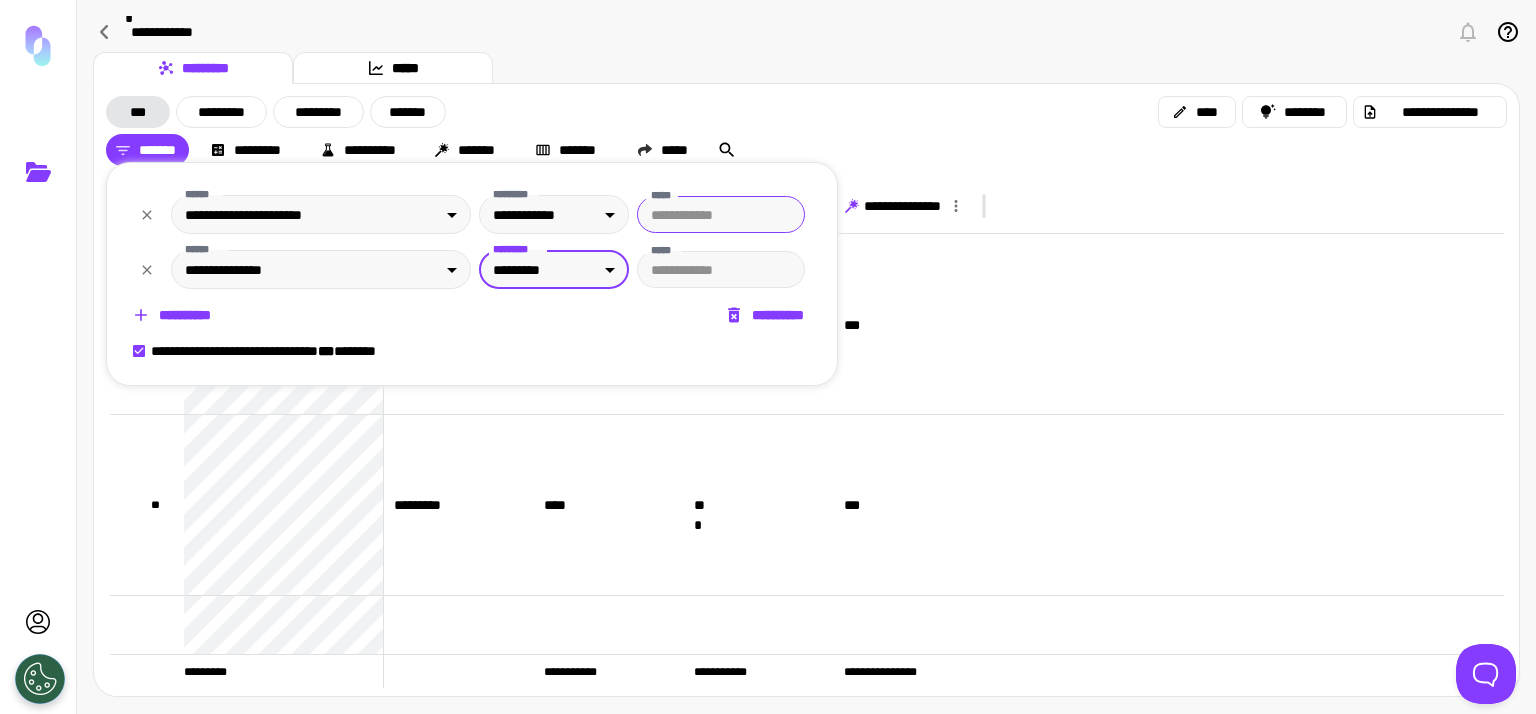 drag, startPoint x: 713, startPoint y: 268, endPoint x: 719, endPoint y: 231, distance: 37.48333 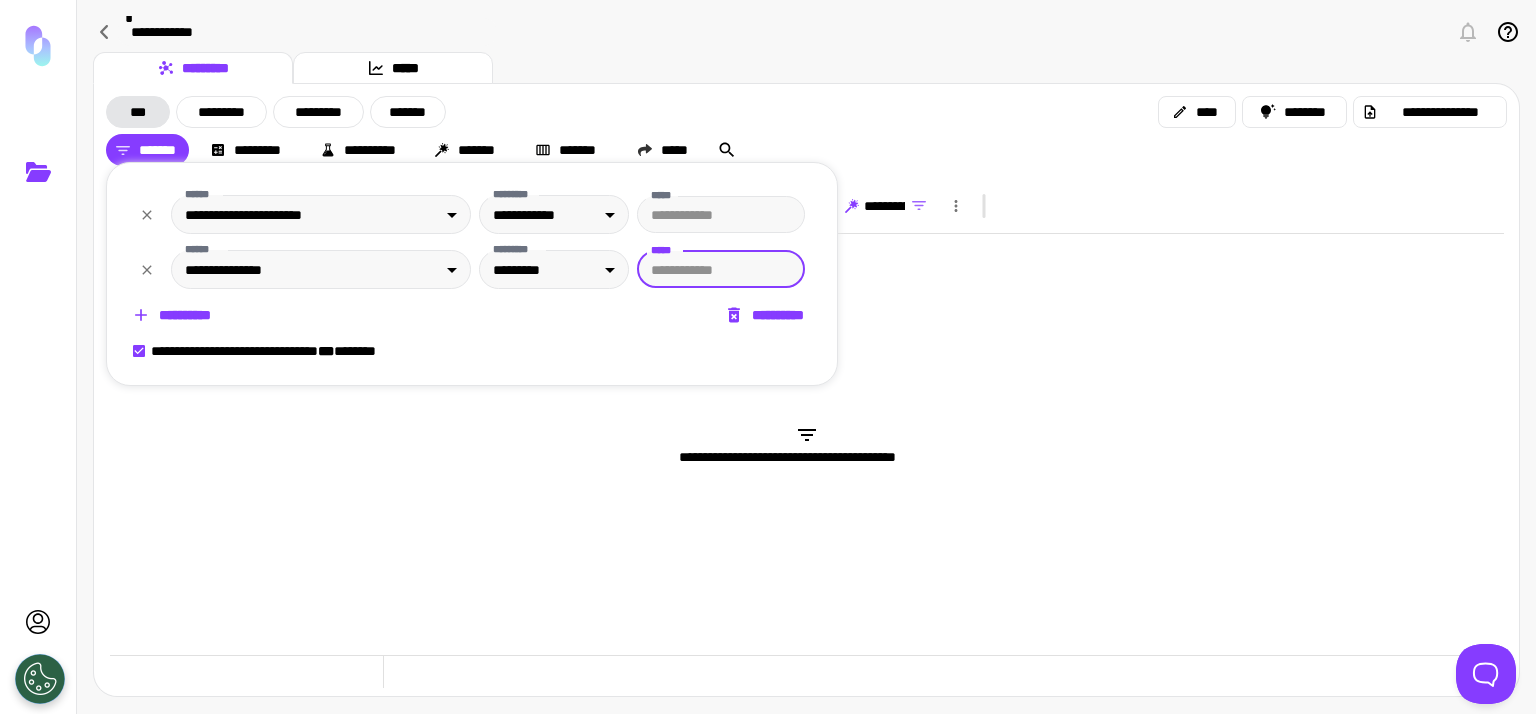 type on "*" 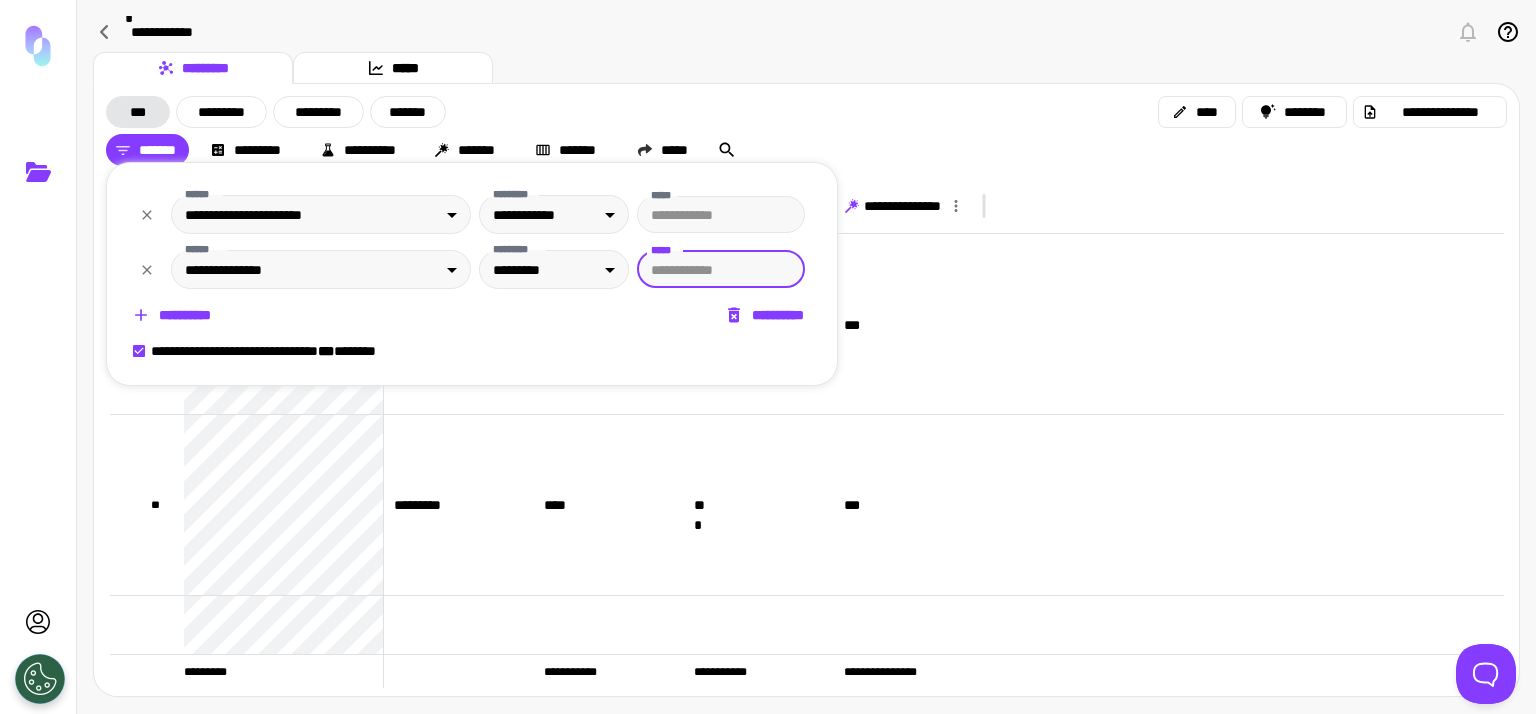 type 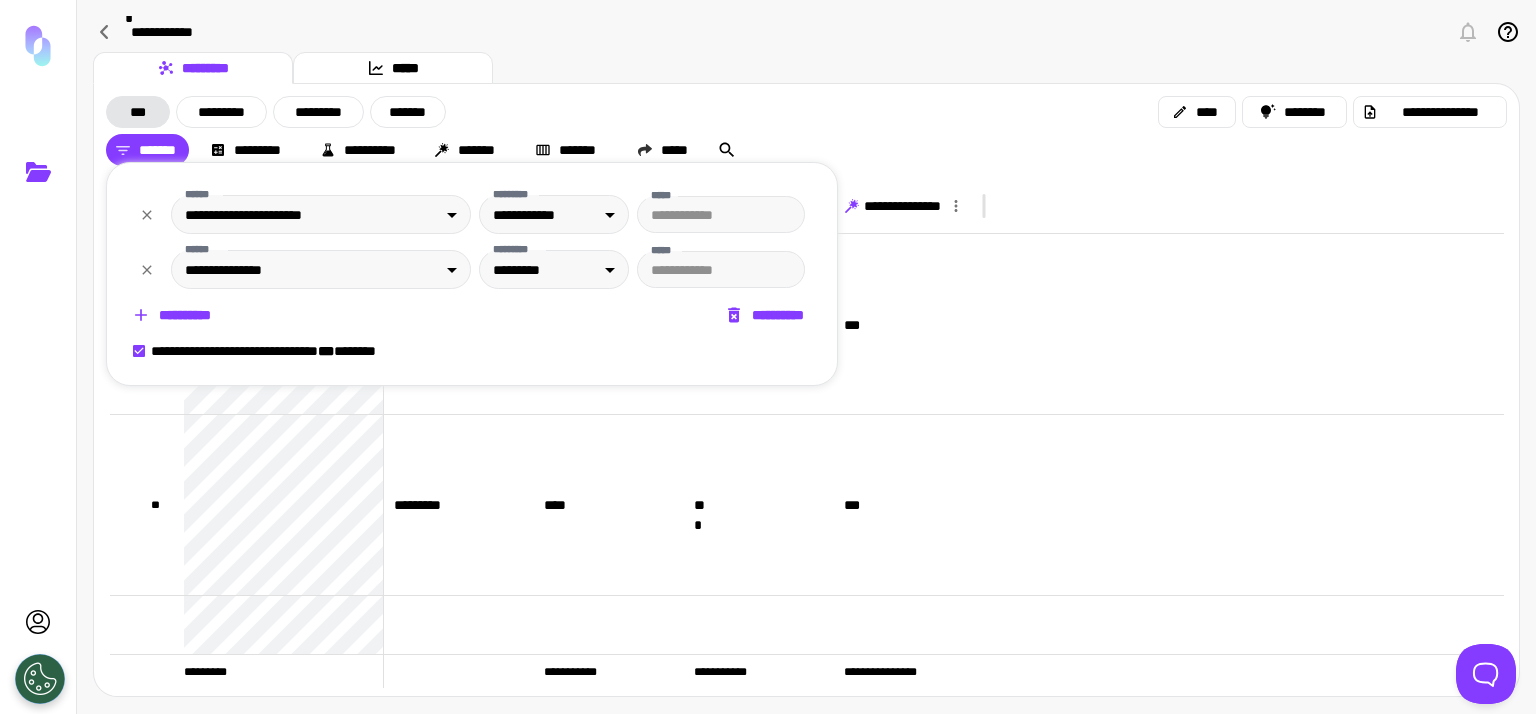 click at bounding box center [768, 357] 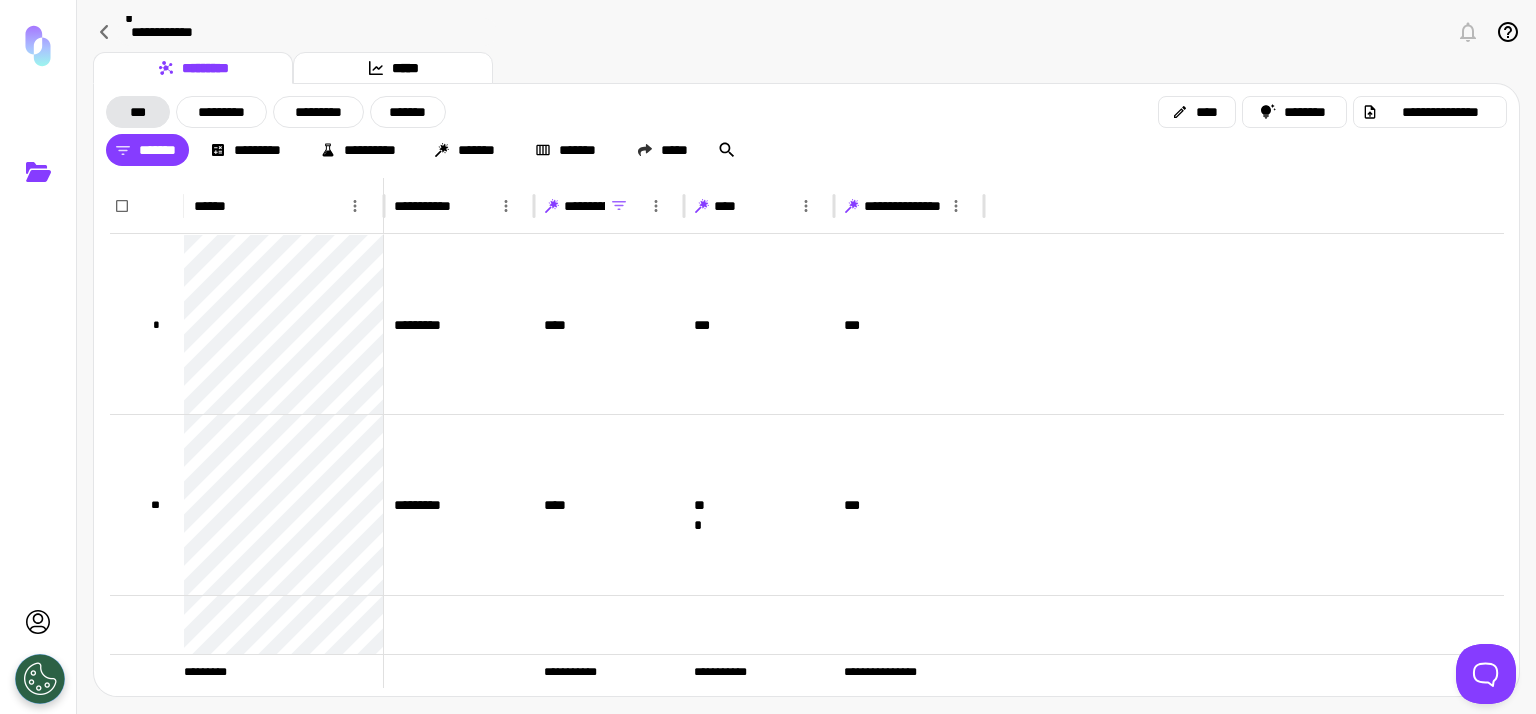 click on "**********" at bounding box center [920, 206] 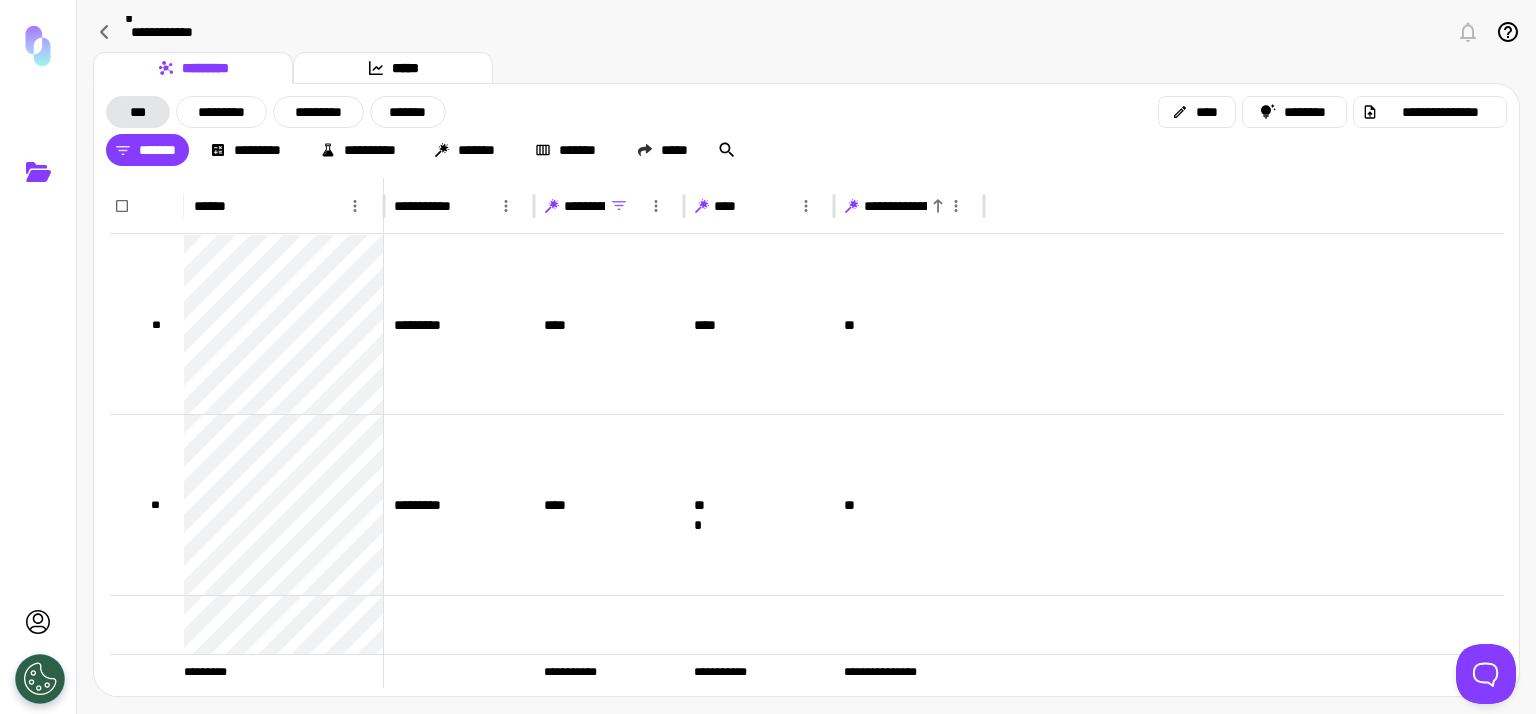 click 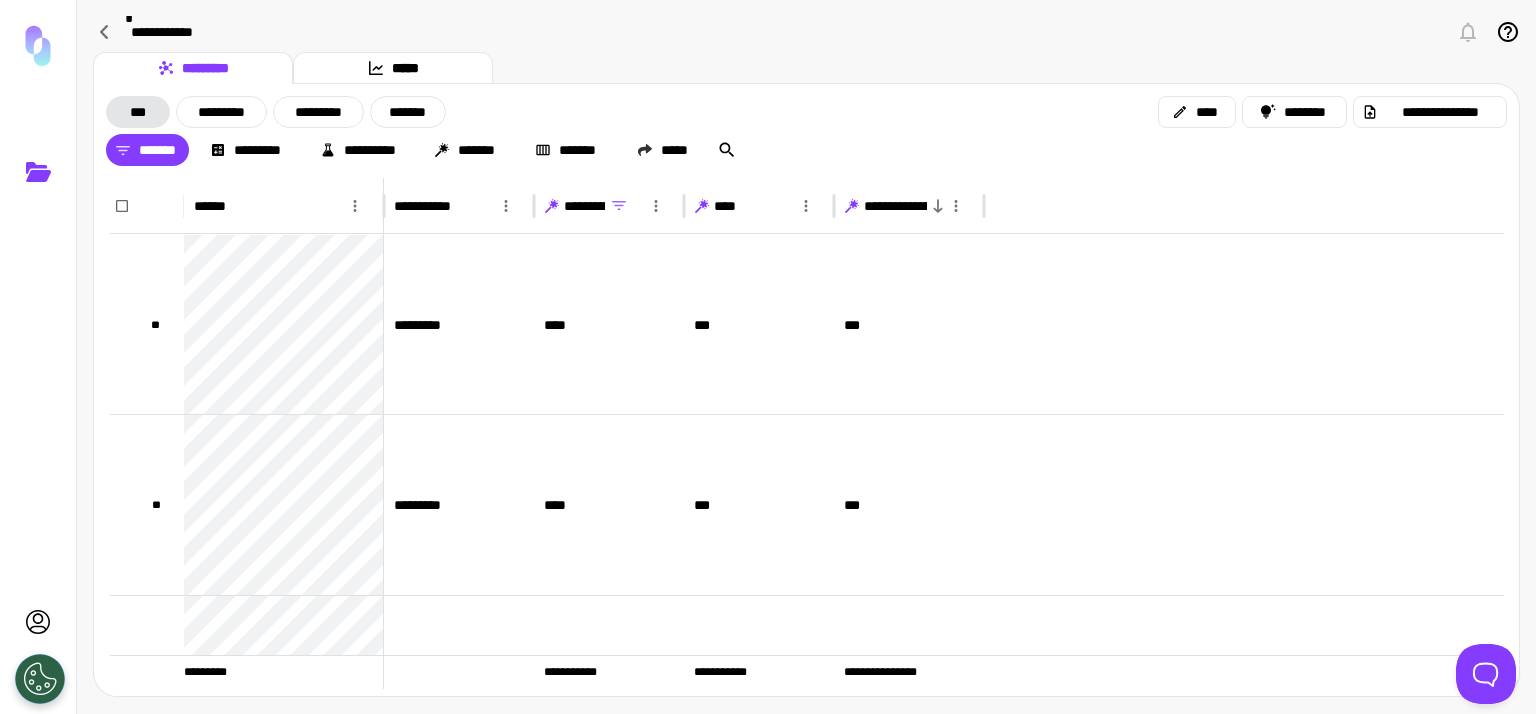 click 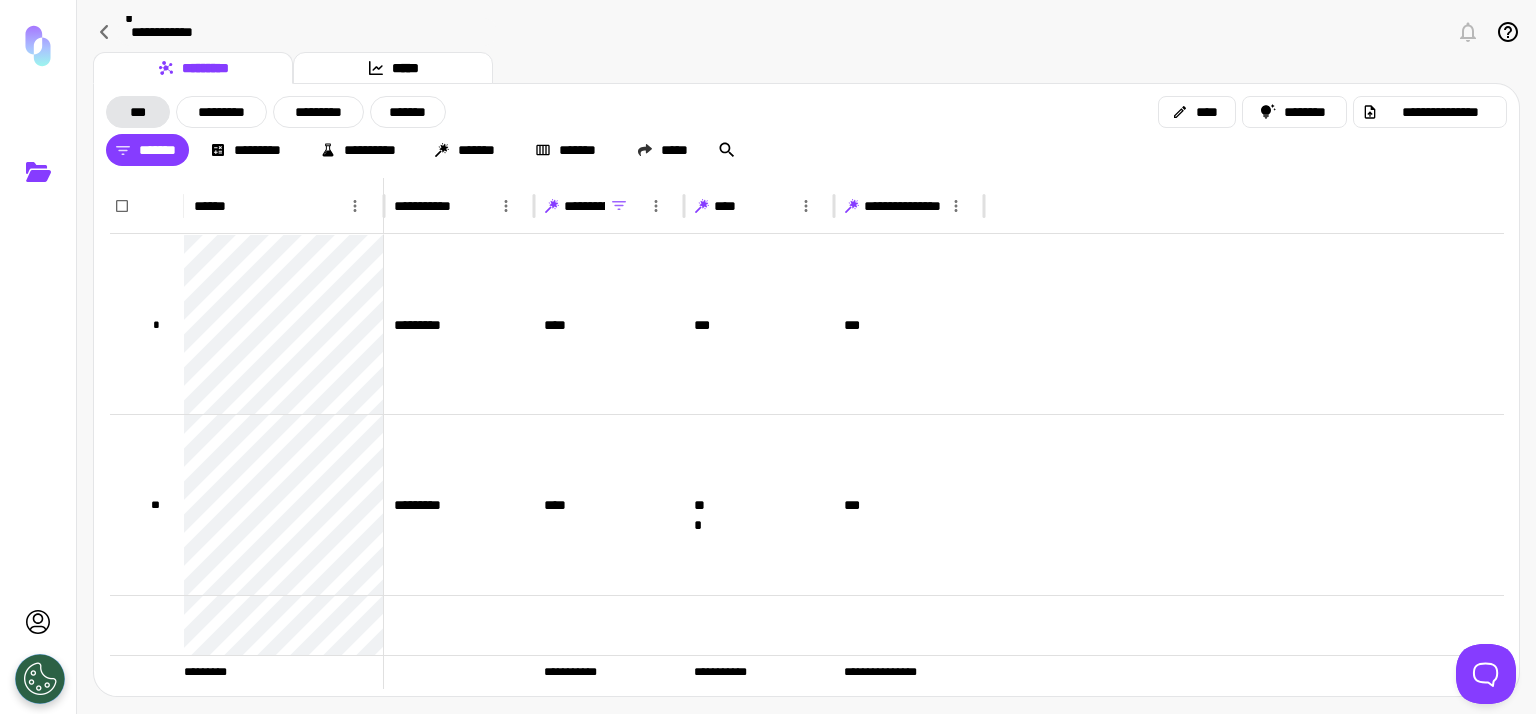click 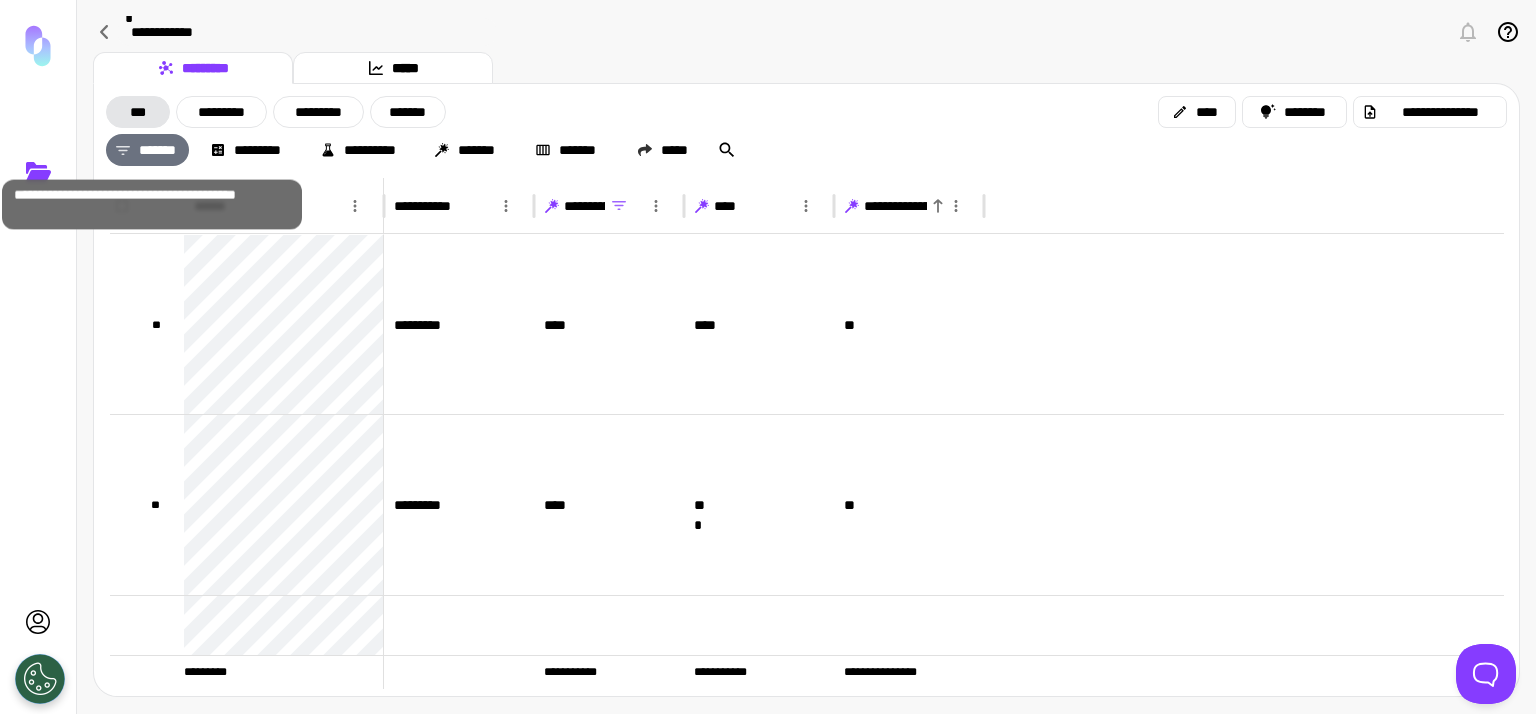 click on "*******" at bounding box center (147, 150) 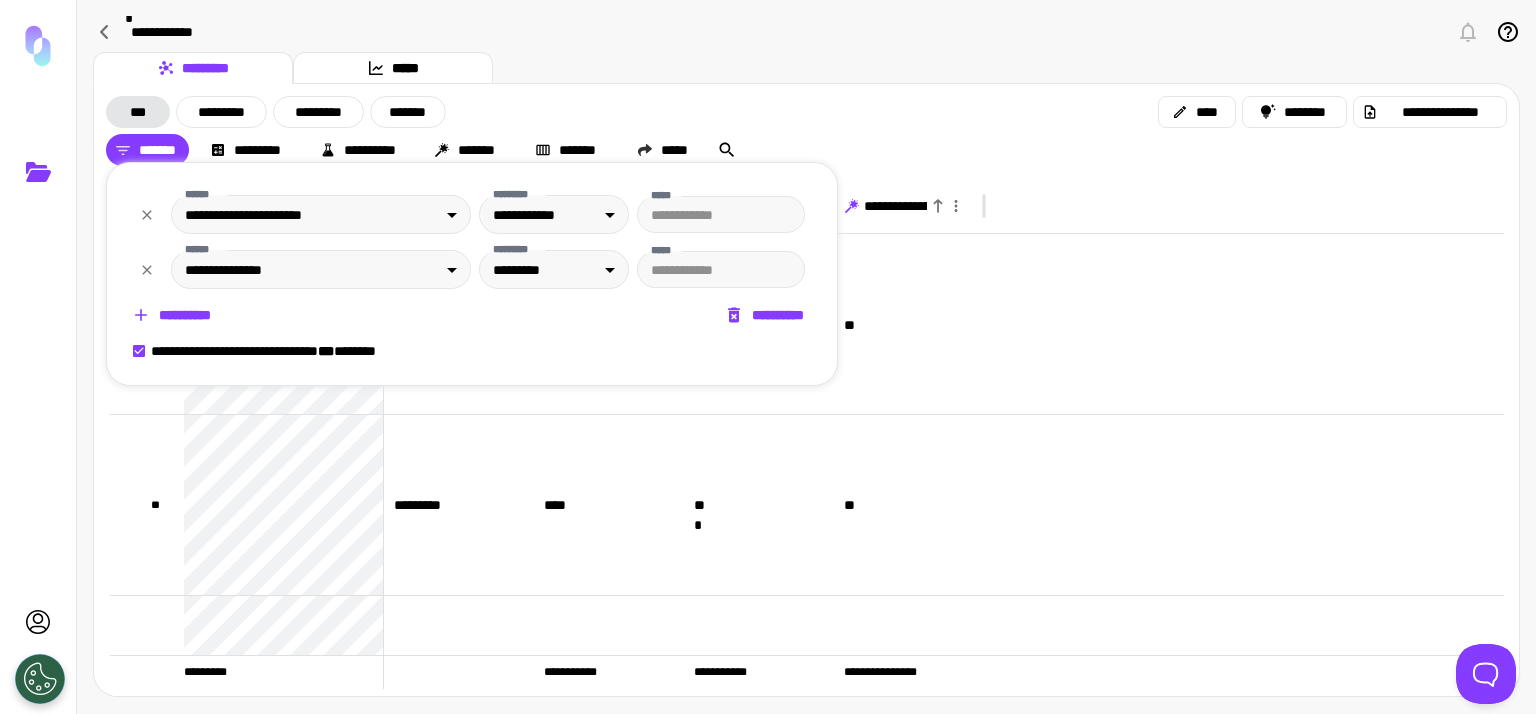 click on "**********" at bounding box center (472, 274) 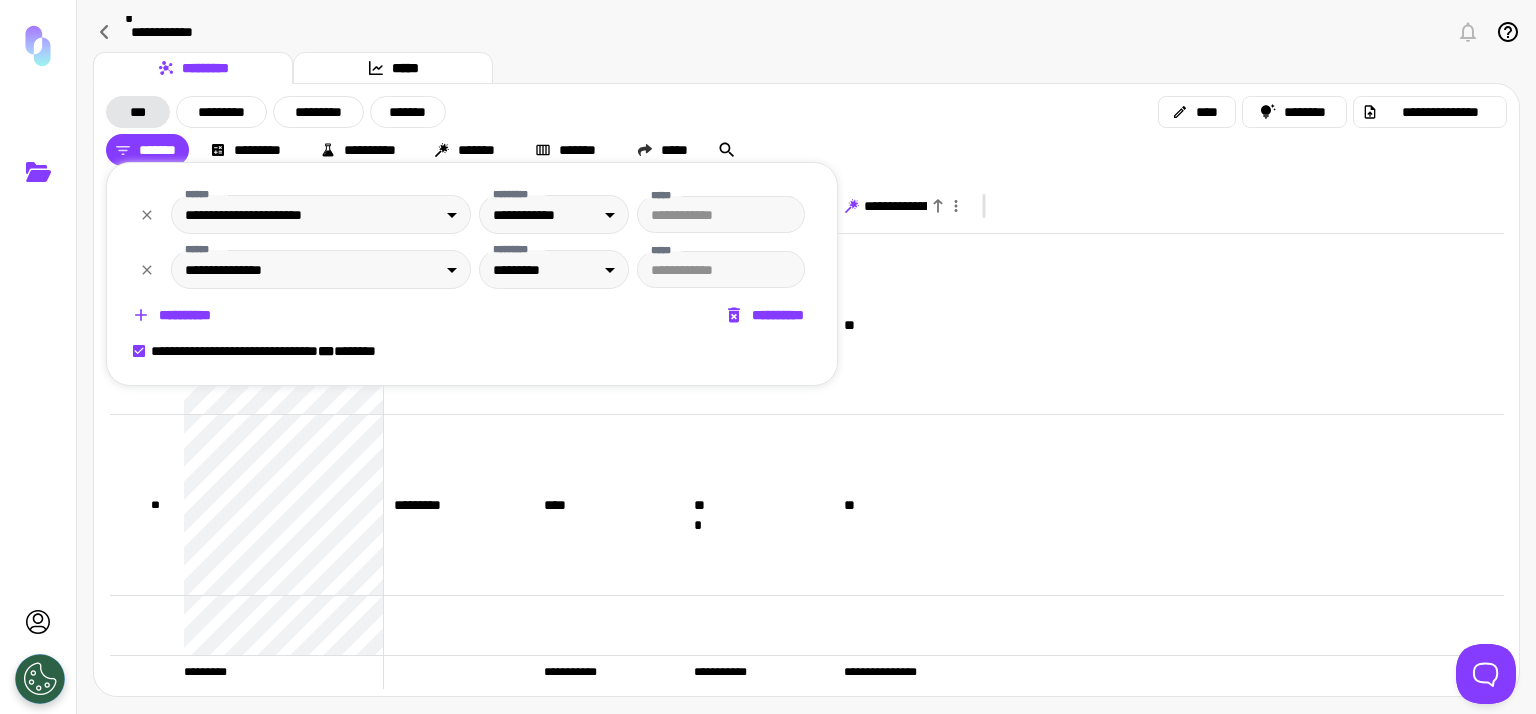 click at bounding box center (768, 357) 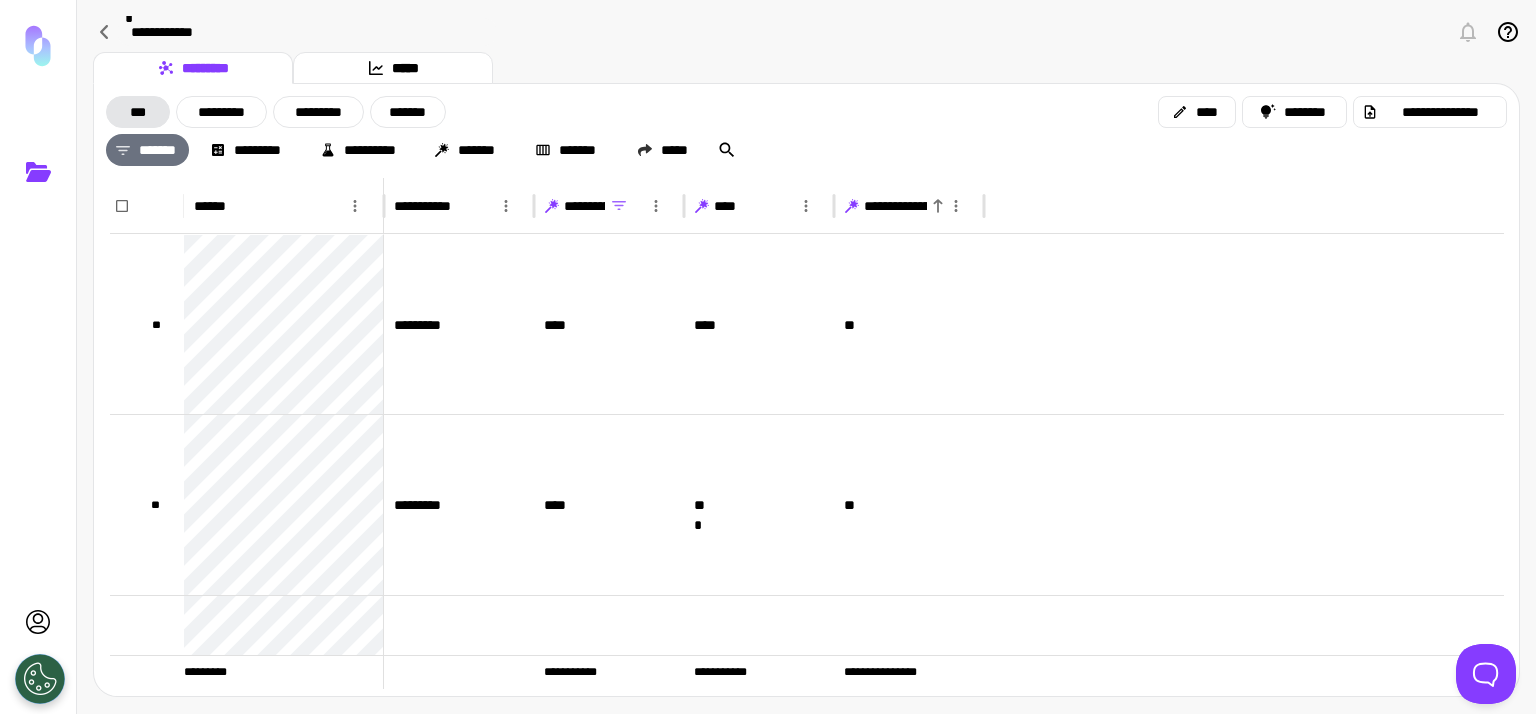 click on "*******" at bounding box center (147, 150) 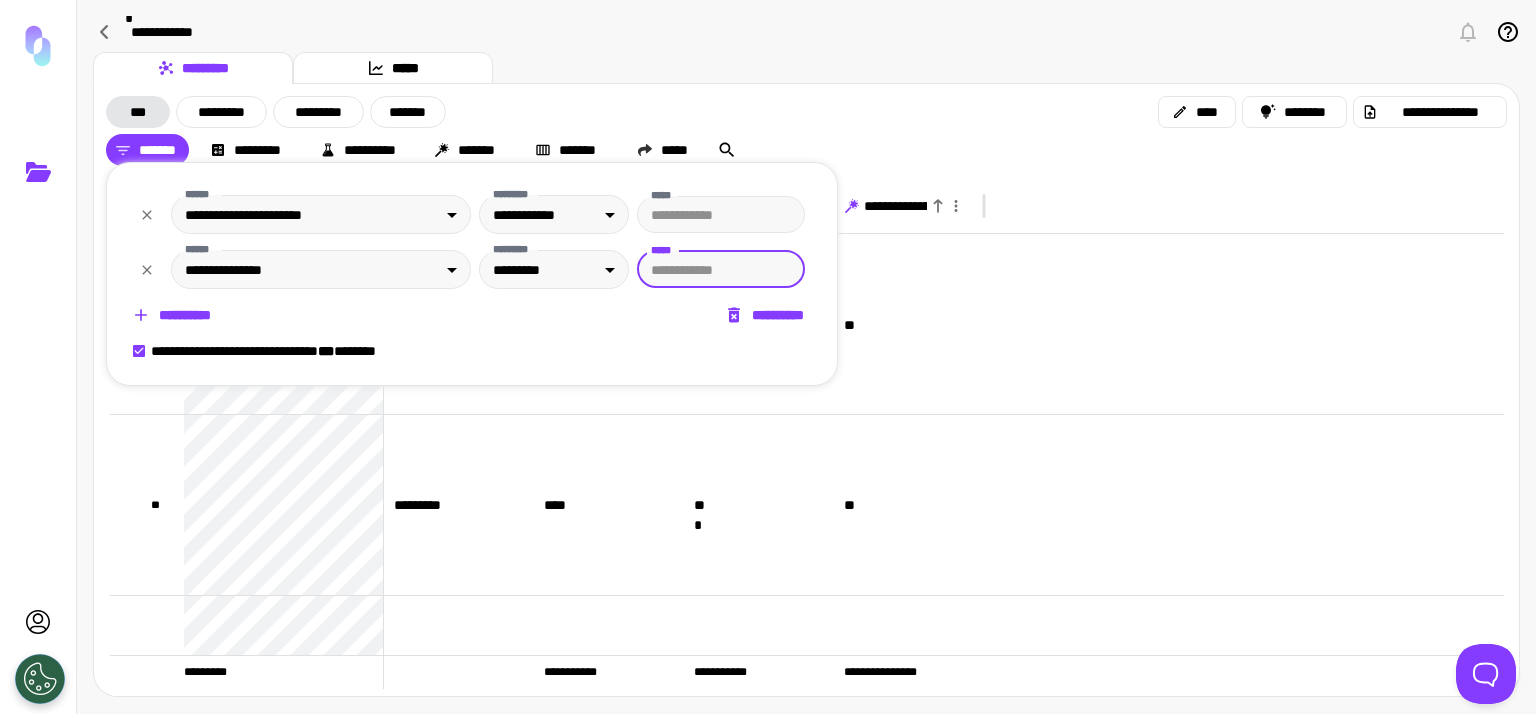 click 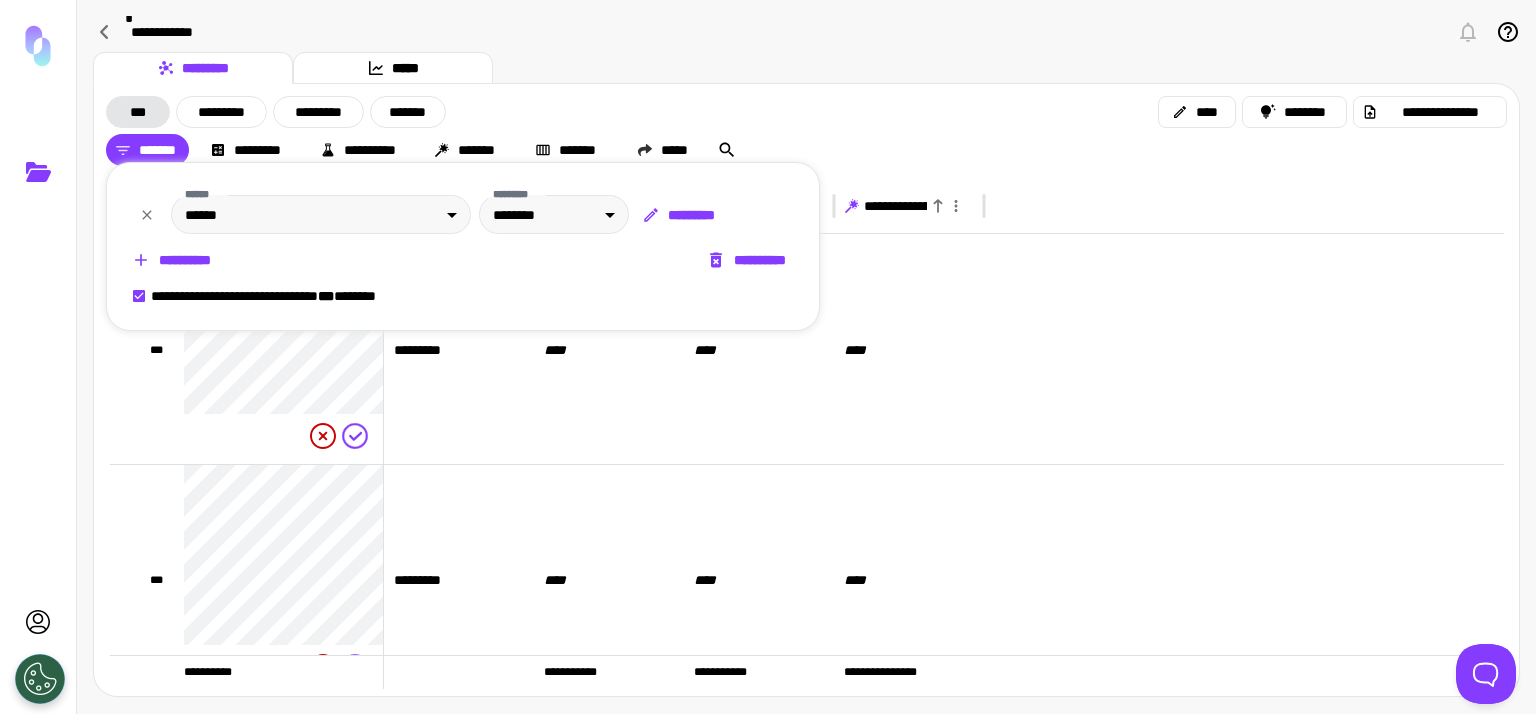 click at bounding box center [768, 357] 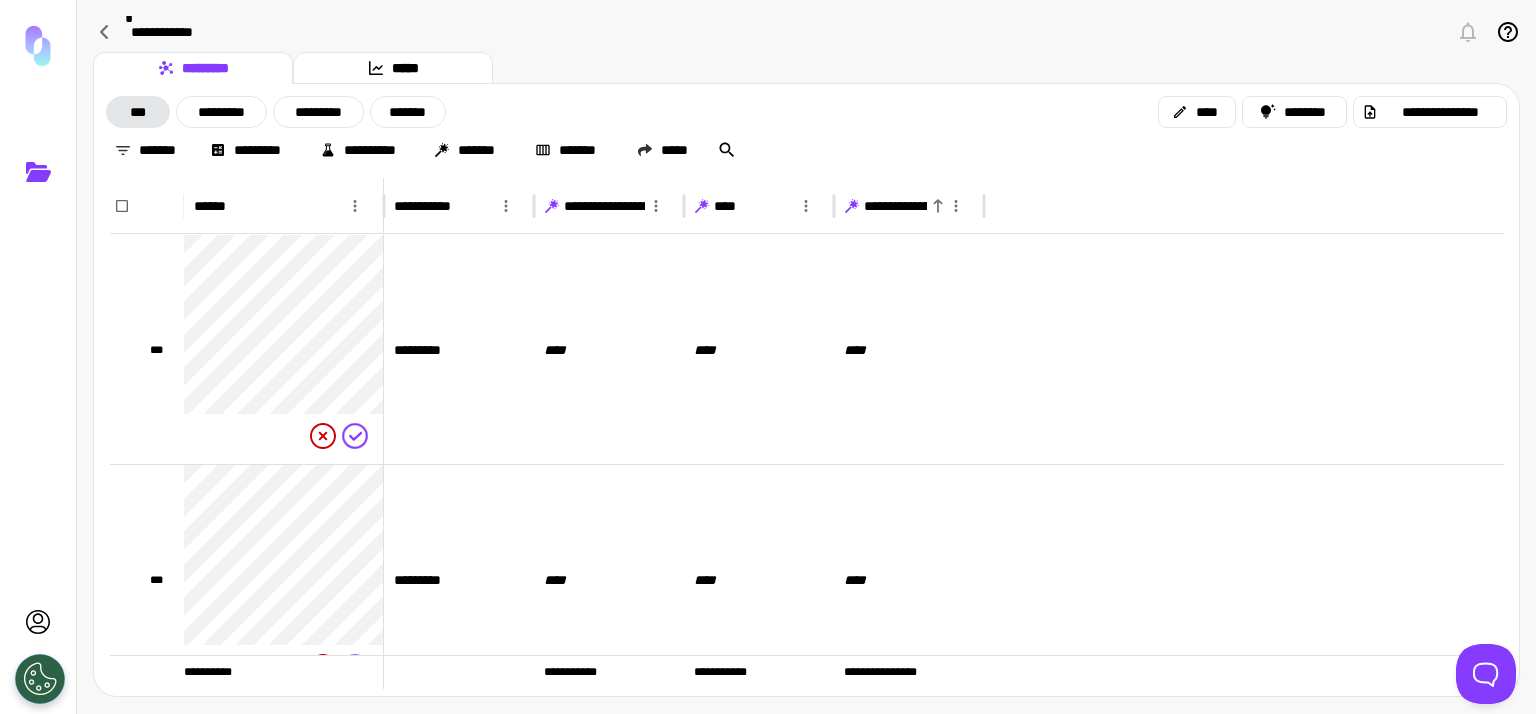 click 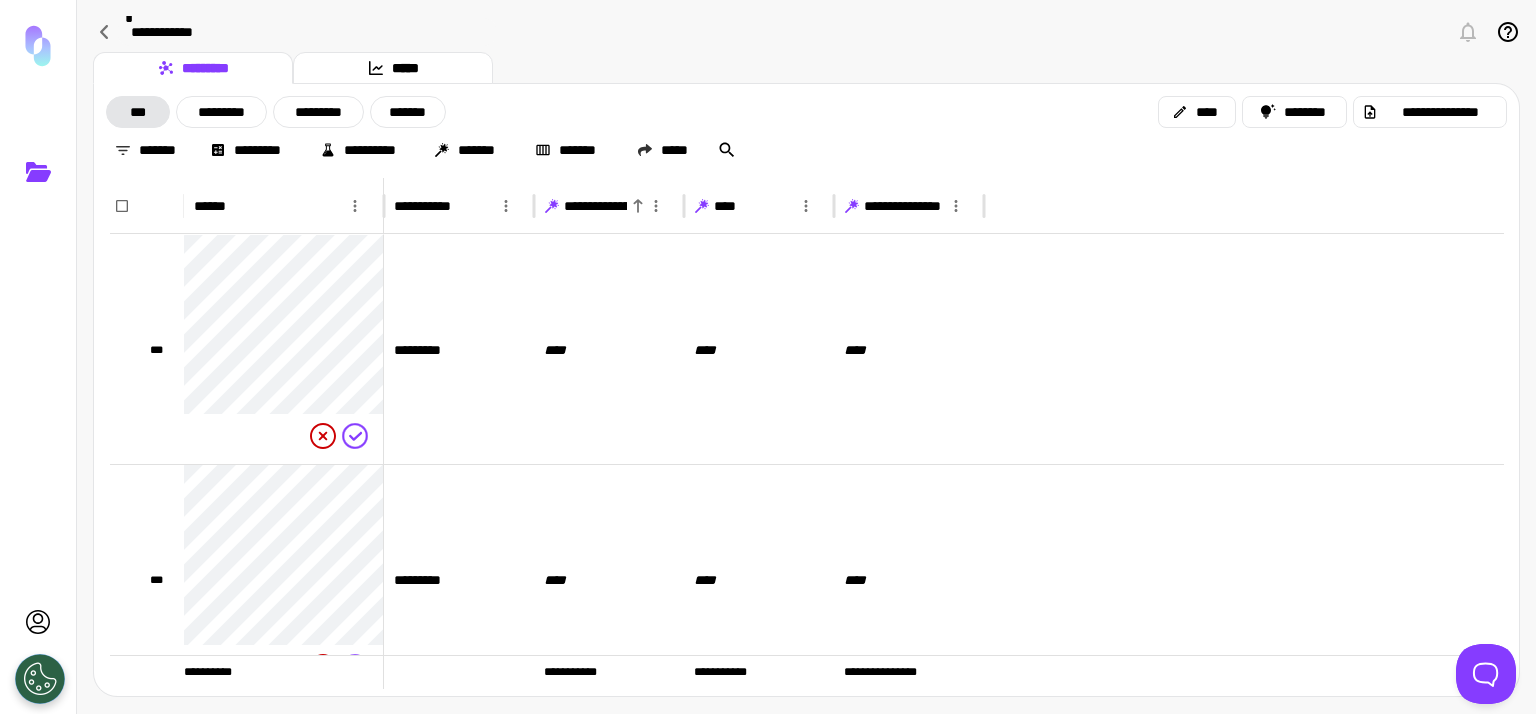click 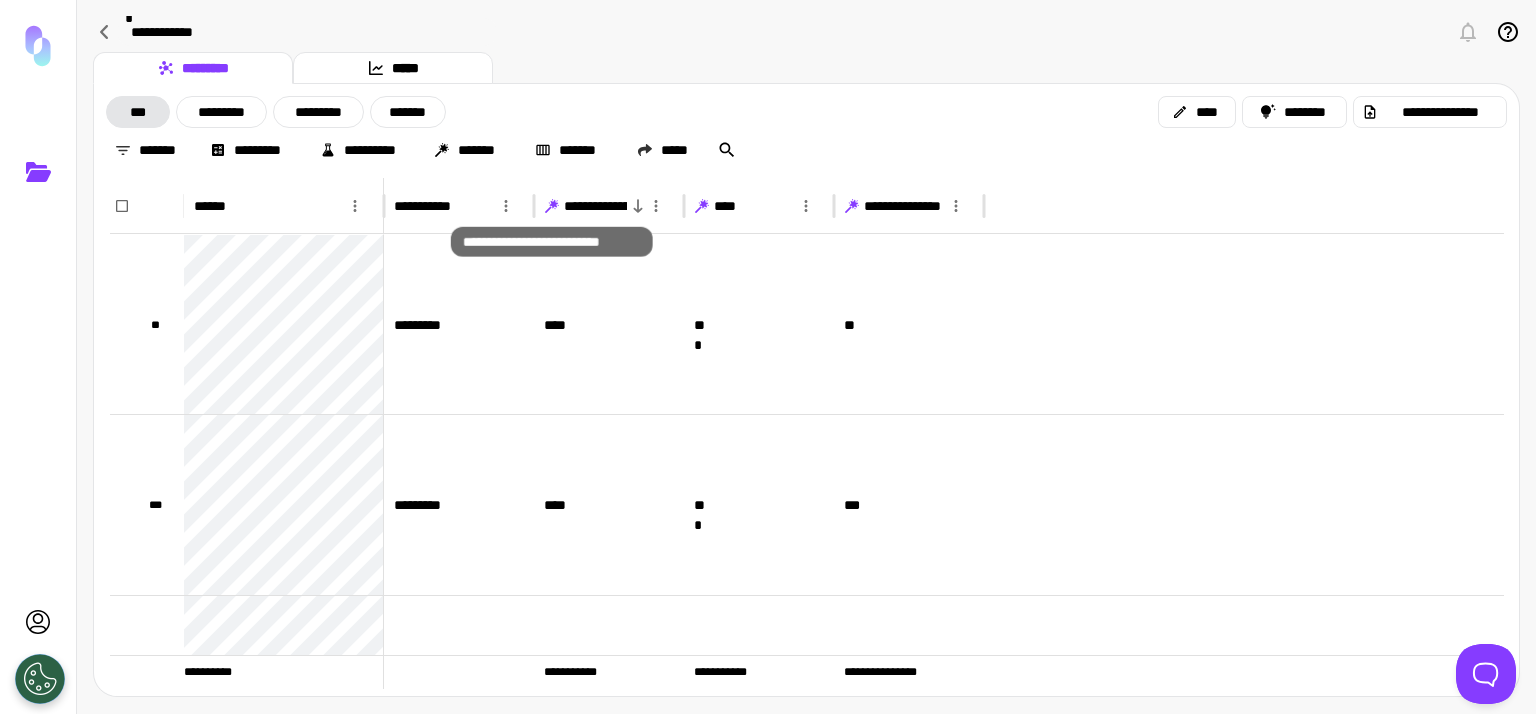 click 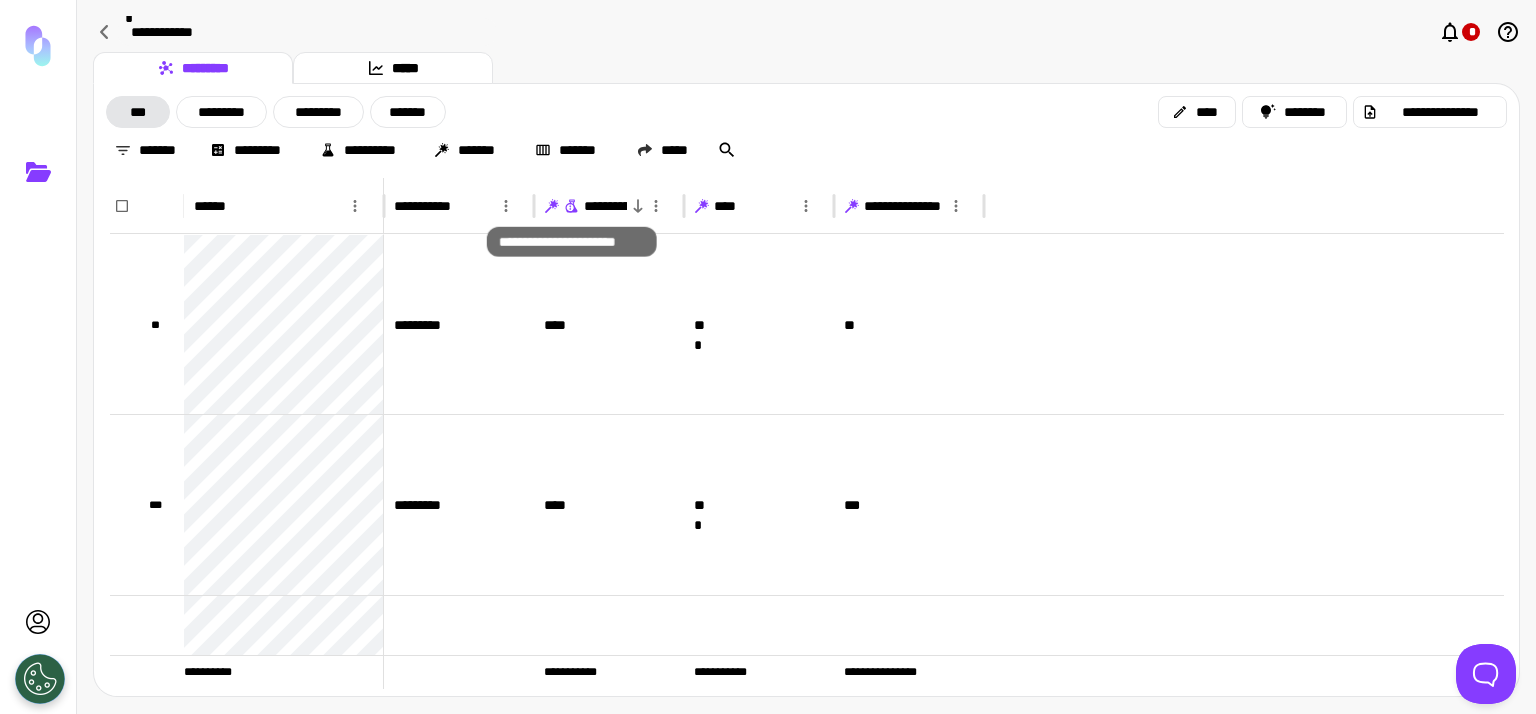 click 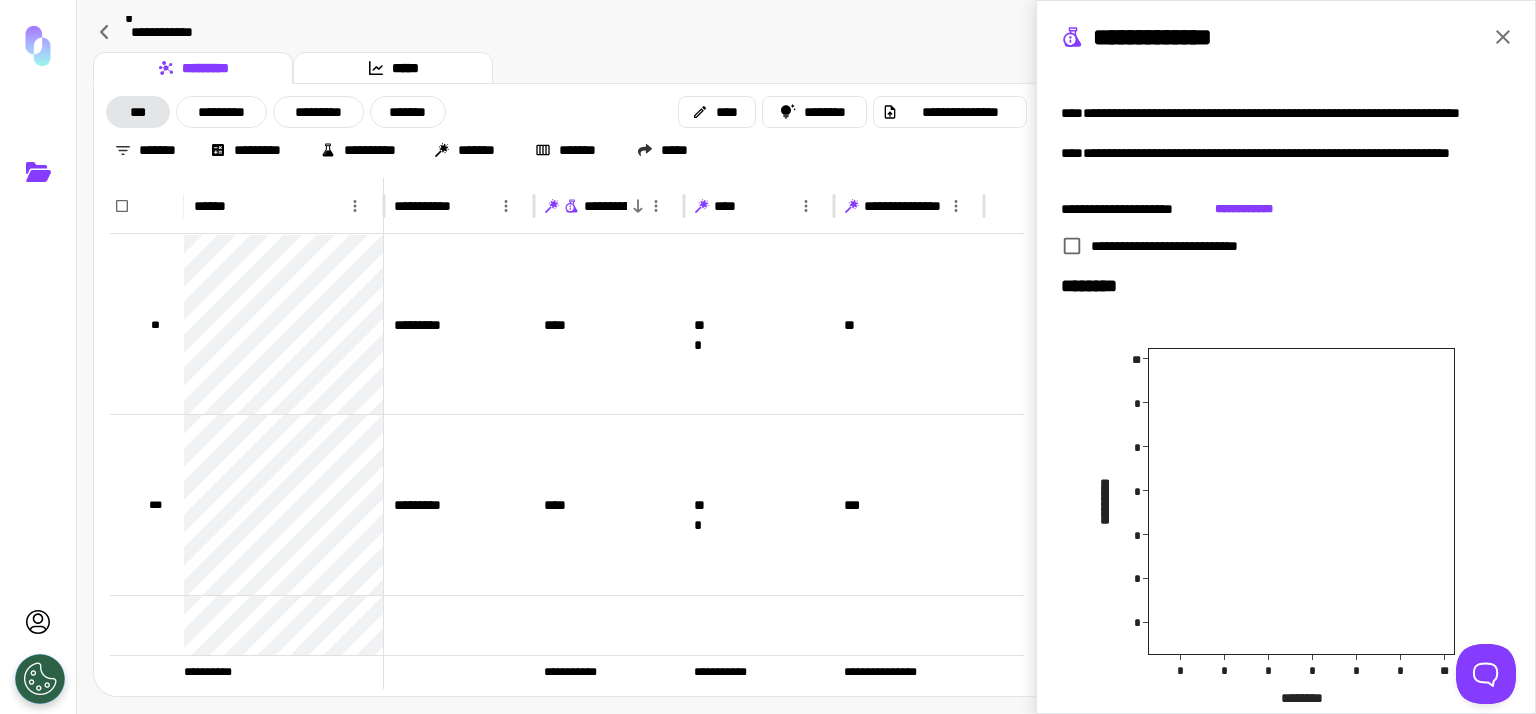 scroll, scrollTop: 138, scrollLeft: 0, axis: vertical 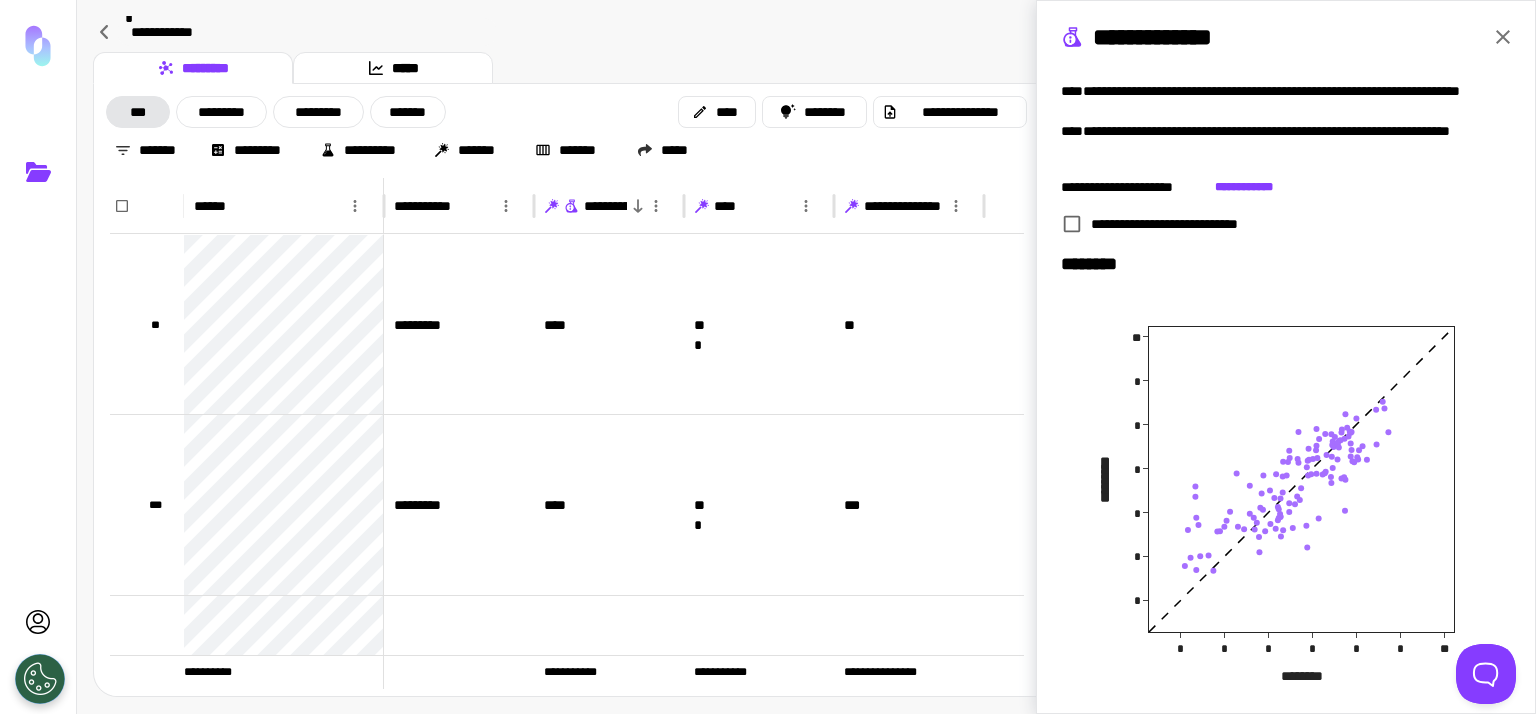 click on "****" at bounding box center (744, 206) 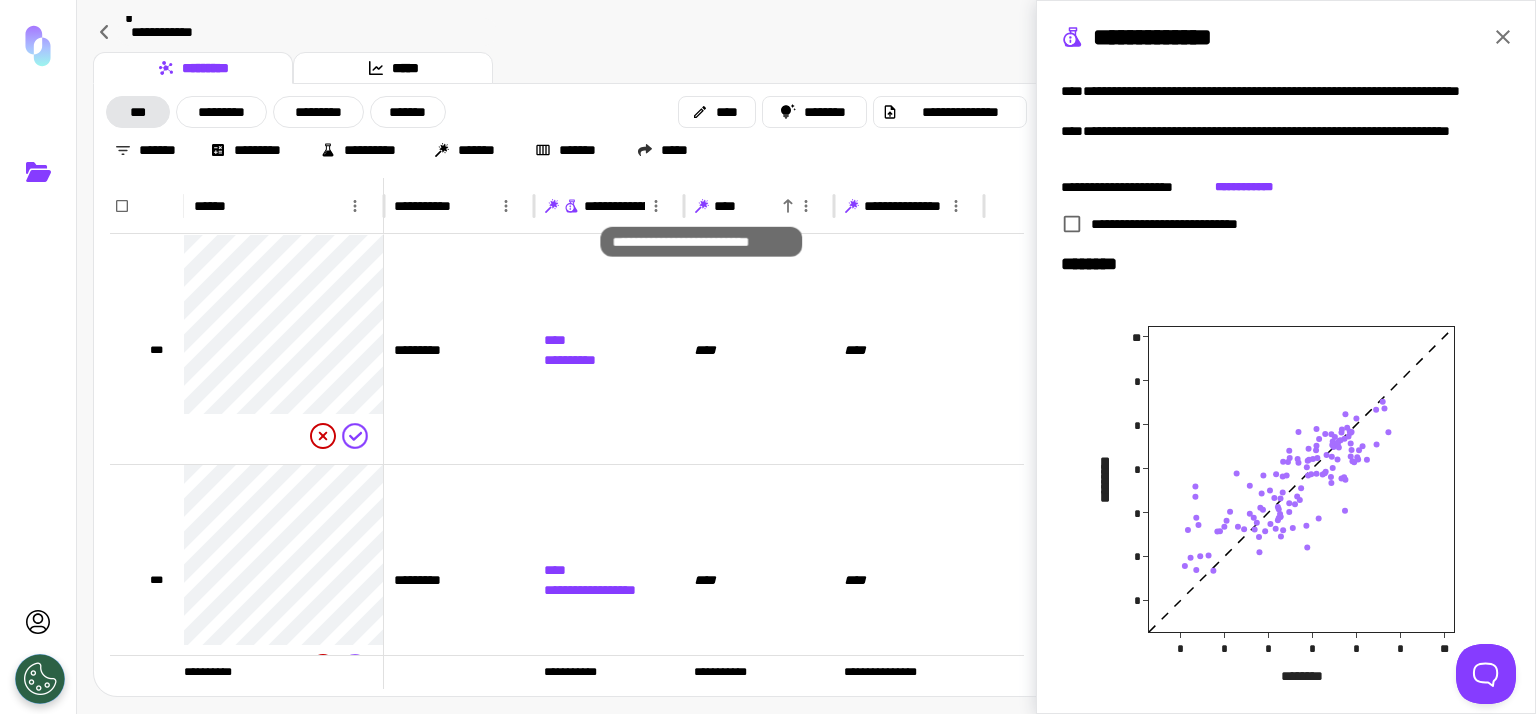 click 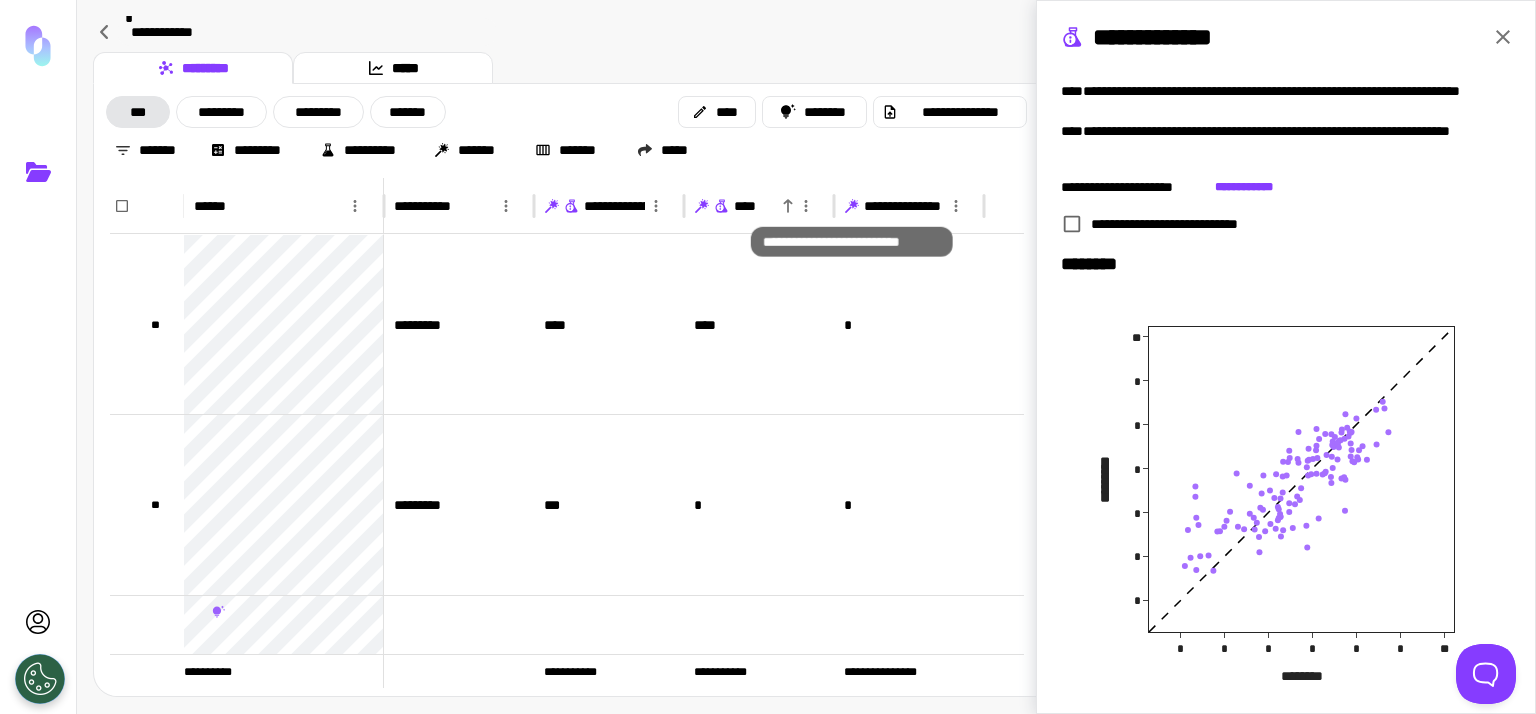 click 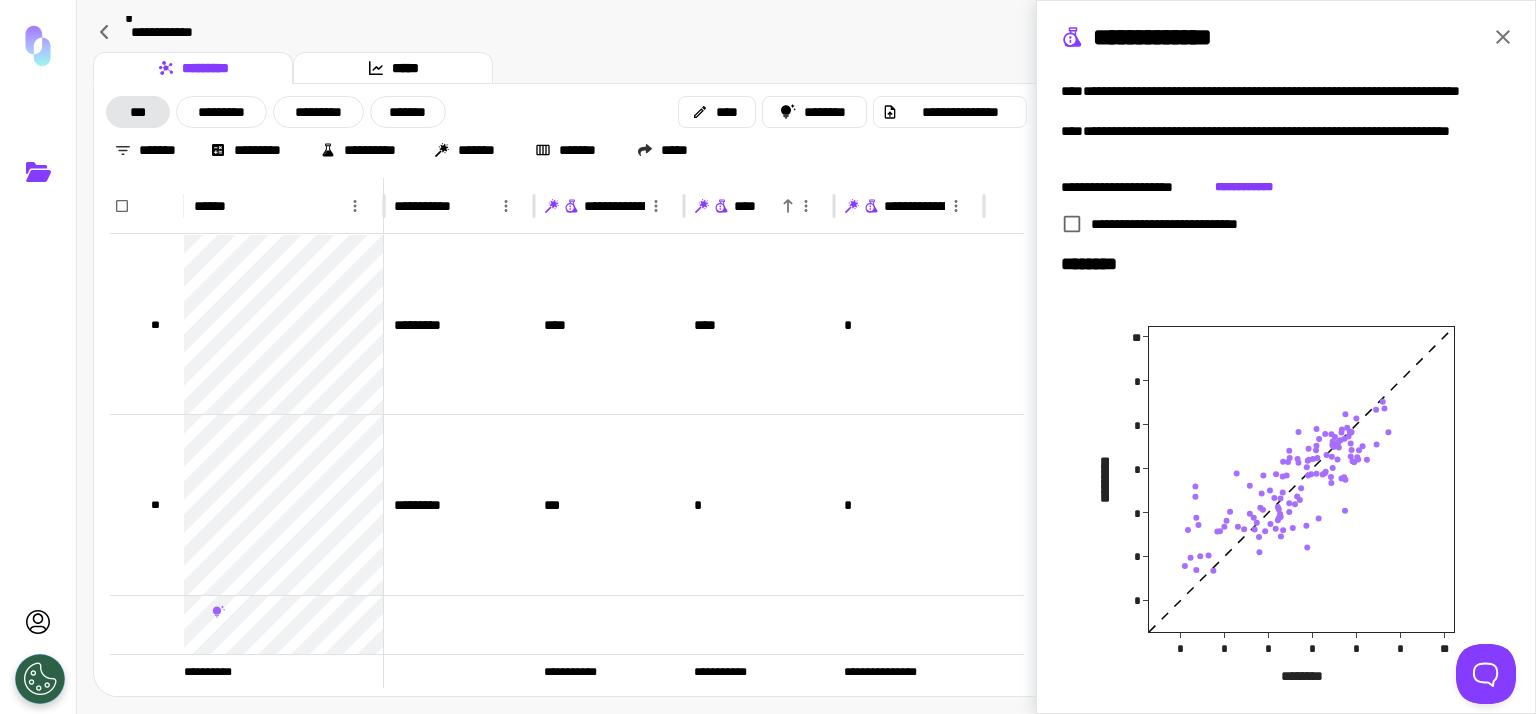 click 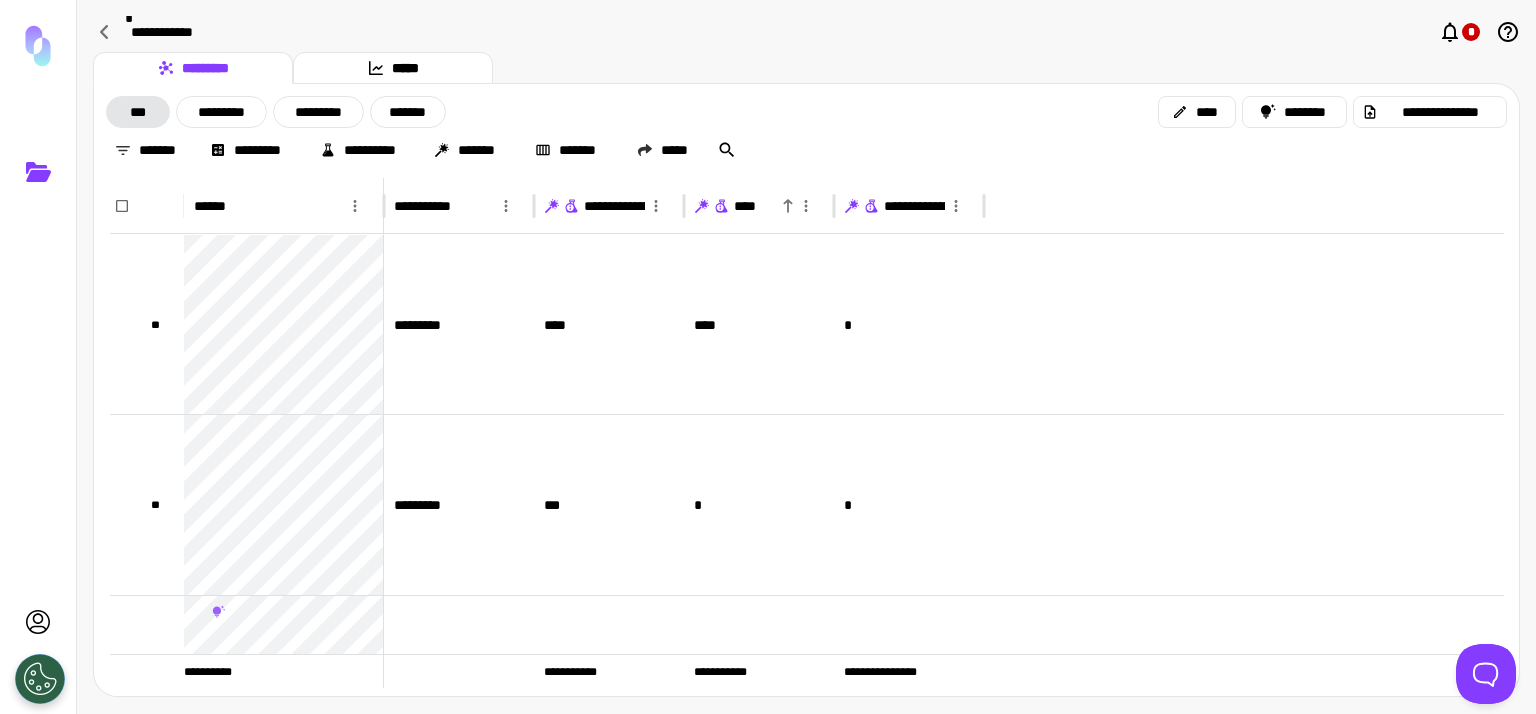 scroll, scrollTop: 0, scrollLeft: 0, axis: both 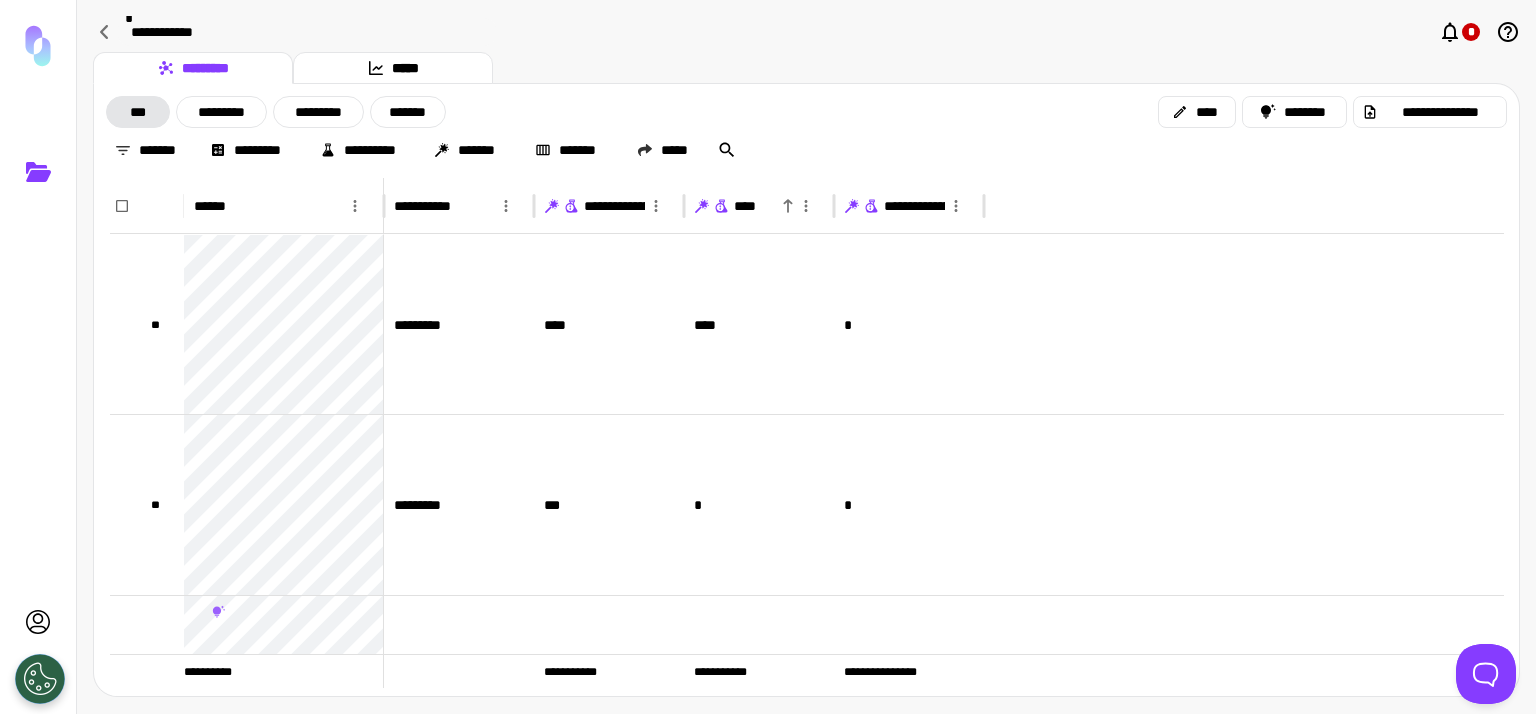 click 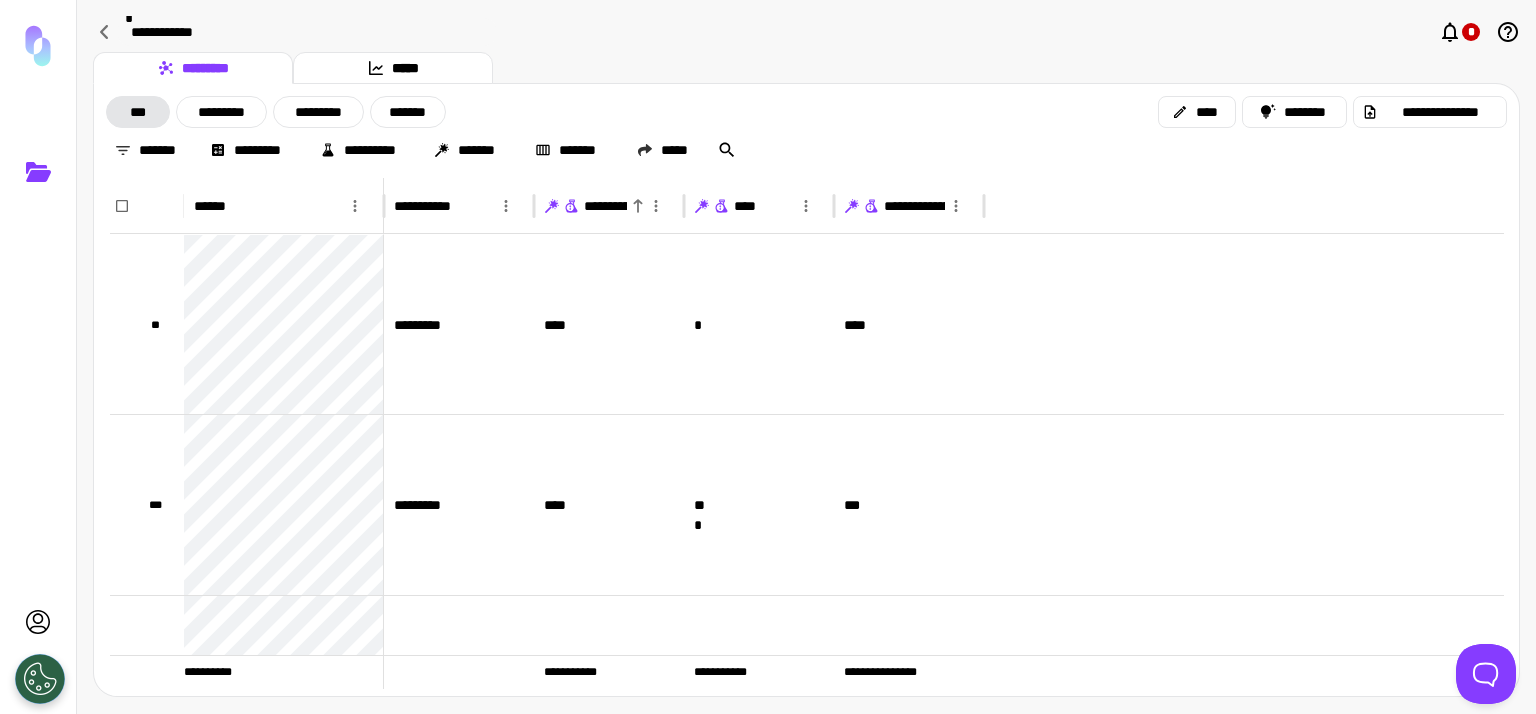 click 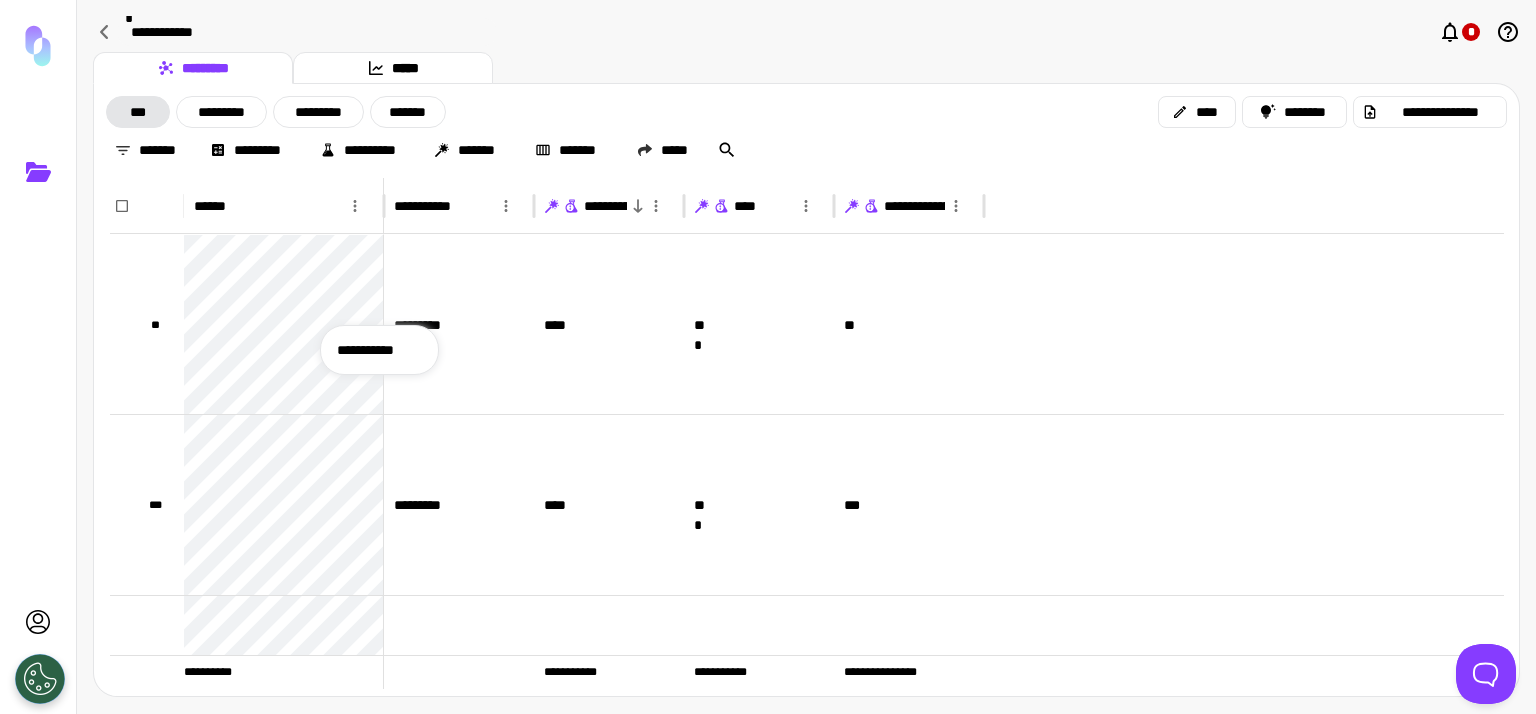 click at bounding box center (768, 357) 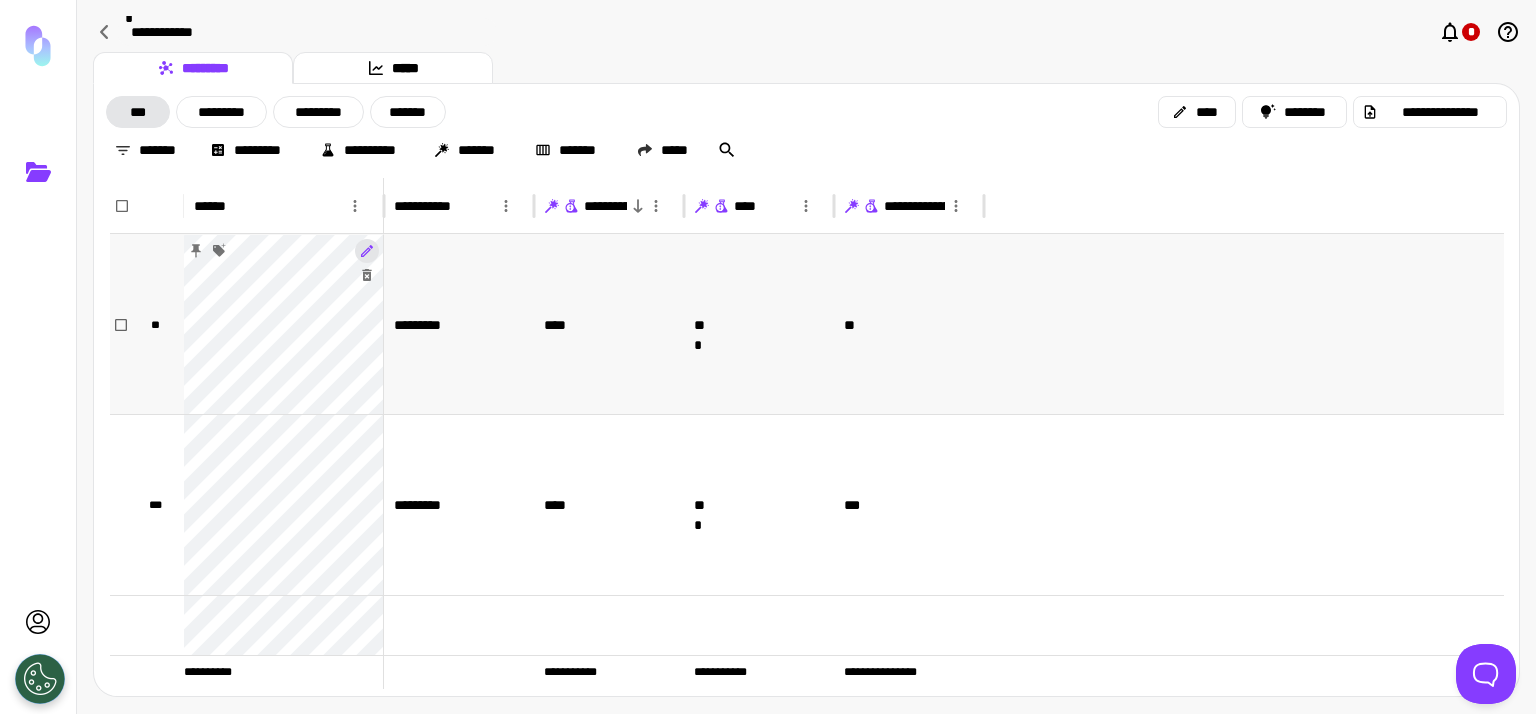 click 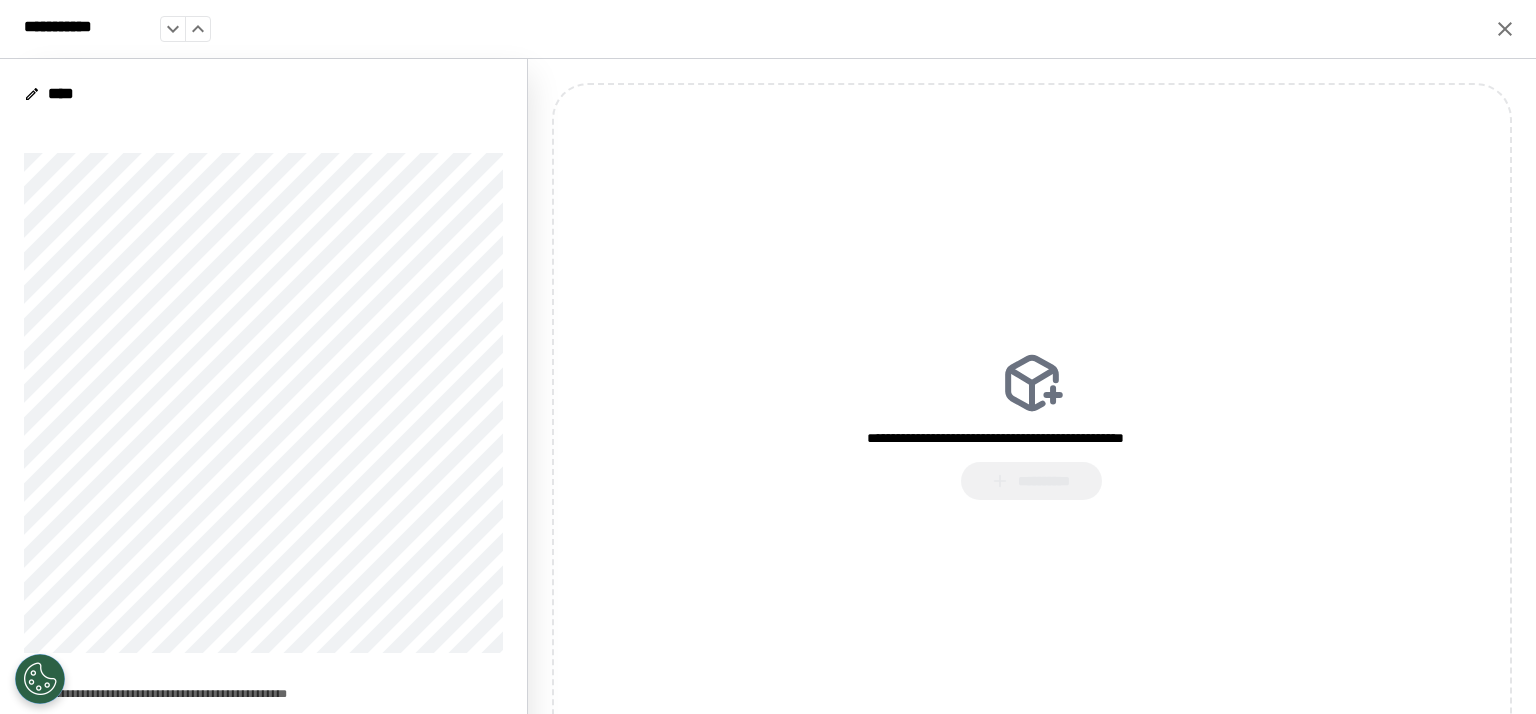 click on "**********" at bounding box center [263, 429] 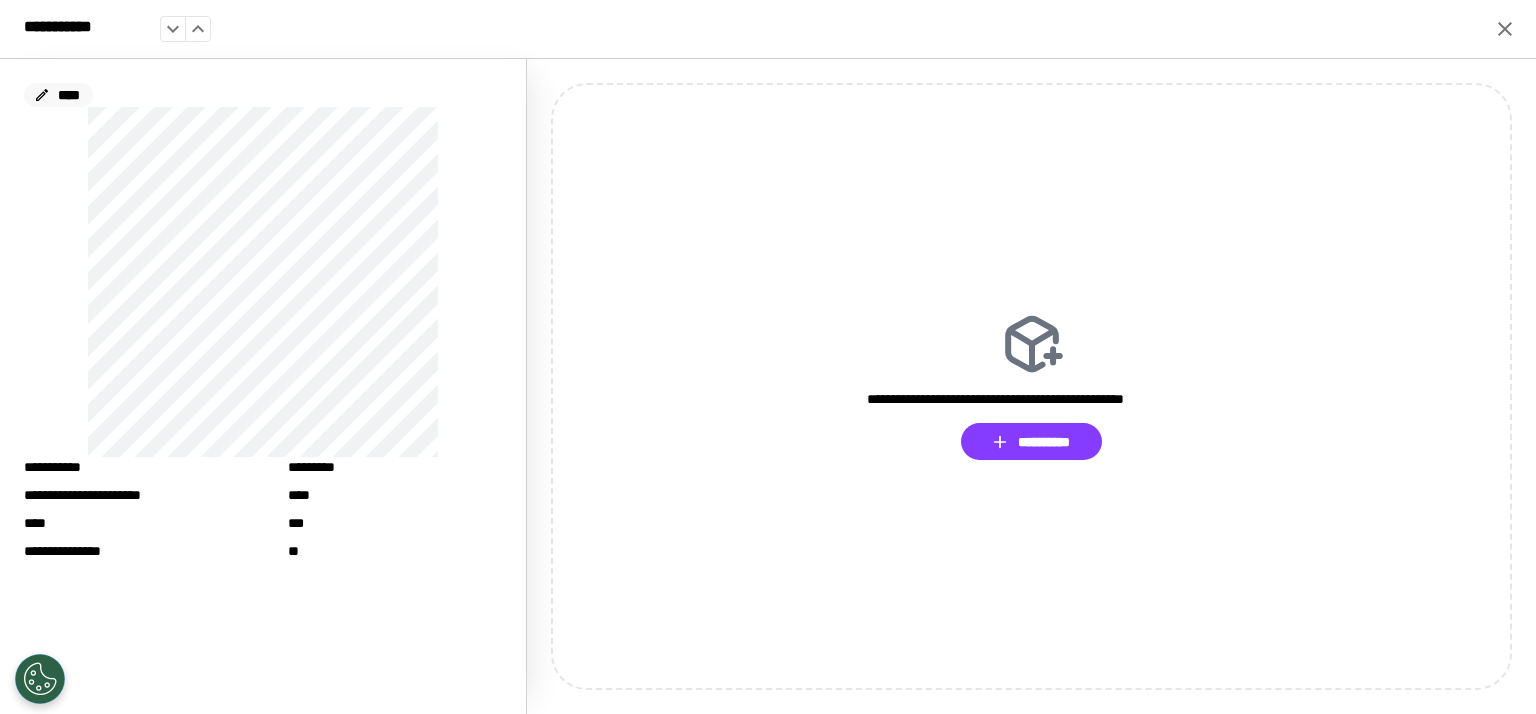 click on "****" at bounding box center (58, 95) 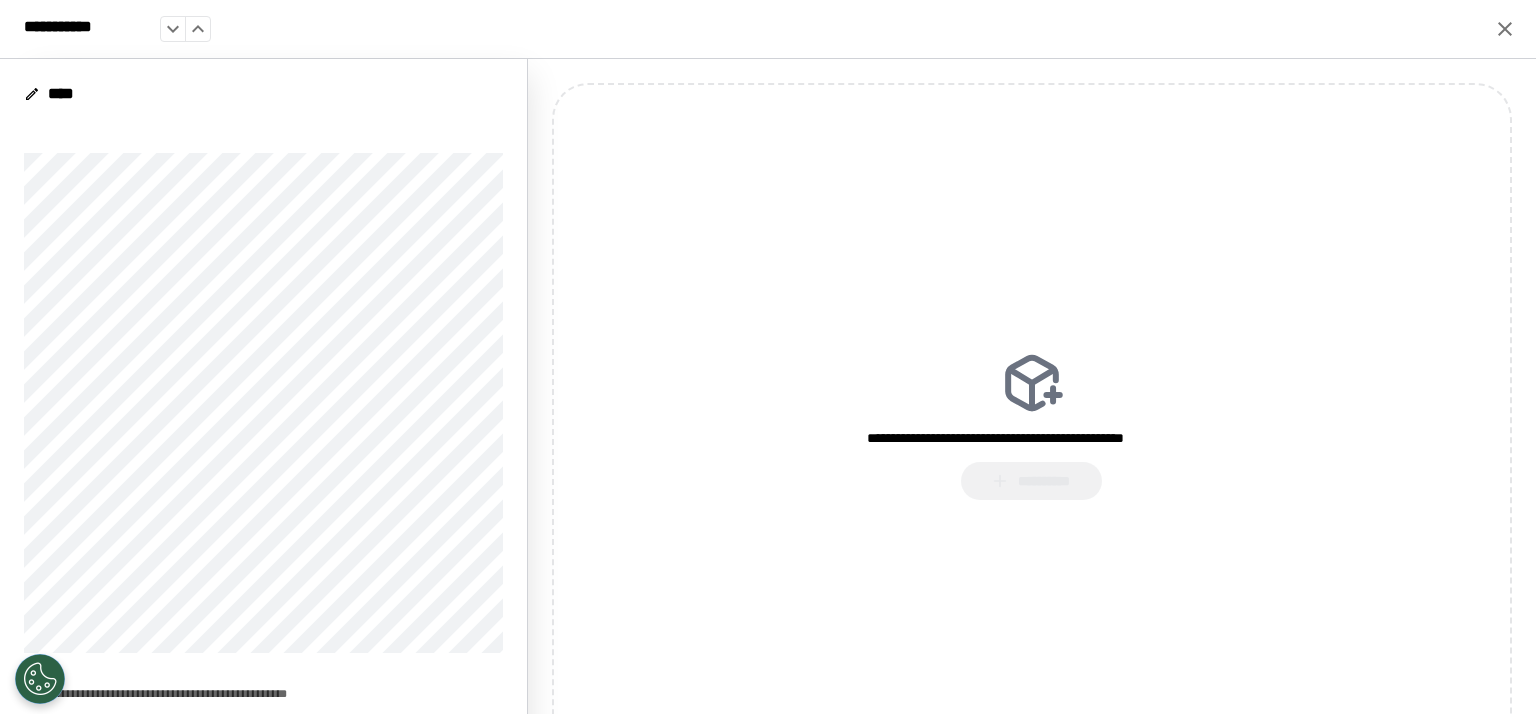 click 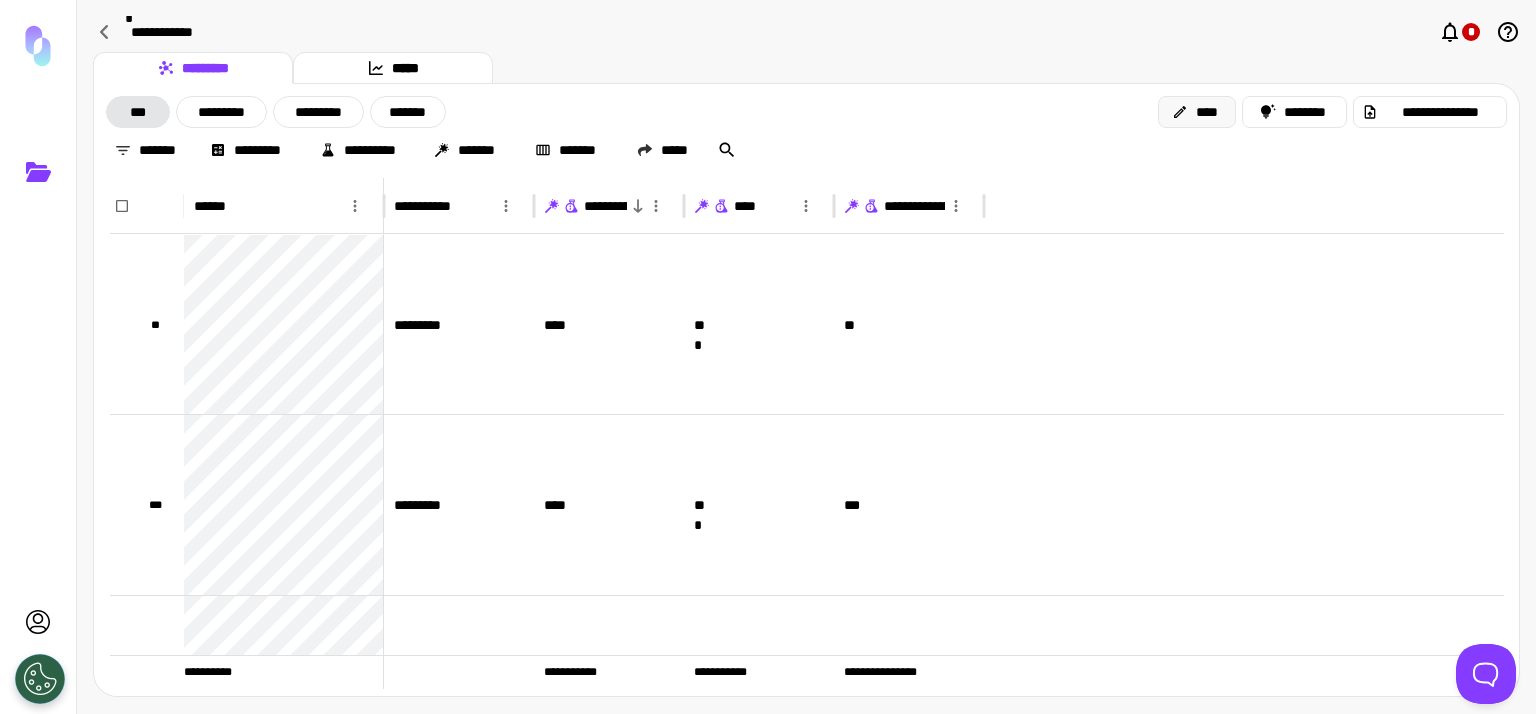 click on "****" at bounding box center (1197, 112) 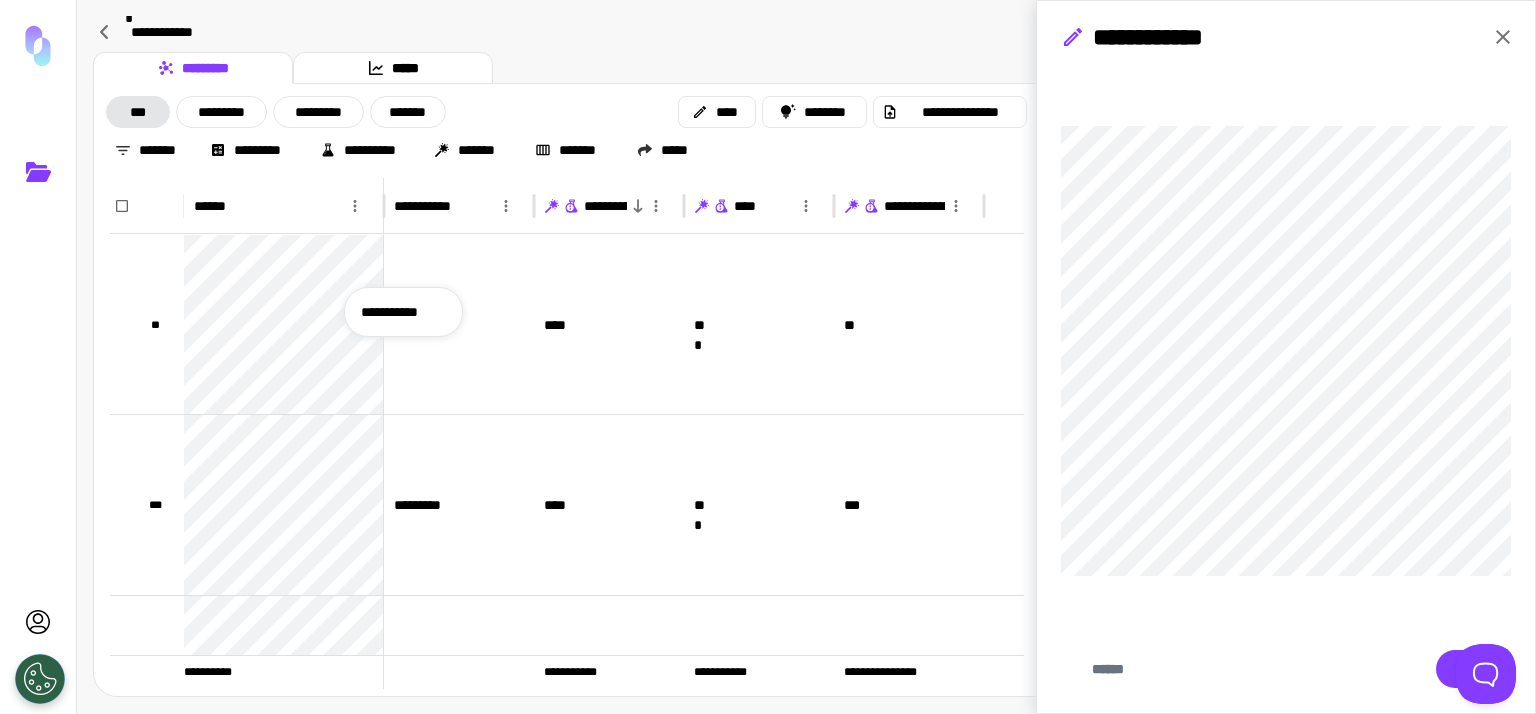 click on "**********" at bounding box center (403, 312) 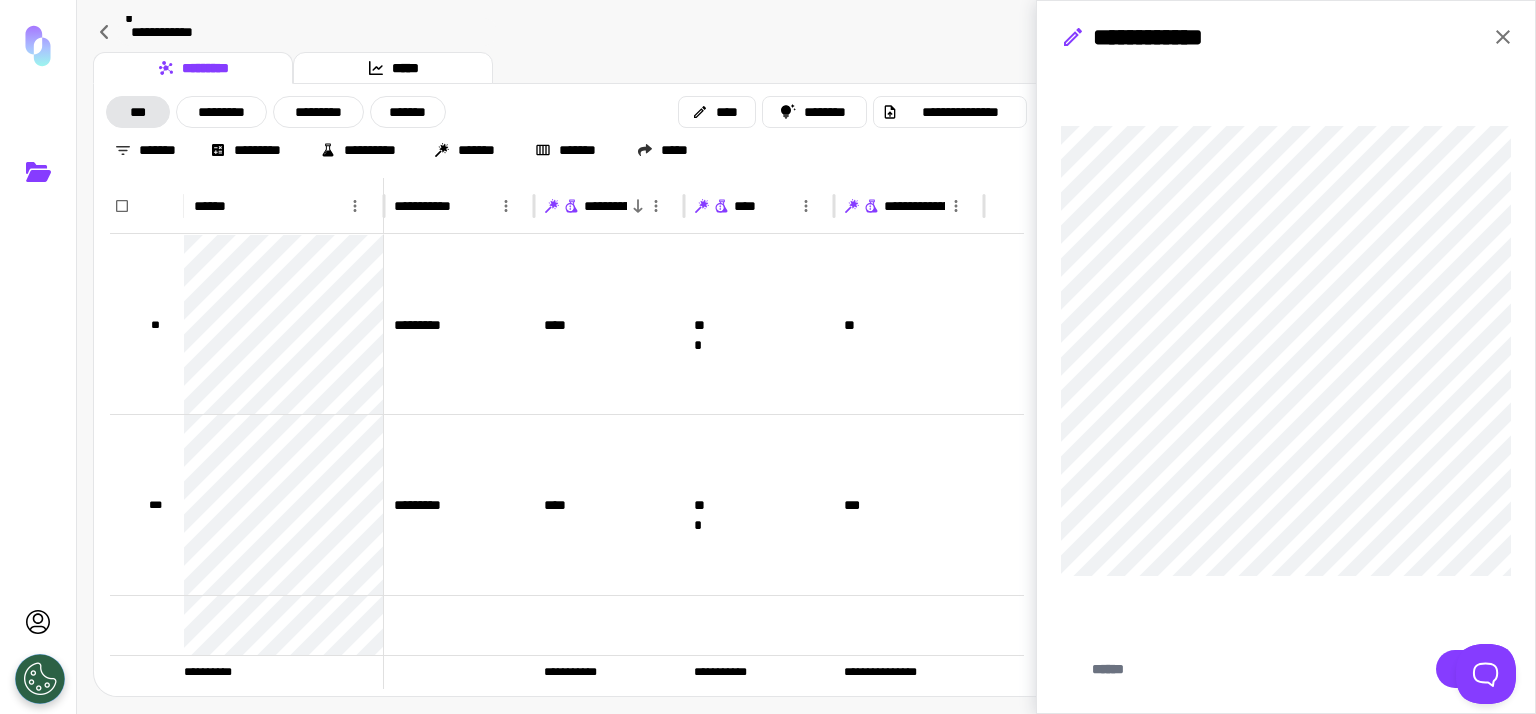 click on "**********" at bounding box center [389, 301] 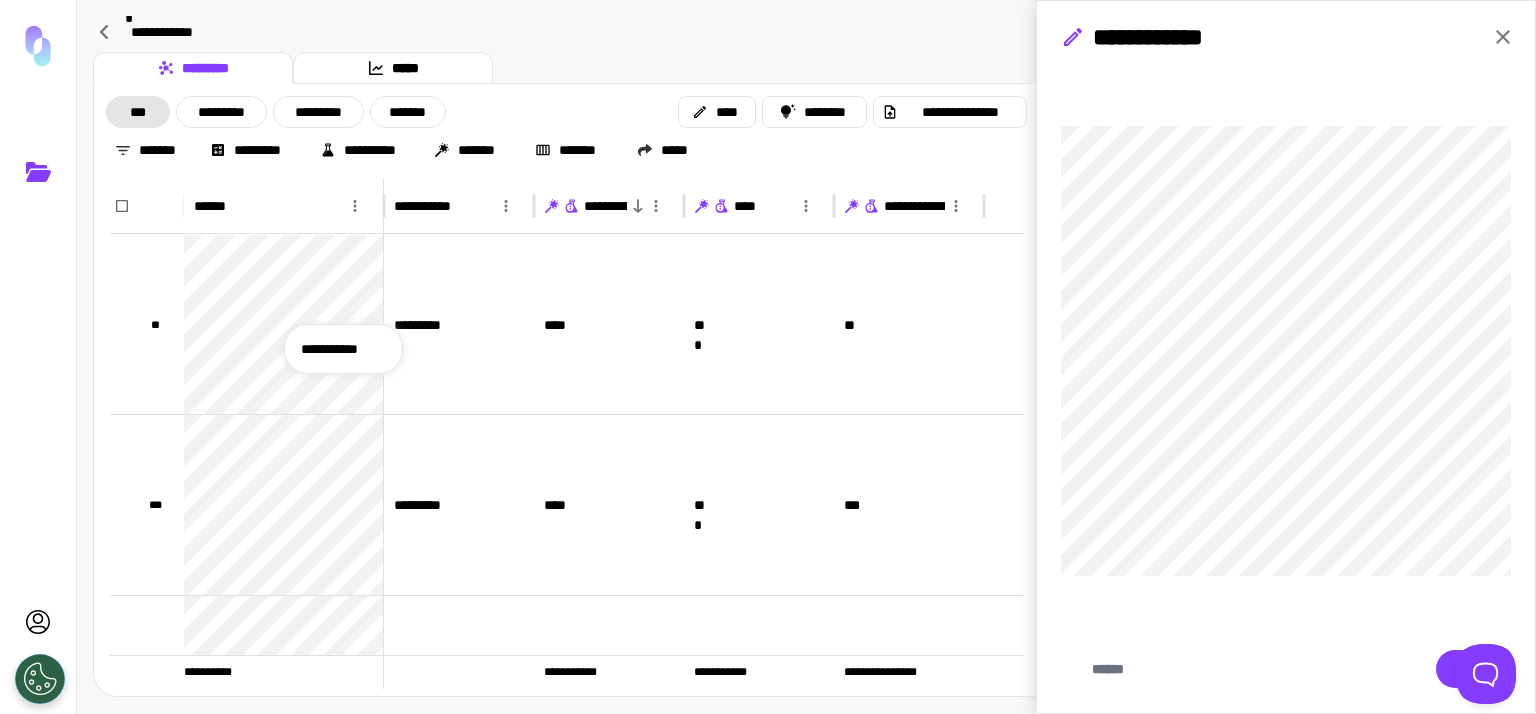 click at bounding box center [768, 357] 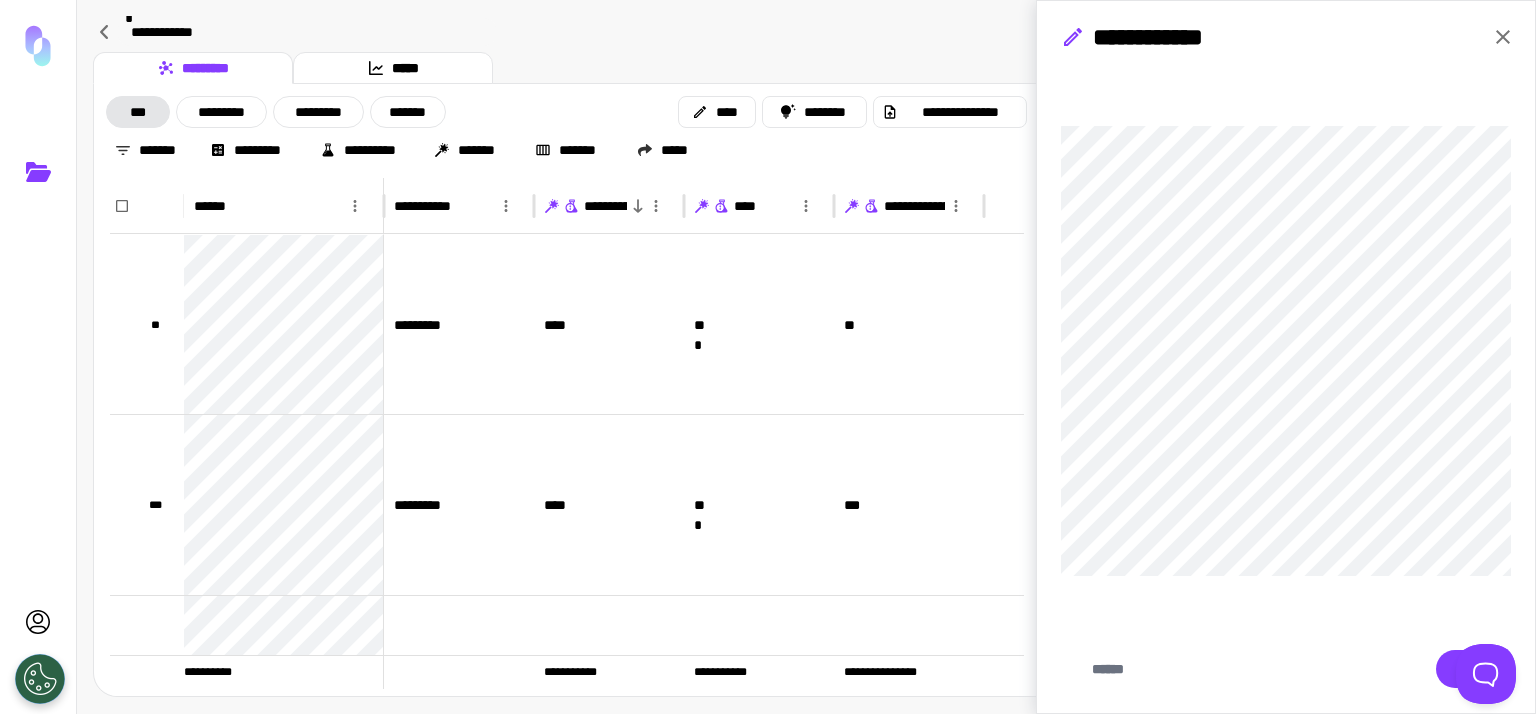 click 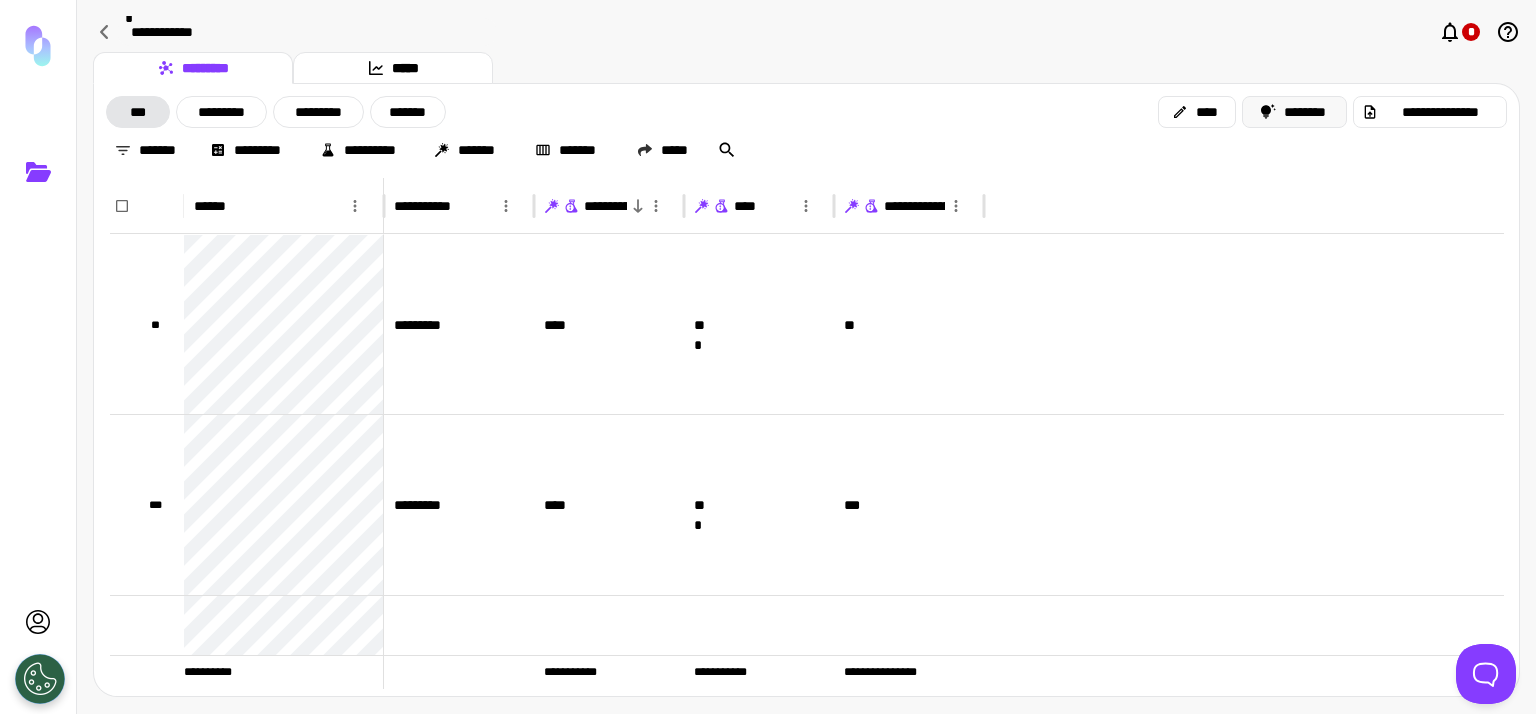 click on "********" at bounding box center (1294, 112) 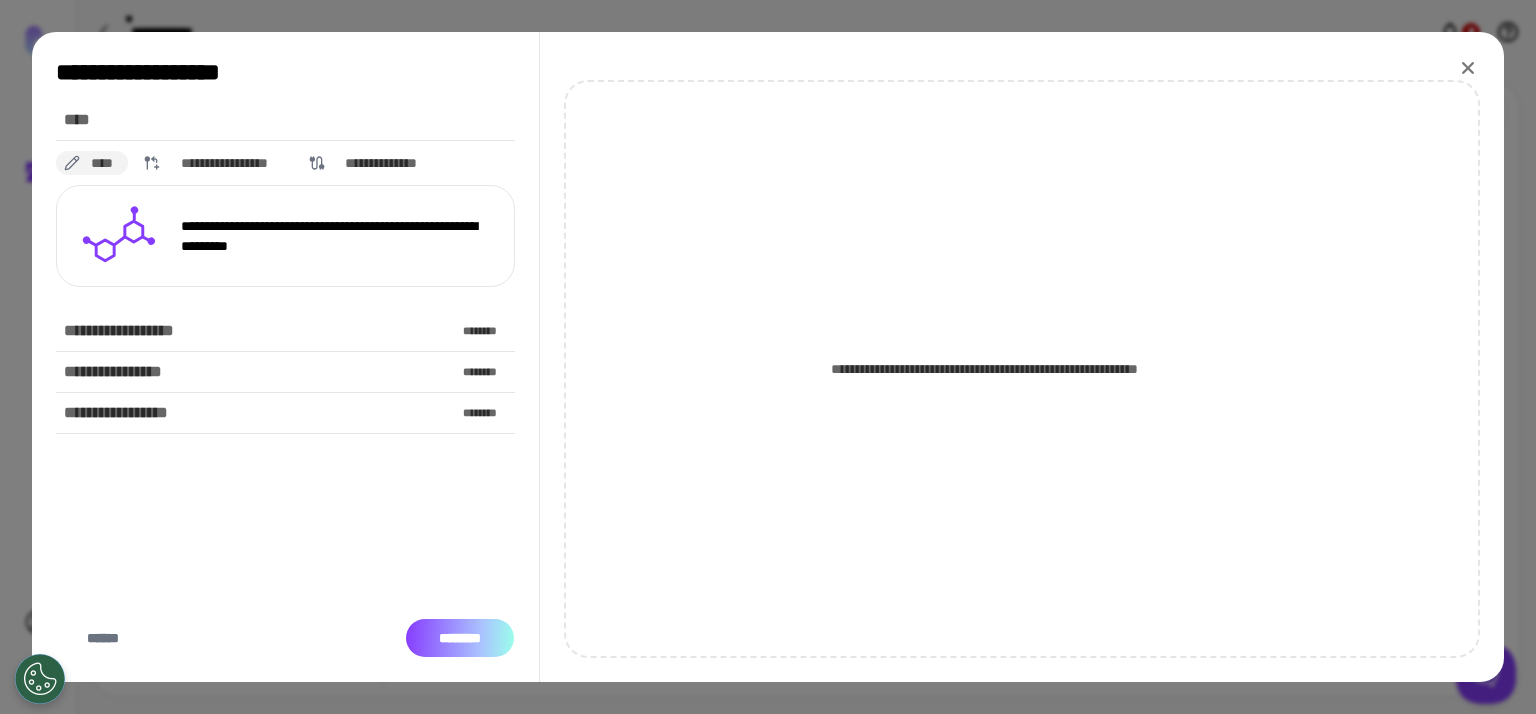 click on "********" at bounding box center [460, 638] 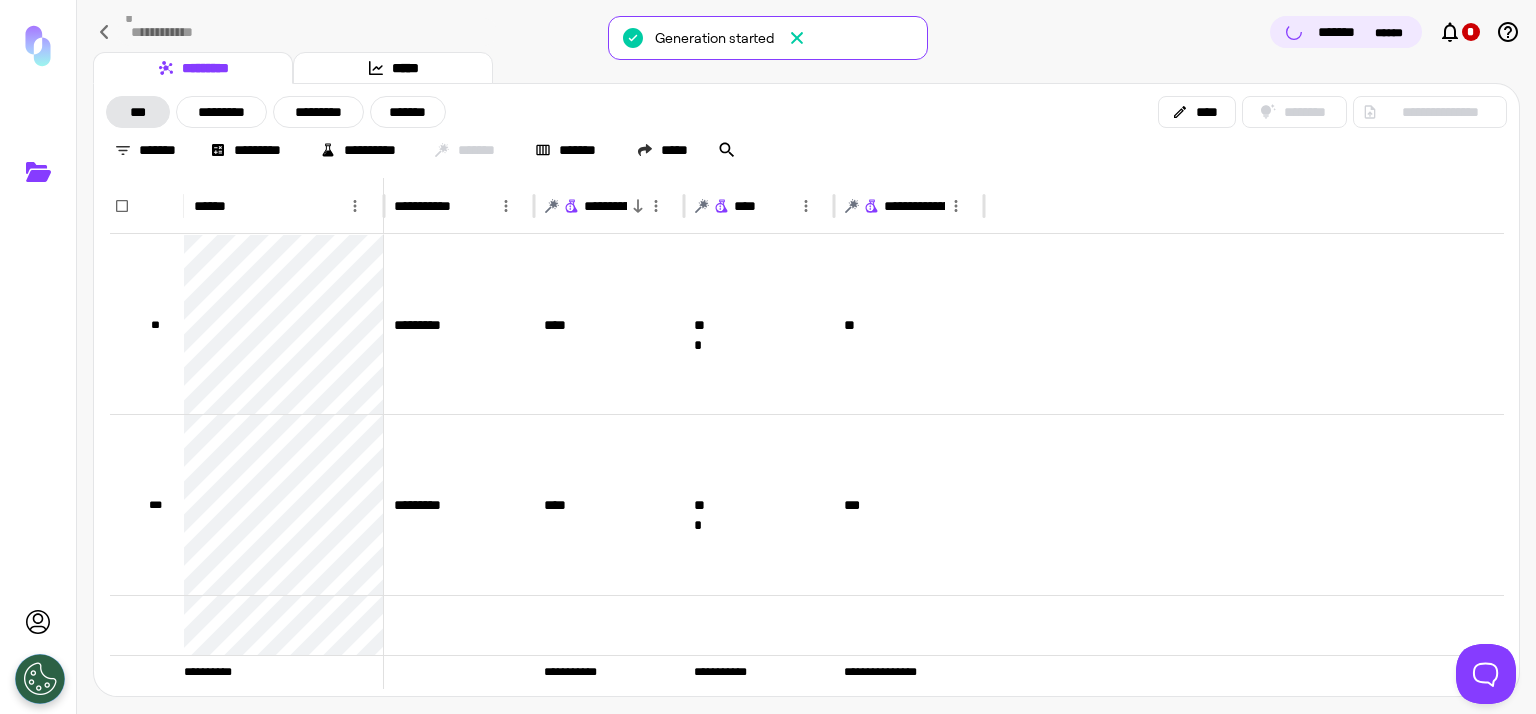 click 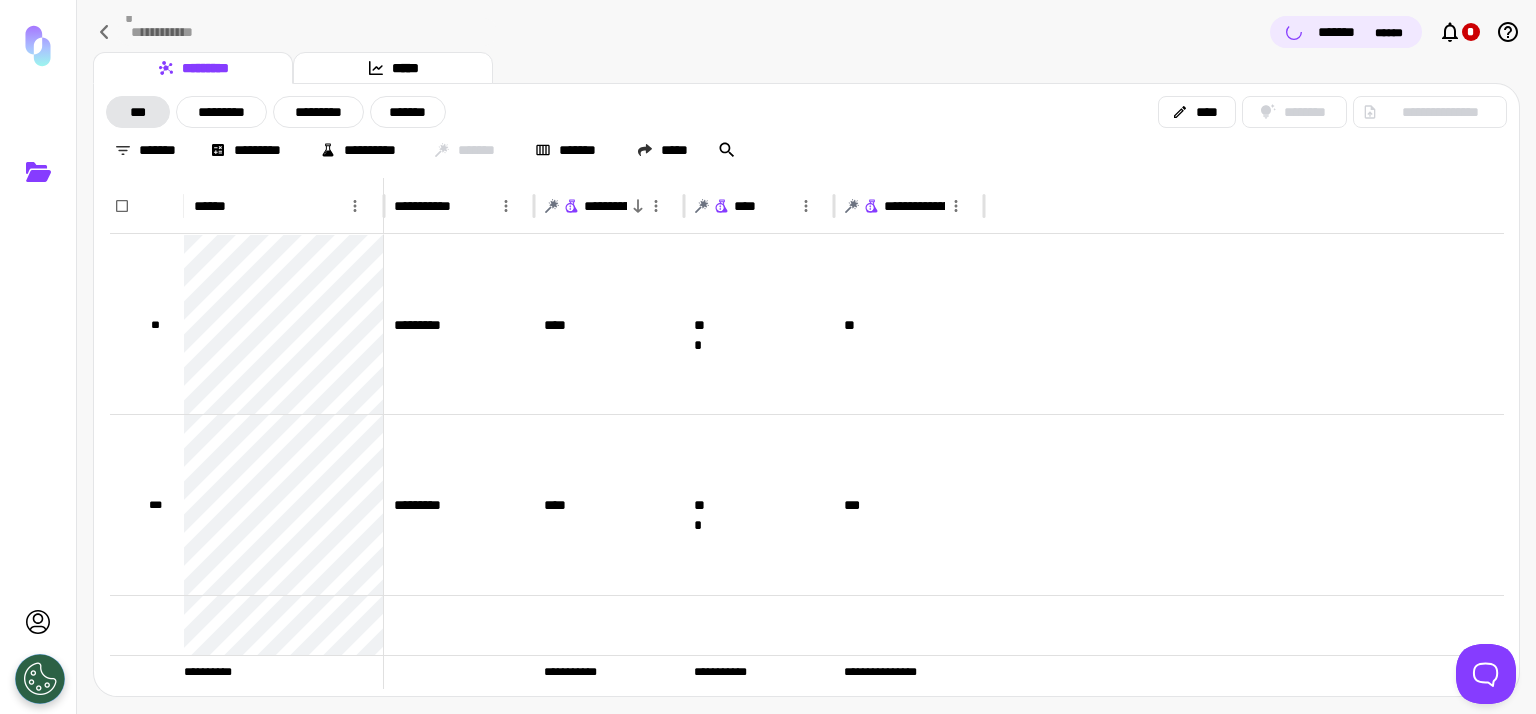 click on "*******" at bounding box center (1344, 32) 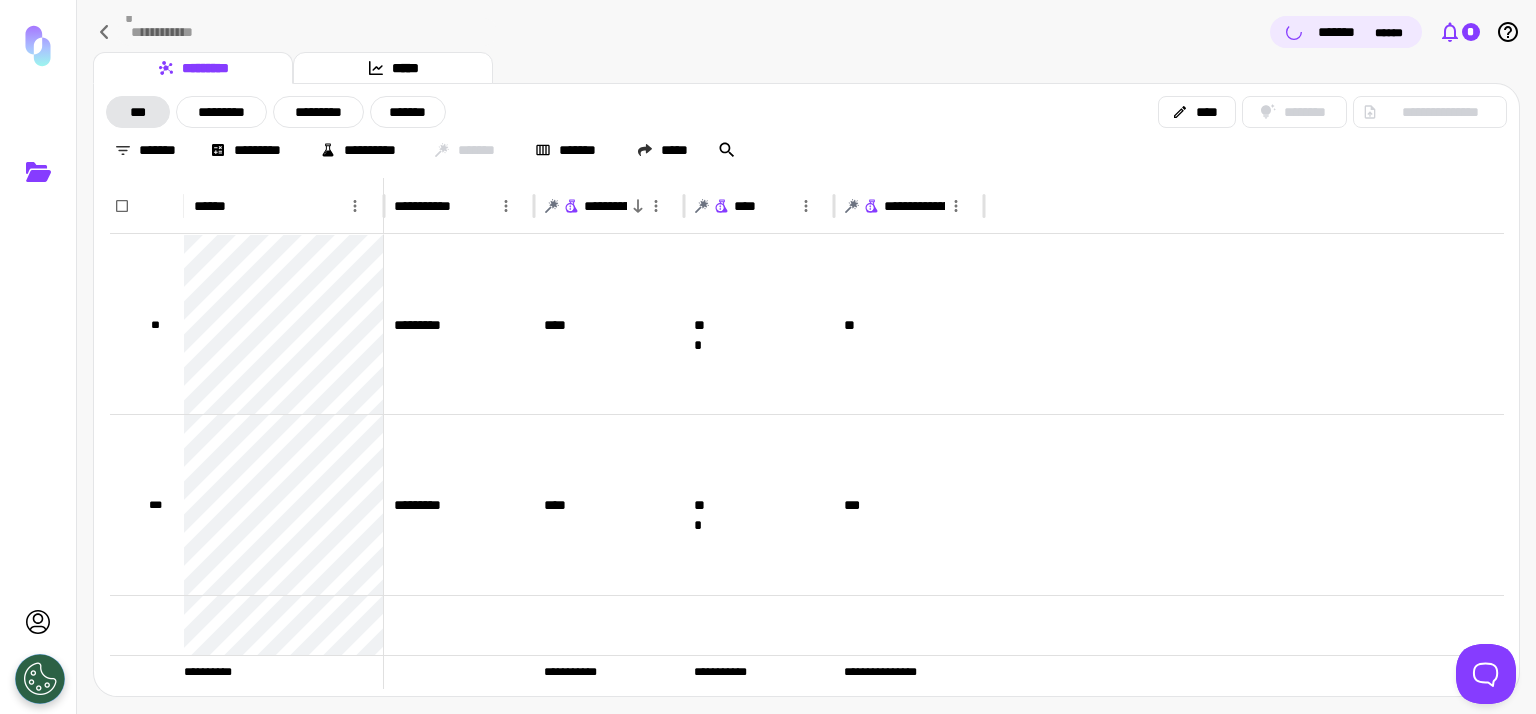 click 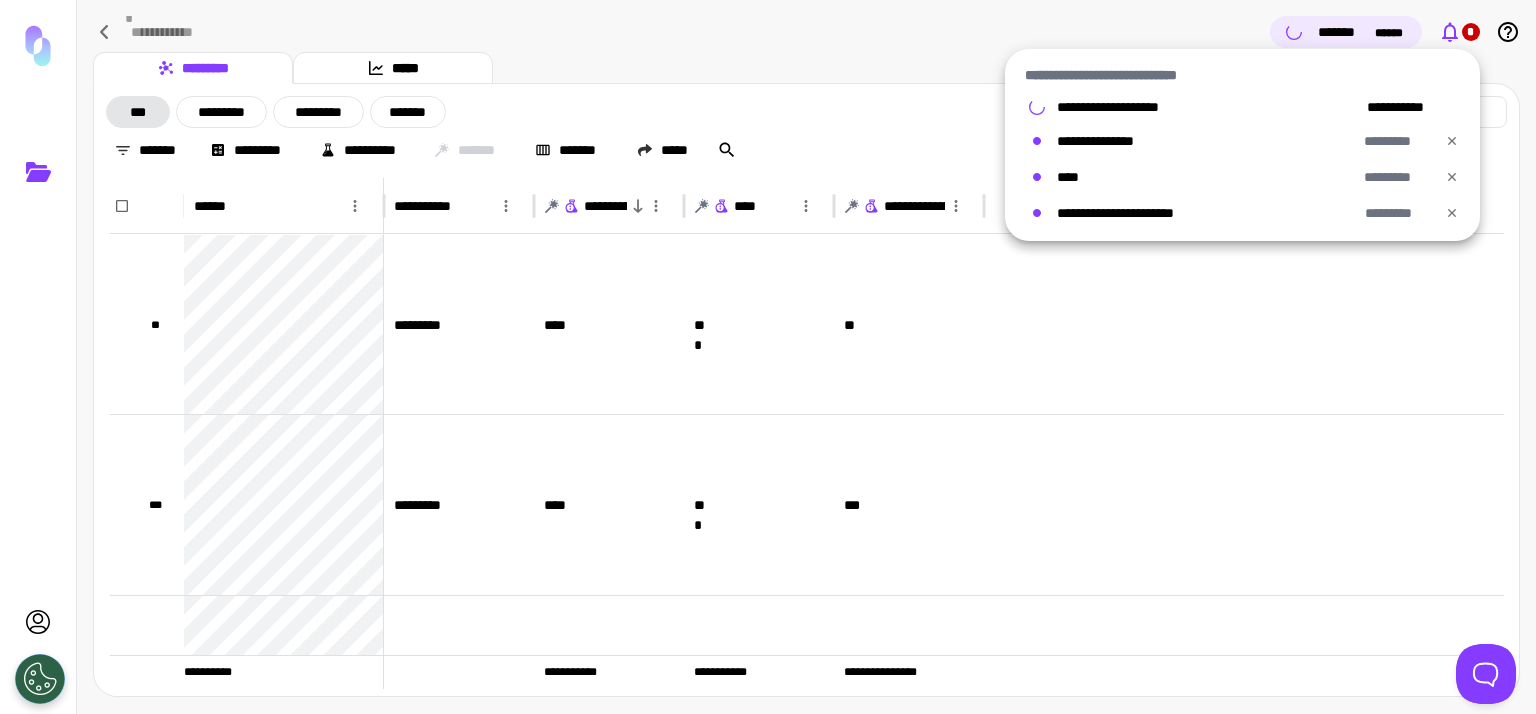 click at bounding box center (768, 357) 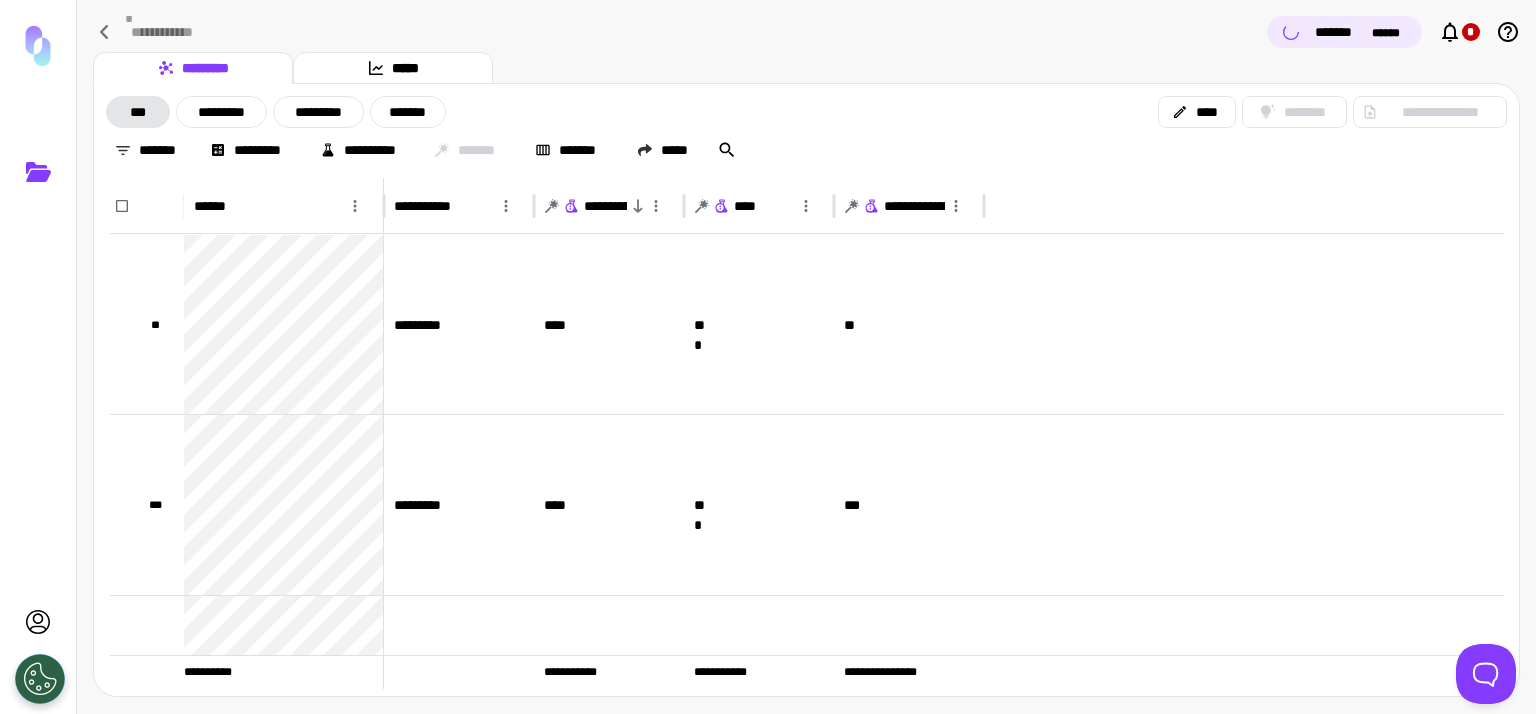 drag, startPoint x: 1344, startPoint y: 24, endPoint x: 4, endPoint y: 221, distance: 1354.4036 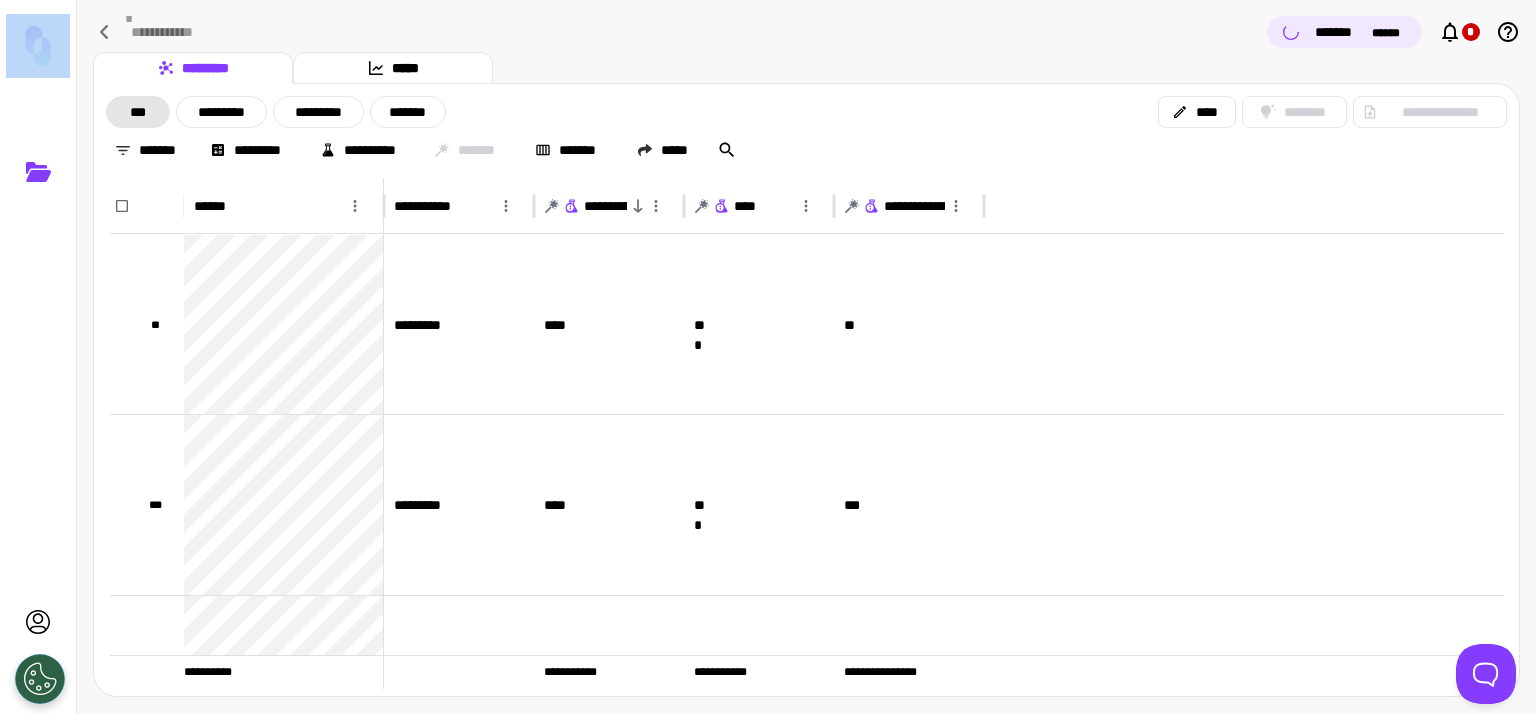 click at bounding box center [38, 429] 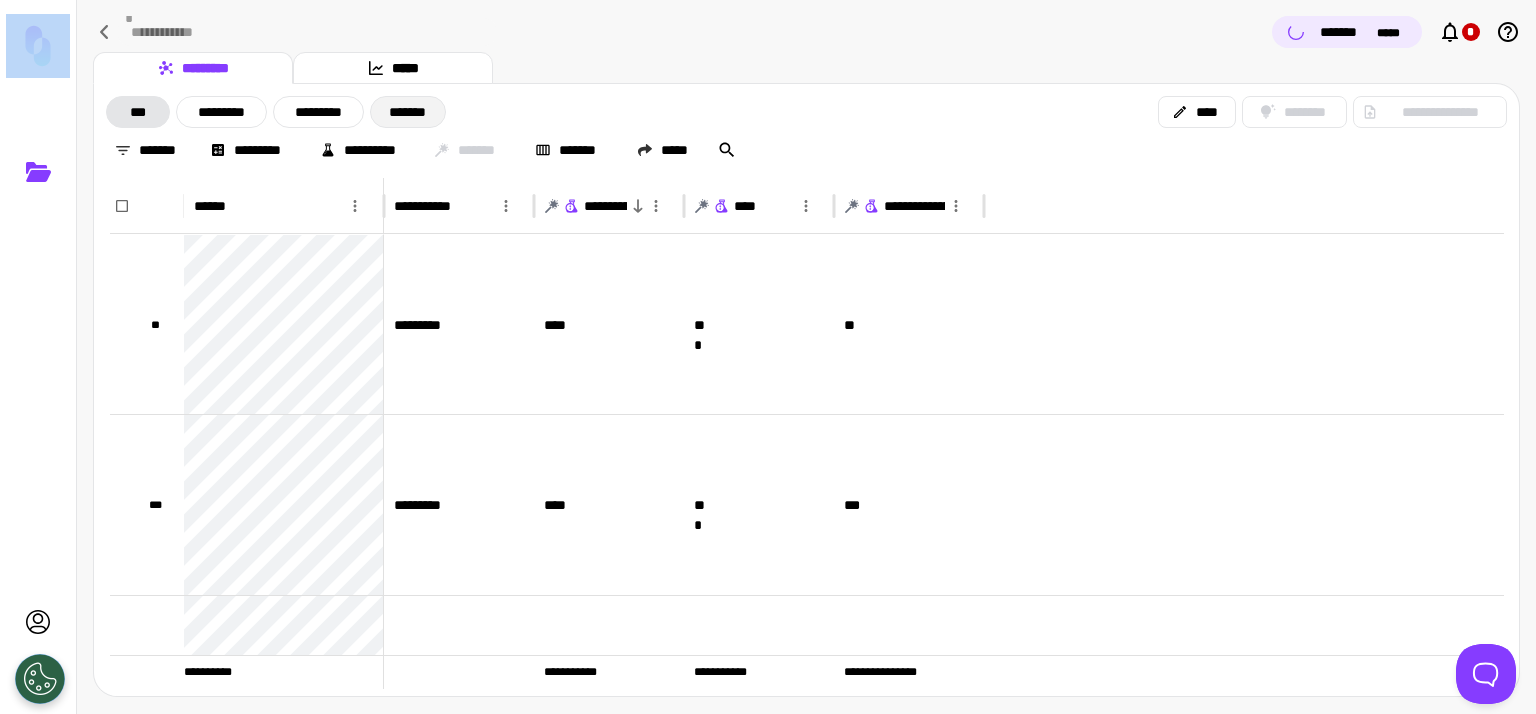 click on "*******" at bounding box center [408, 112] 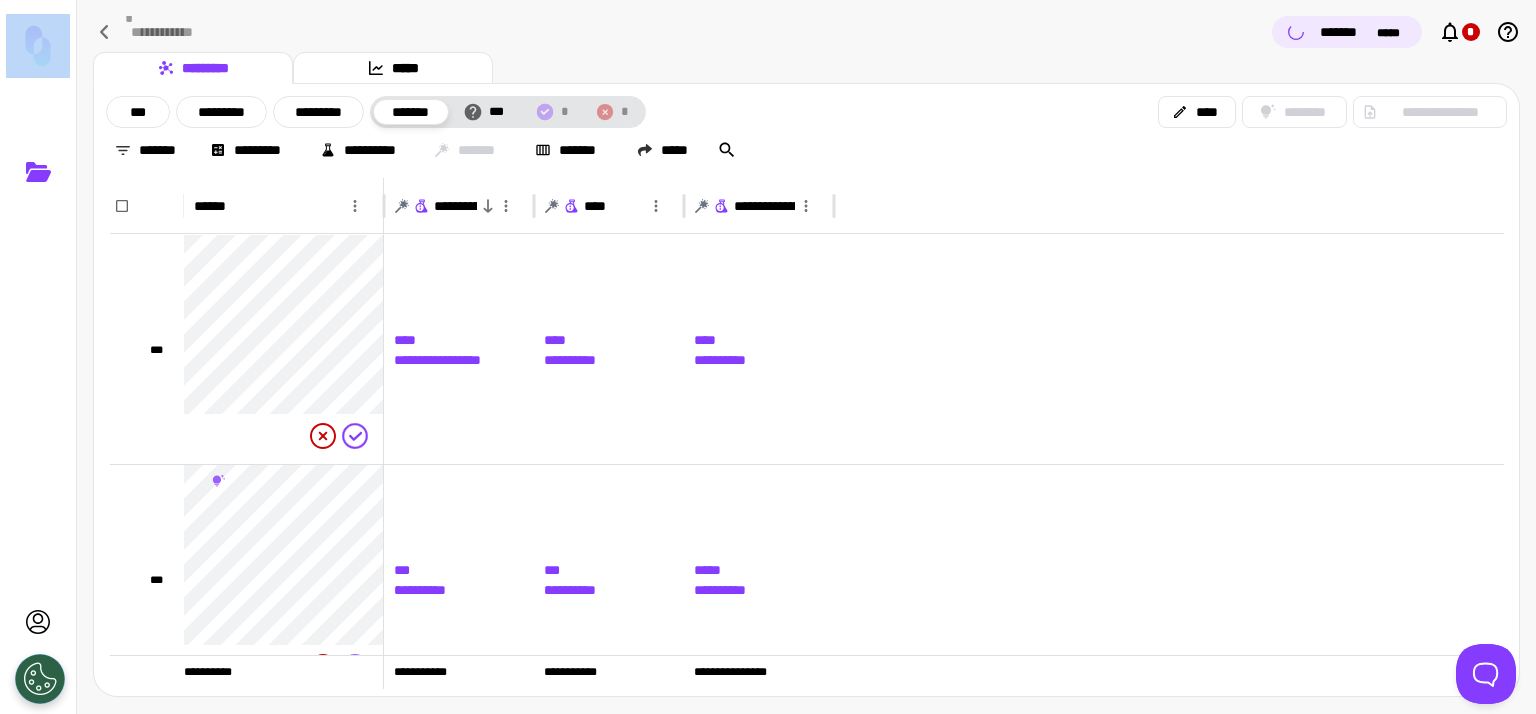 click on "*******" at bounding box center [411, 112] 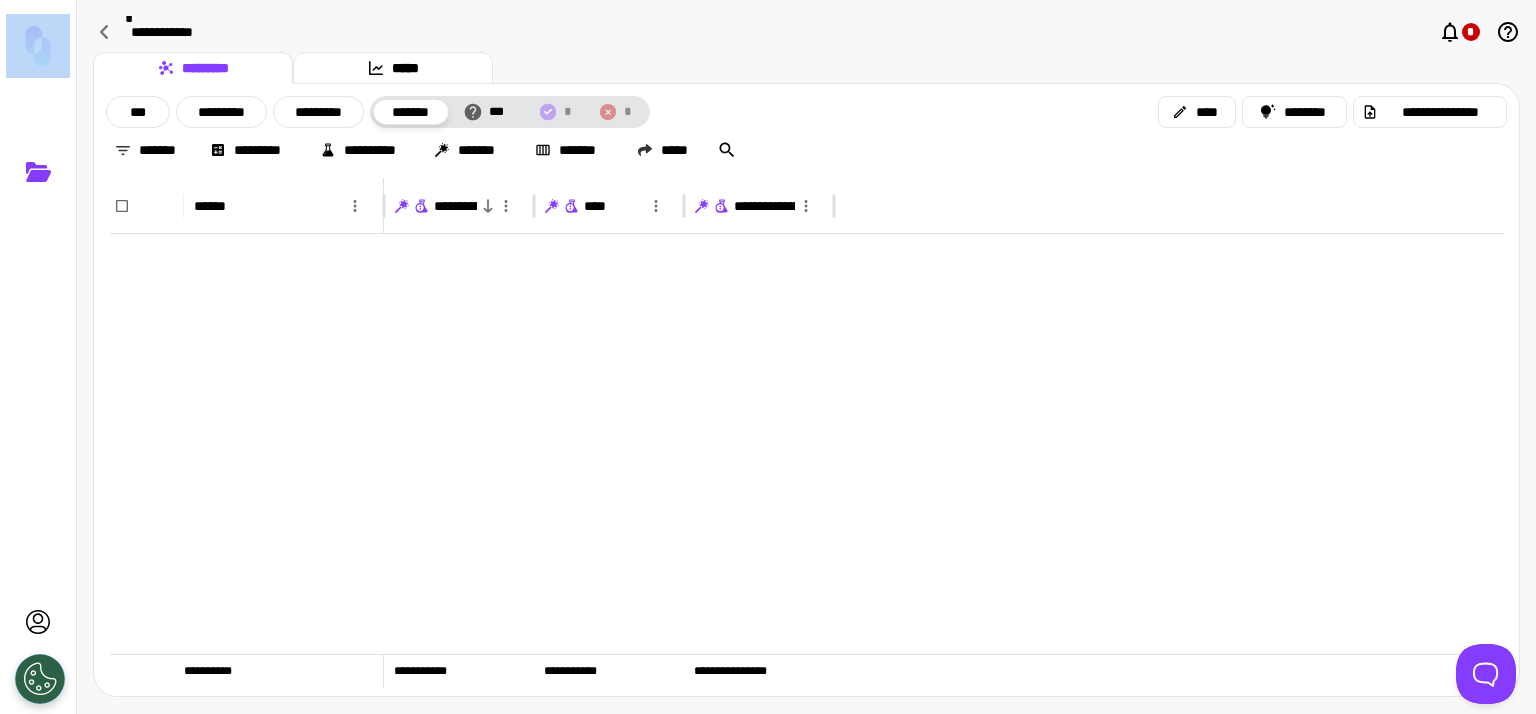 scroll, scrollTop: 0, scrollLeft: 0, axis: both 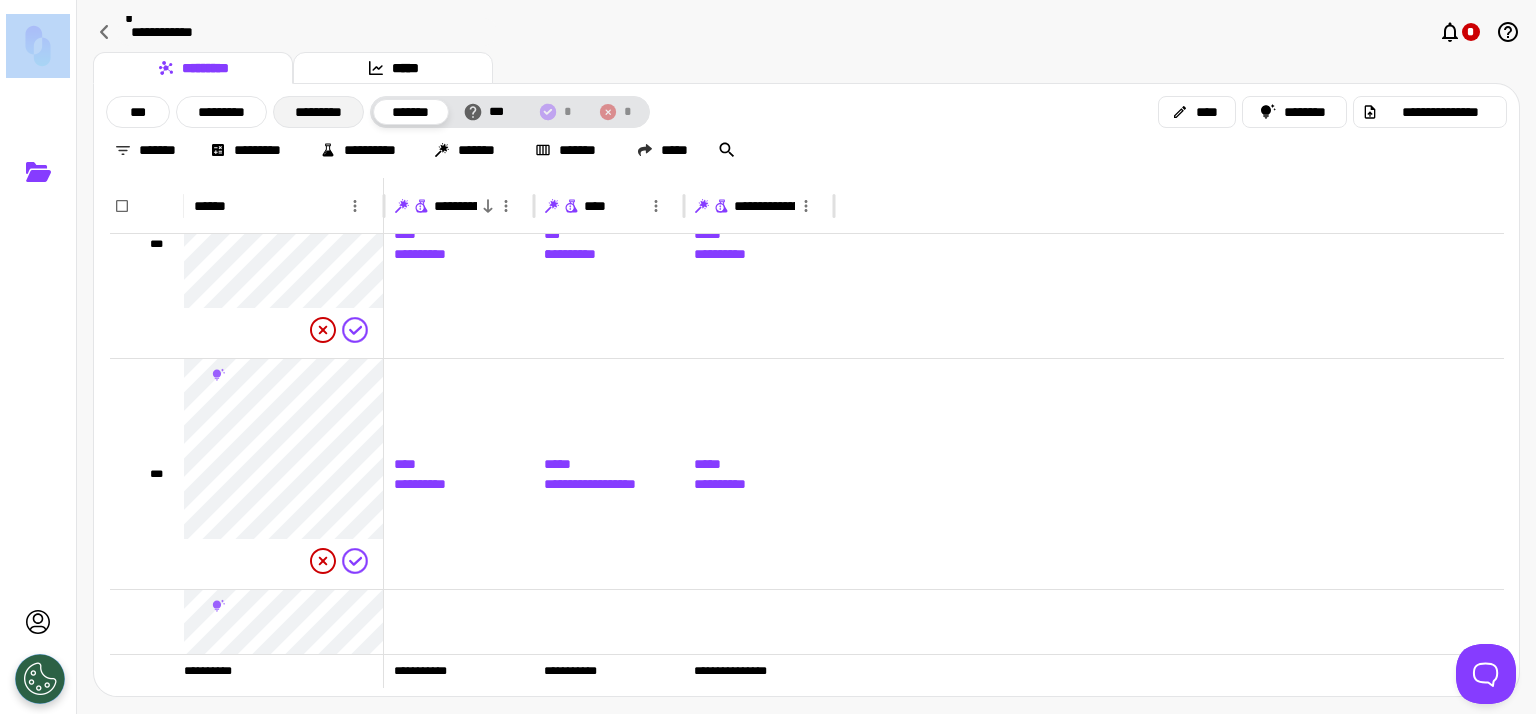 click on "*********" at bounding box center [318, 112] 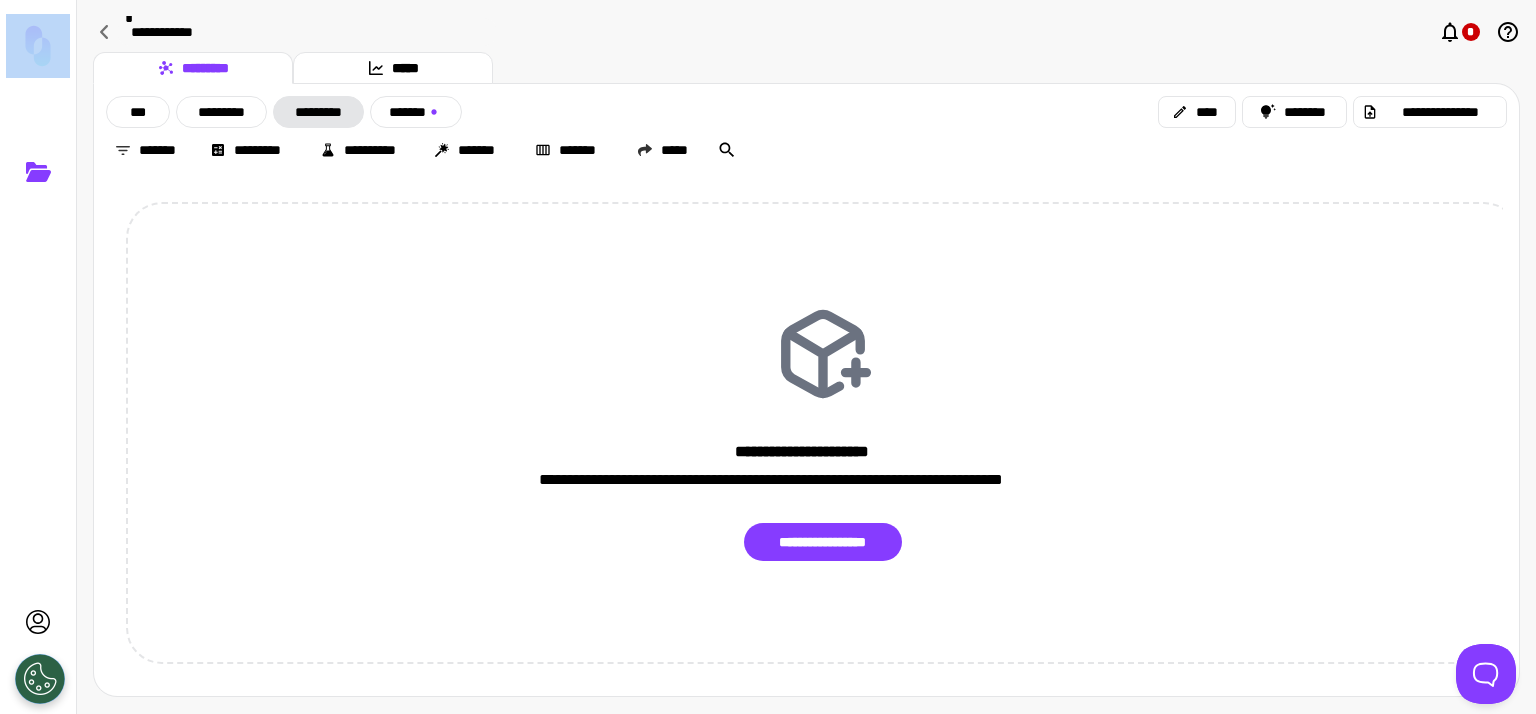 scroll, scrollTop: 0, scrollLeft: 0, axis: both 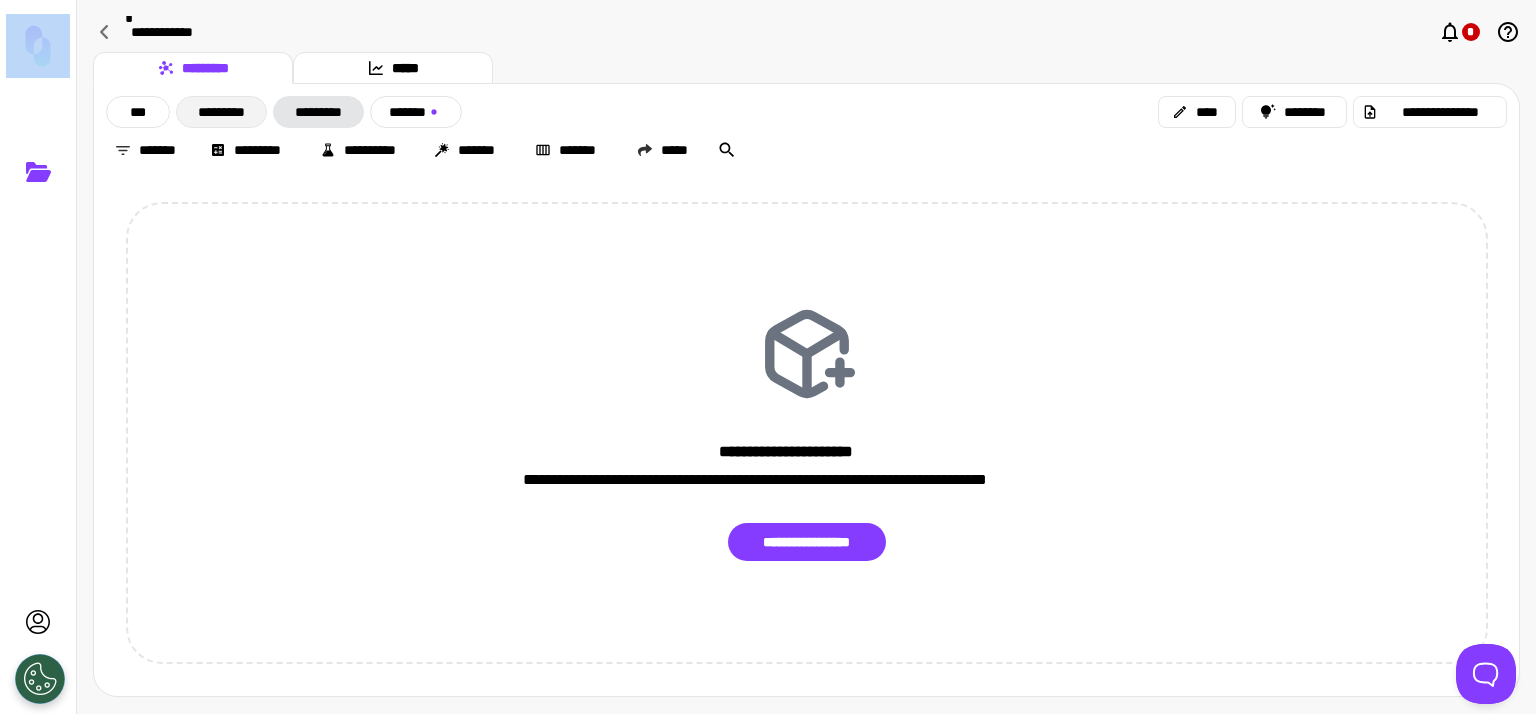 click on "*********" at bounding box center [221, 112] 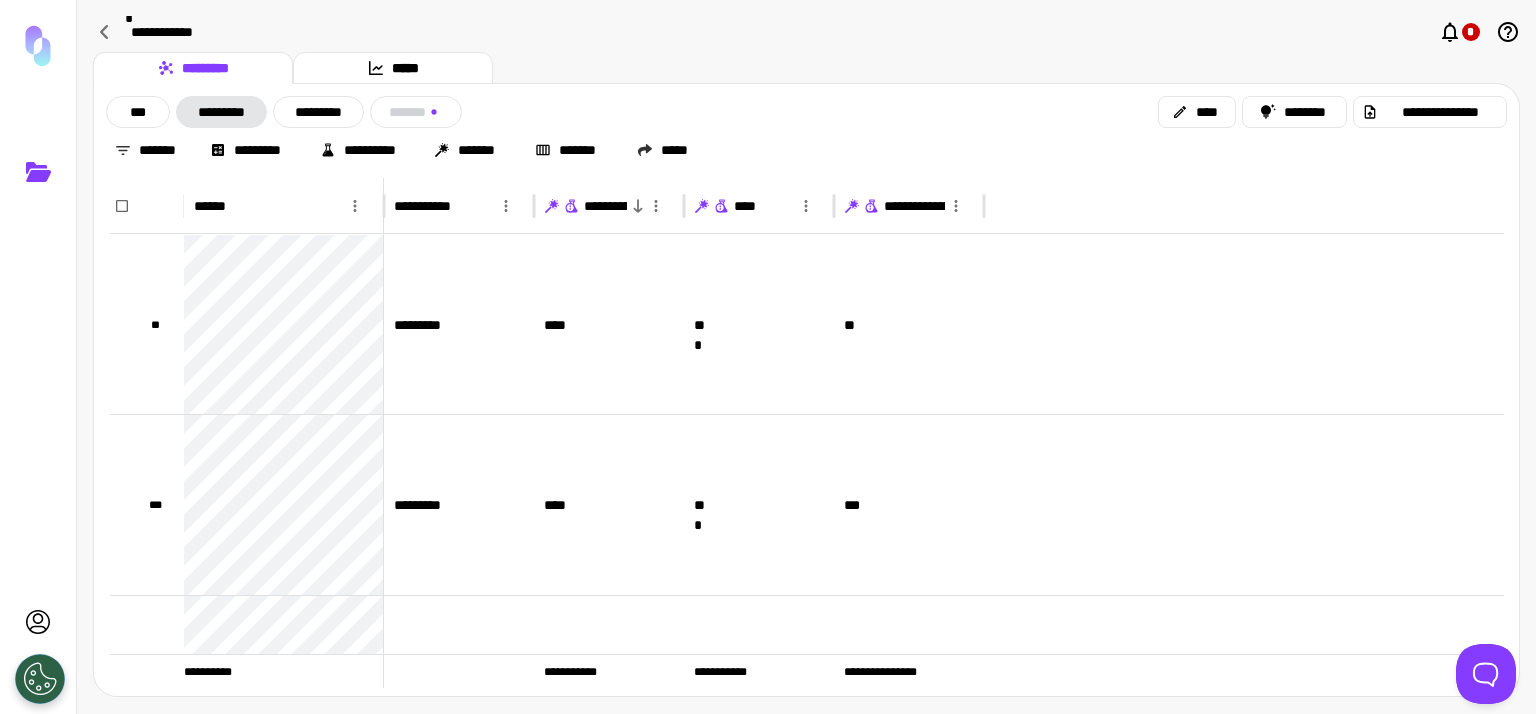 click on "*** ********* ********* *******" at bounding box center (284, 112) 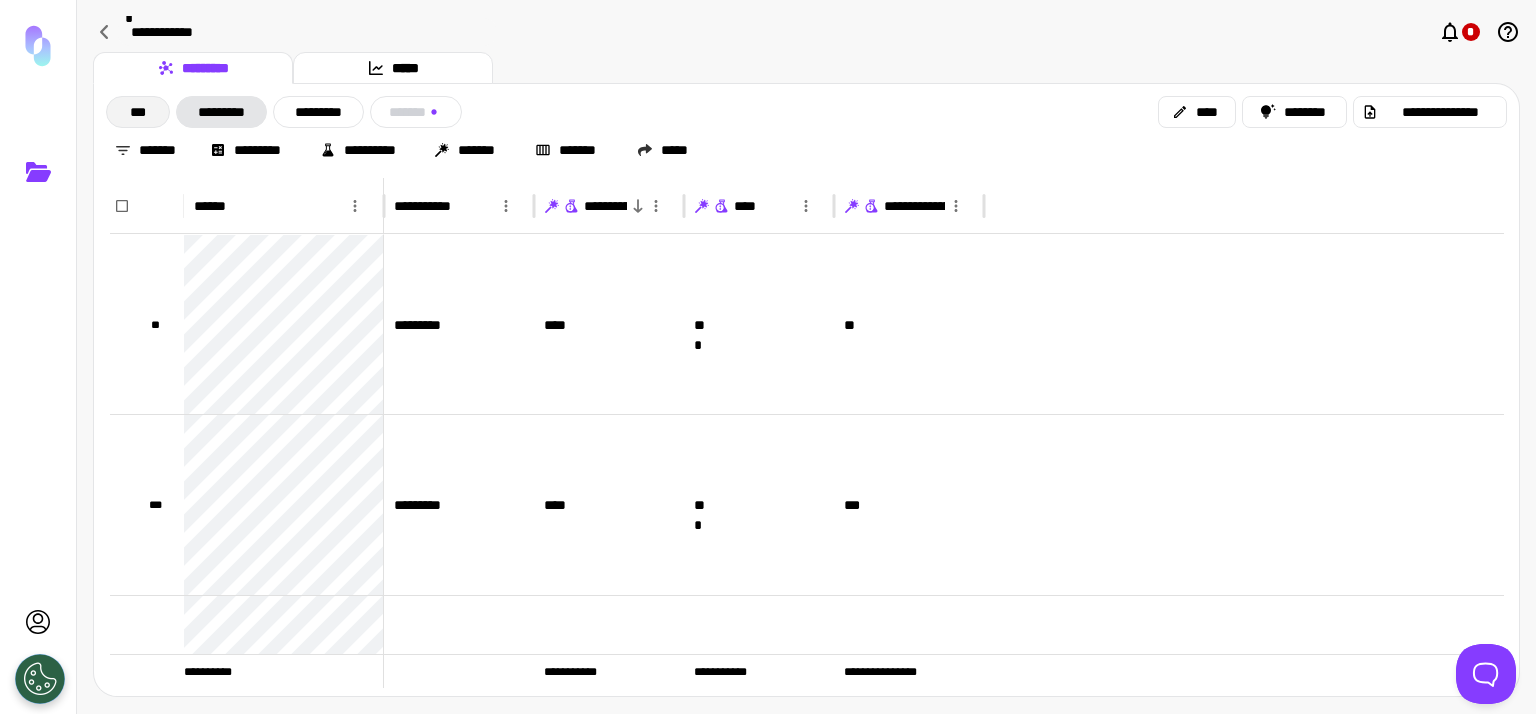 click on "***" at bounding box center (138, 112) 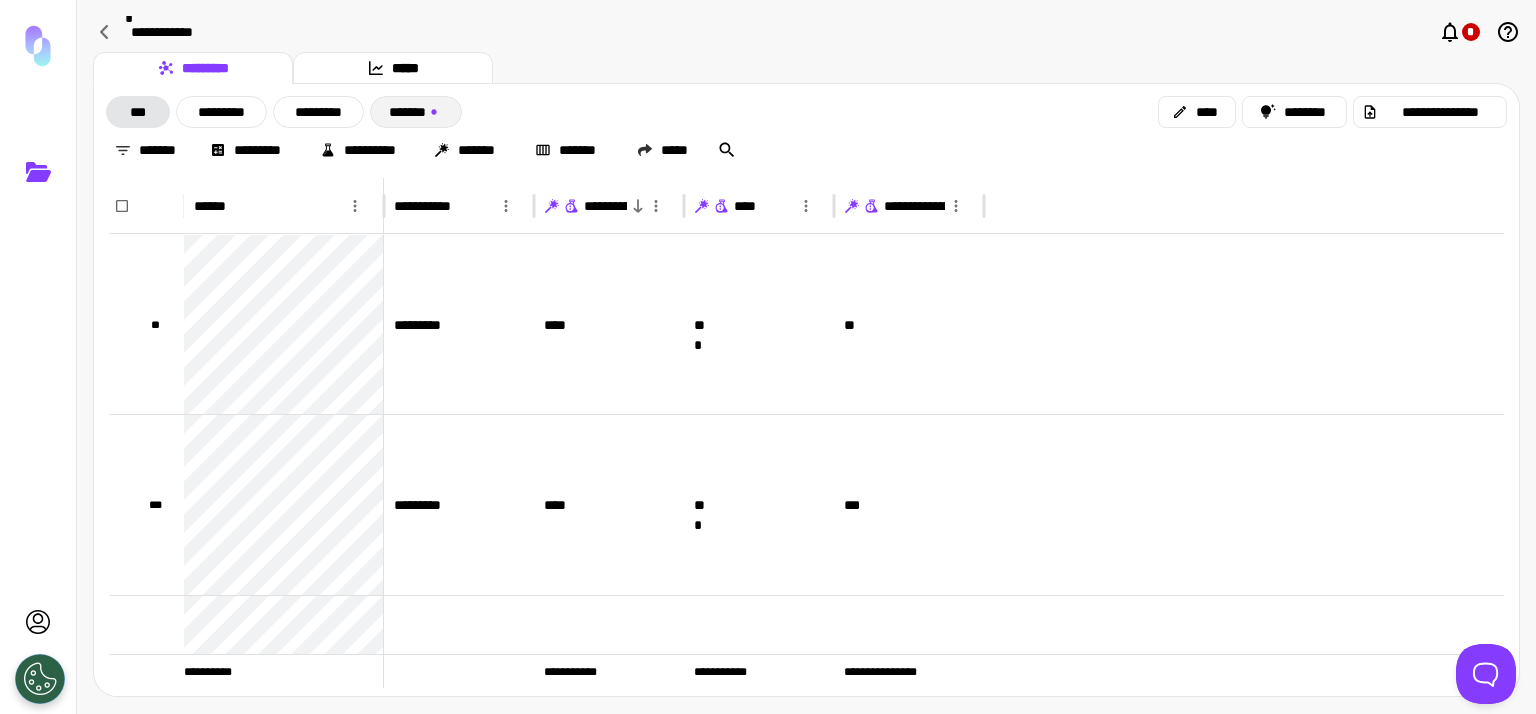 click on "*******" at bounding box center (416, 112) 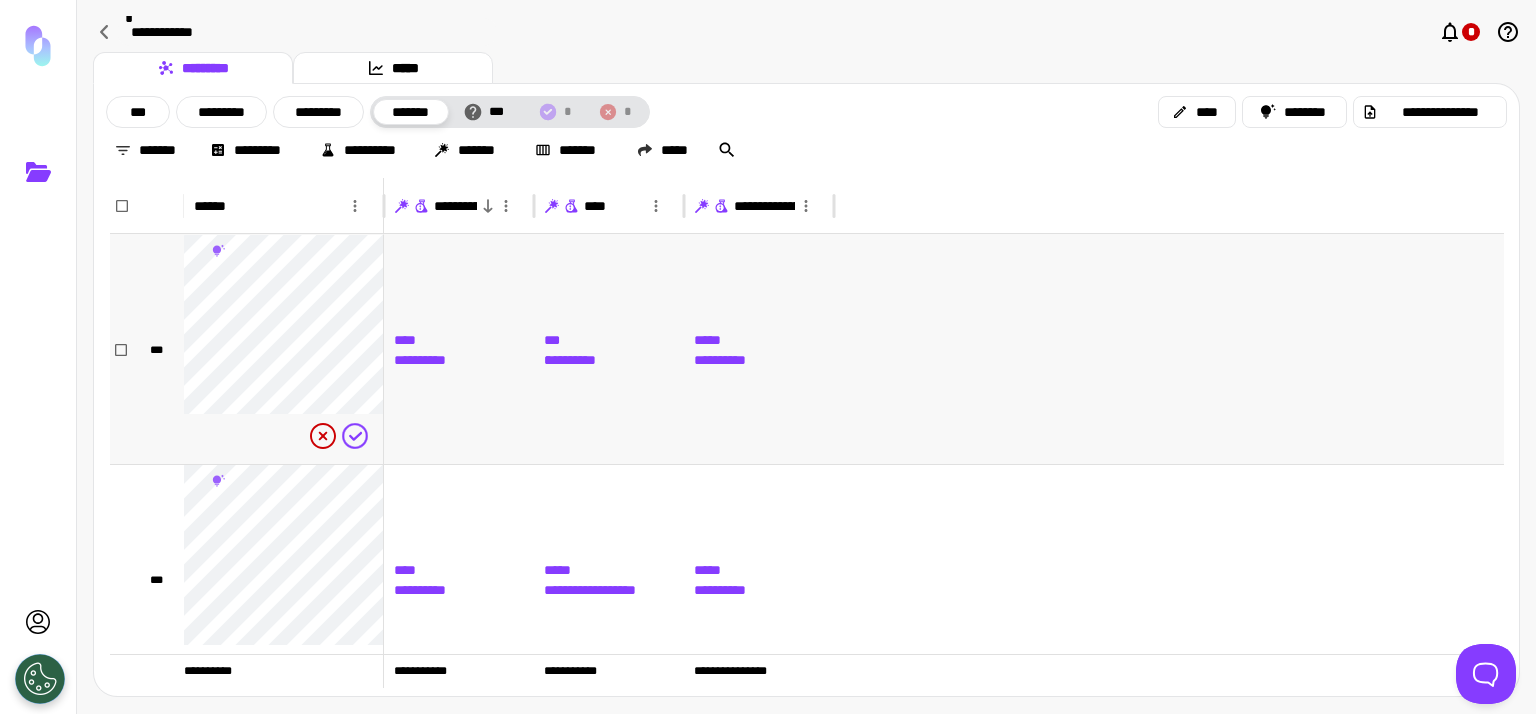 scroll, scrollTop: 92, scrollLeft: 0, axis: vertical 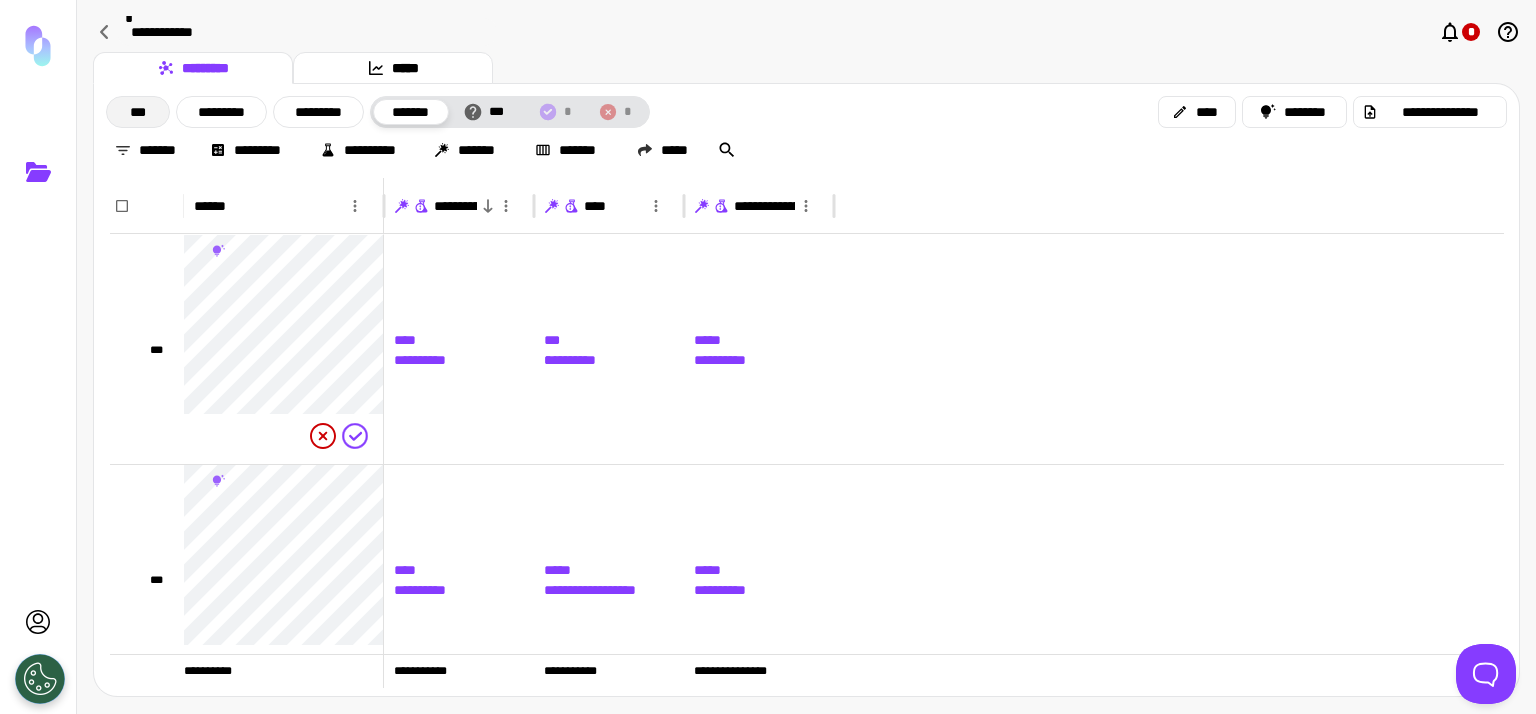 click on "***" at bounding box center (138, 112) 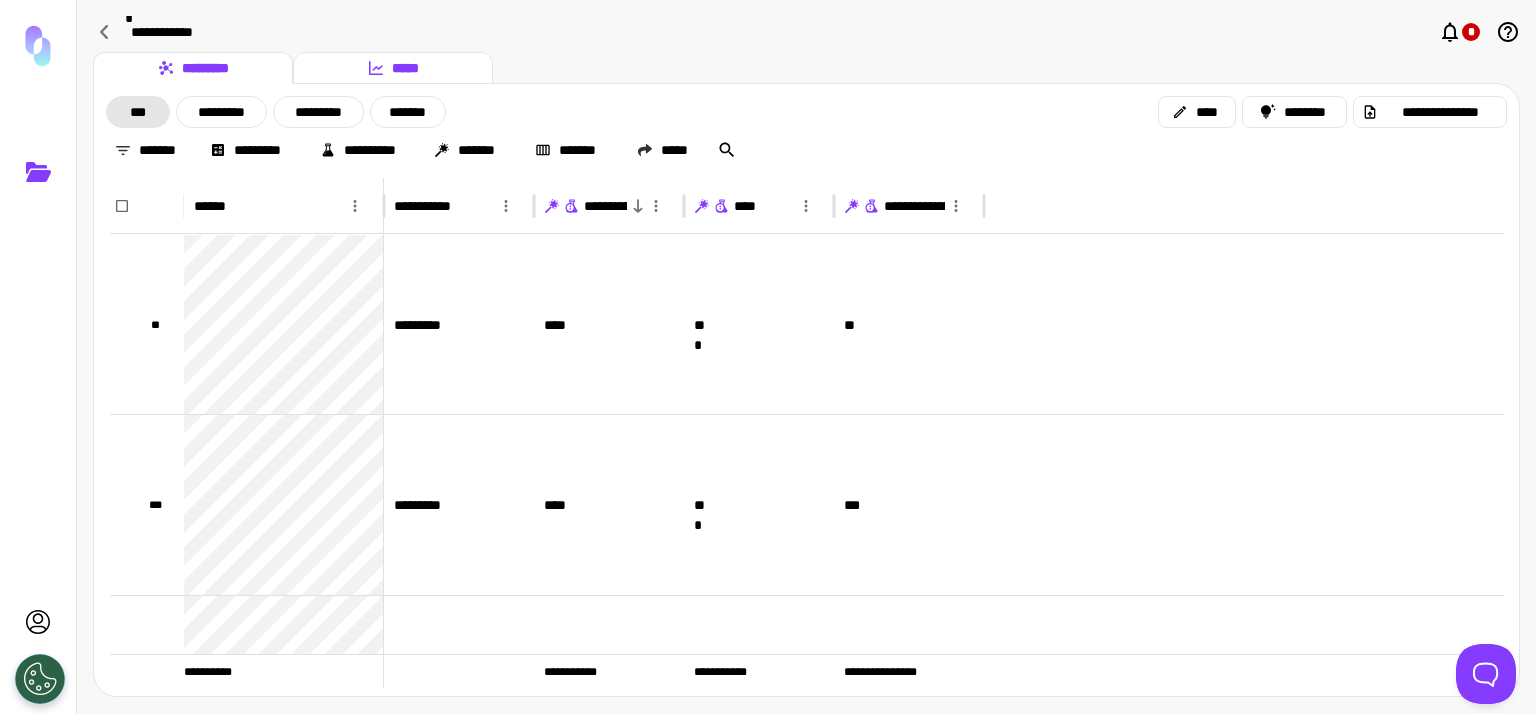 click on "*****" at bounding box center [393, 68] 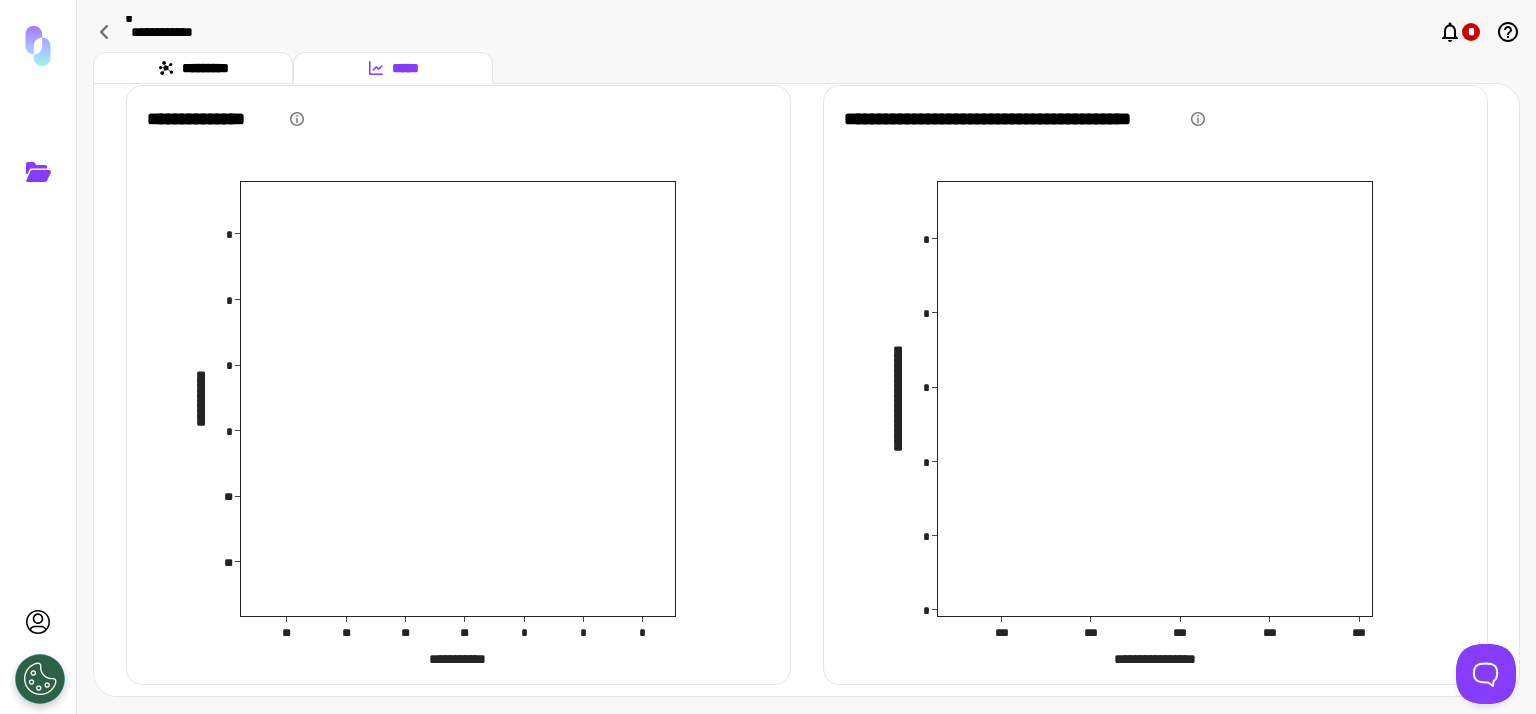 scroll, scrollTop: 34, scrollLeft: 0, axis: vertical 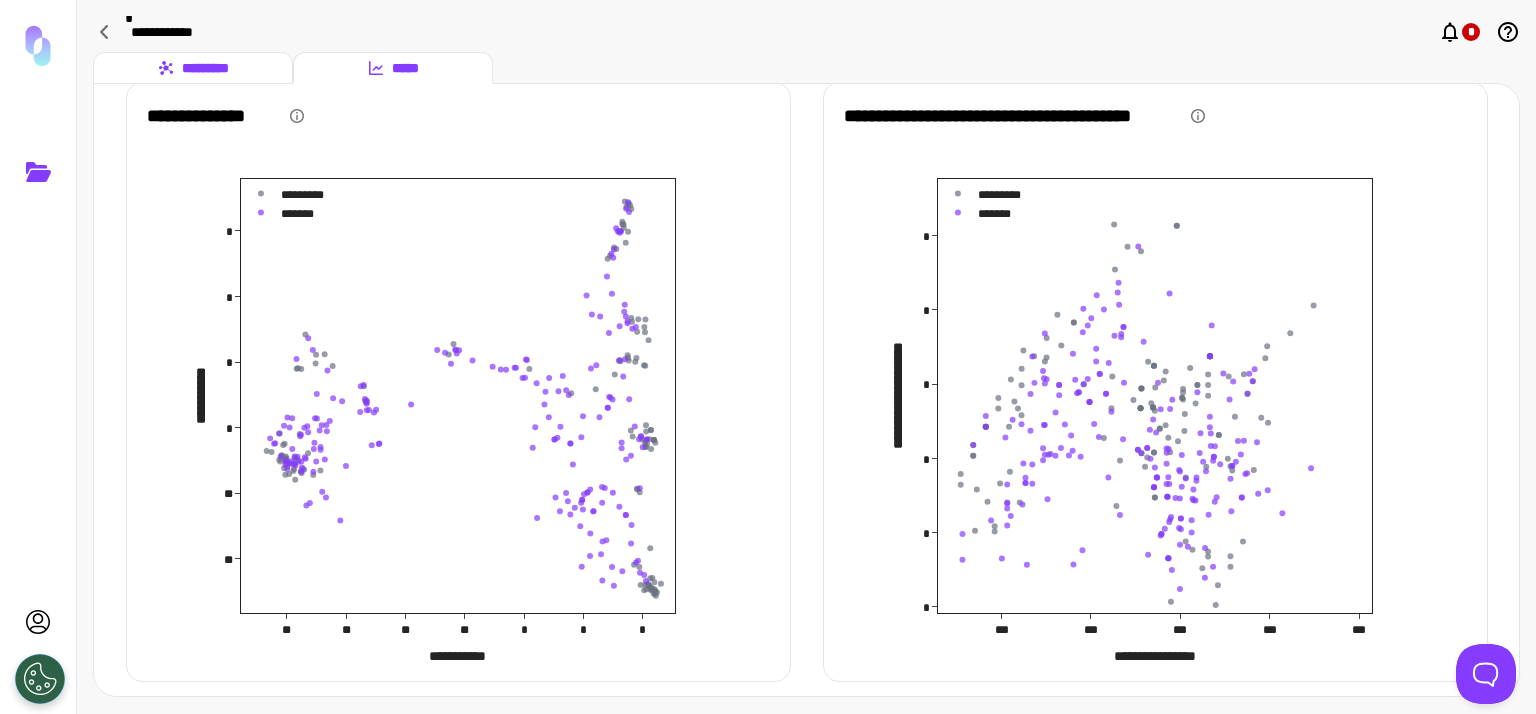 click on "*********" at bounding box center (193, 68) 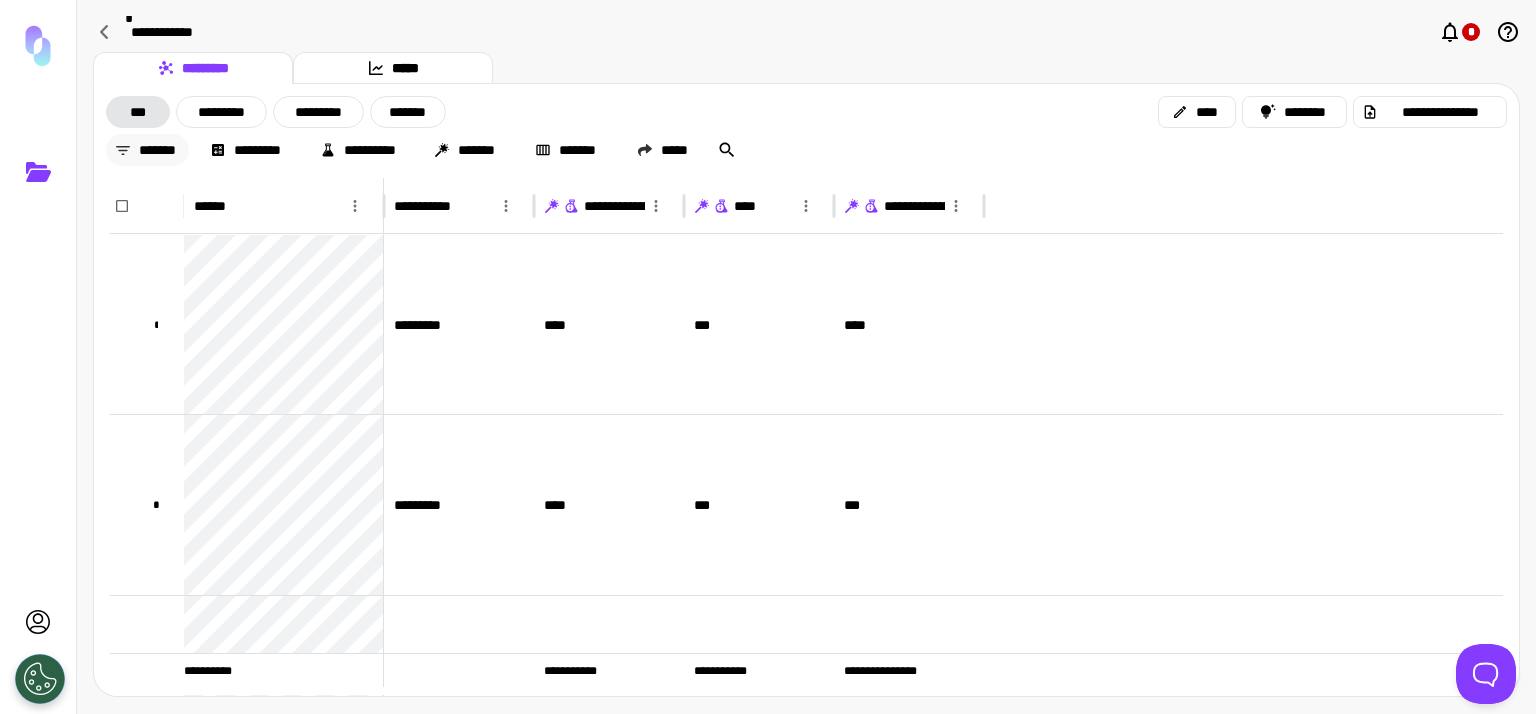 click on "*******" at bounding box center (147, 150) 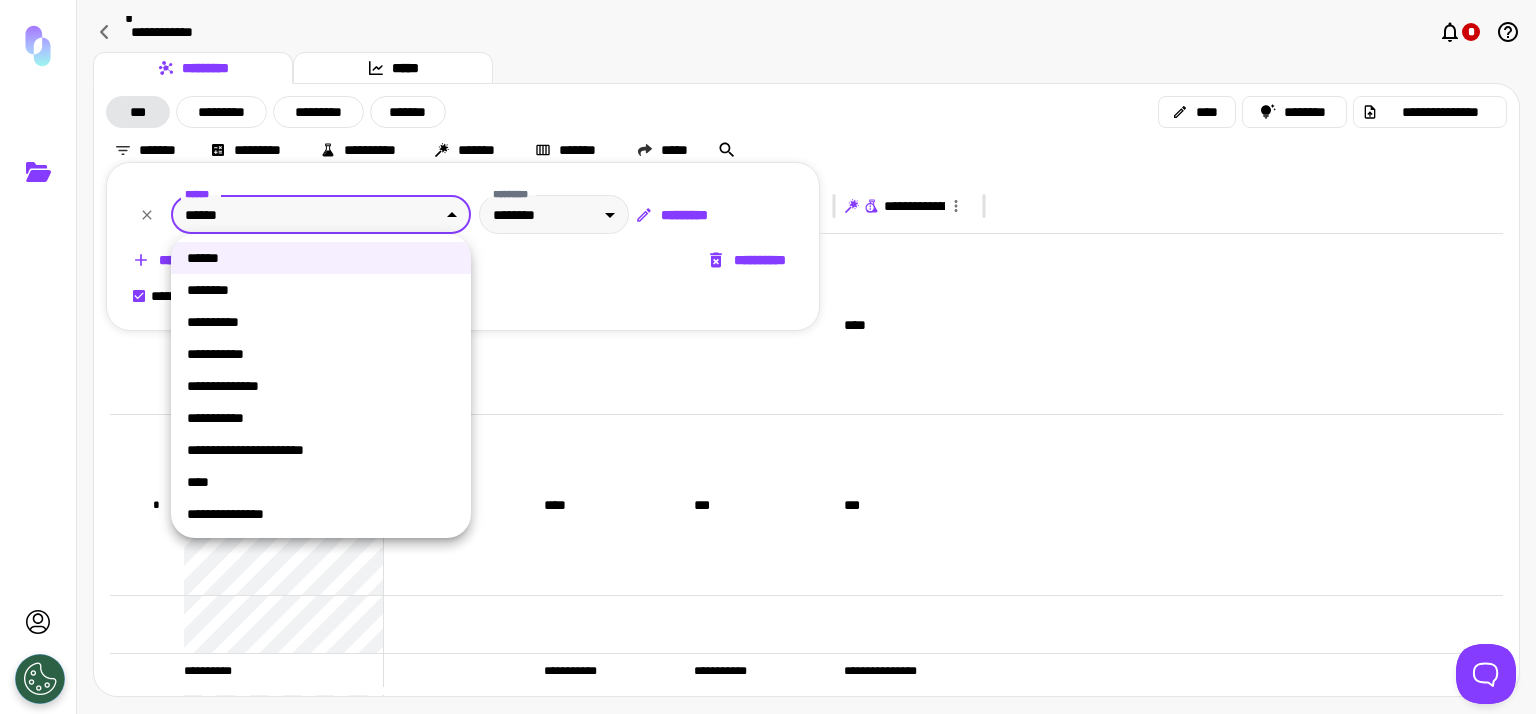 click on "**********" at bounding box center (768, 357) 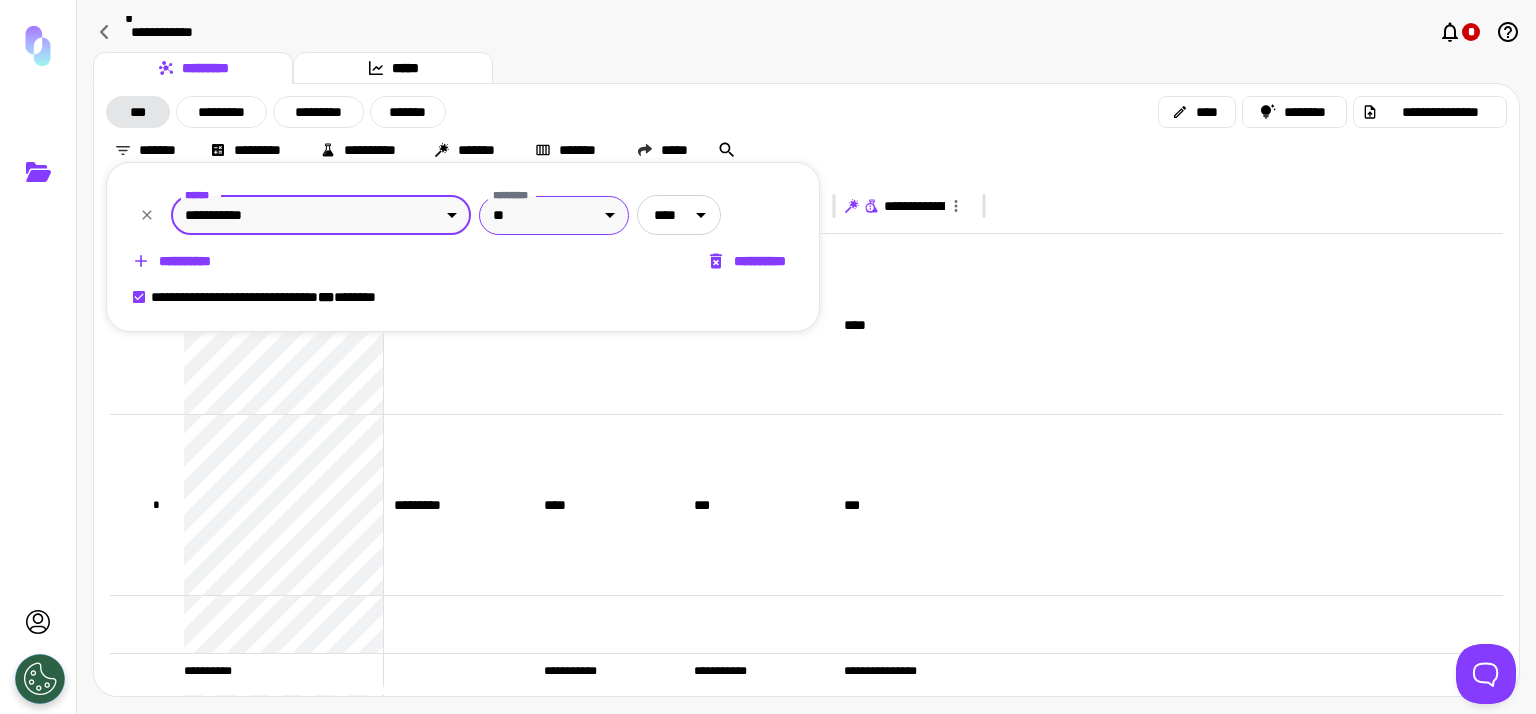 click on "**********" at bounding box center (768, 357) 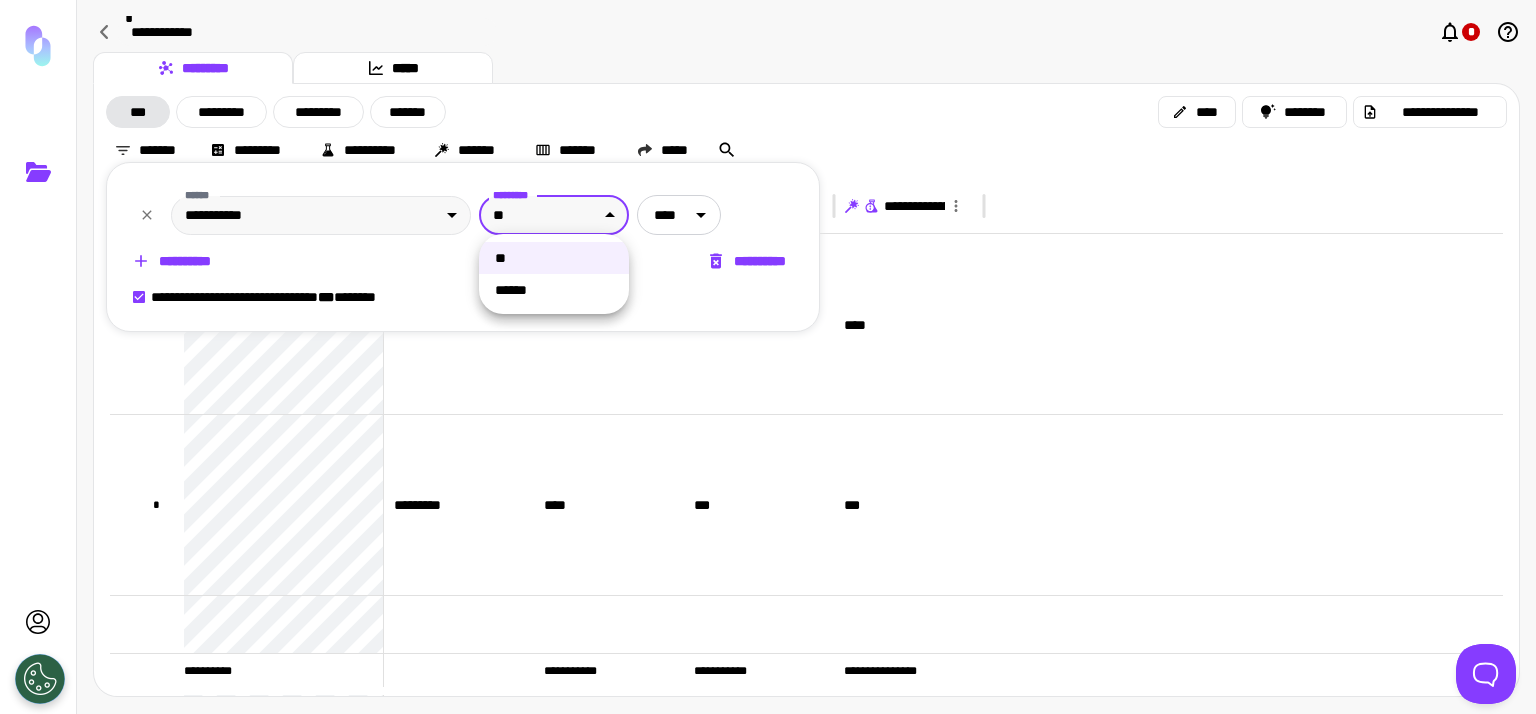 click at bounding box center (768, 357) 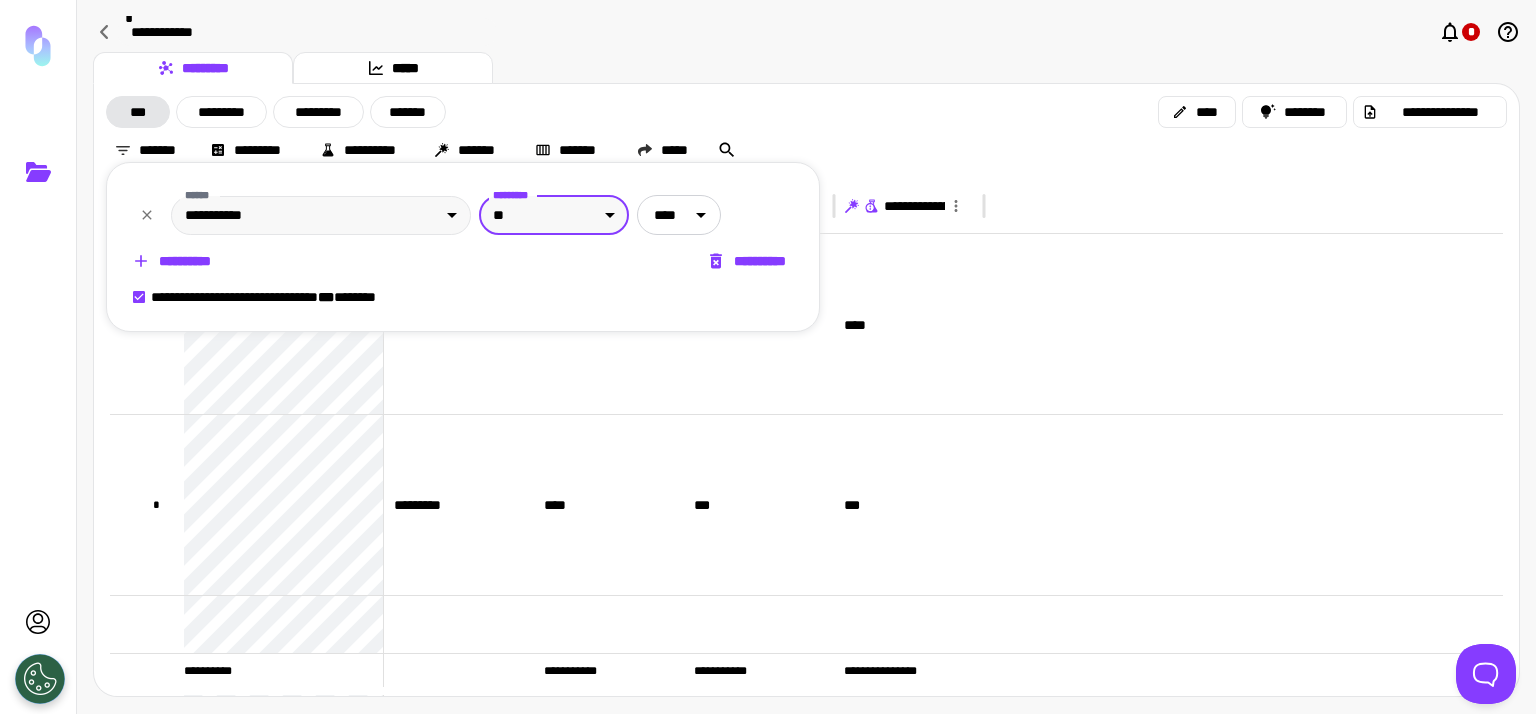 click on "**********" at bounding box center (768, 357) 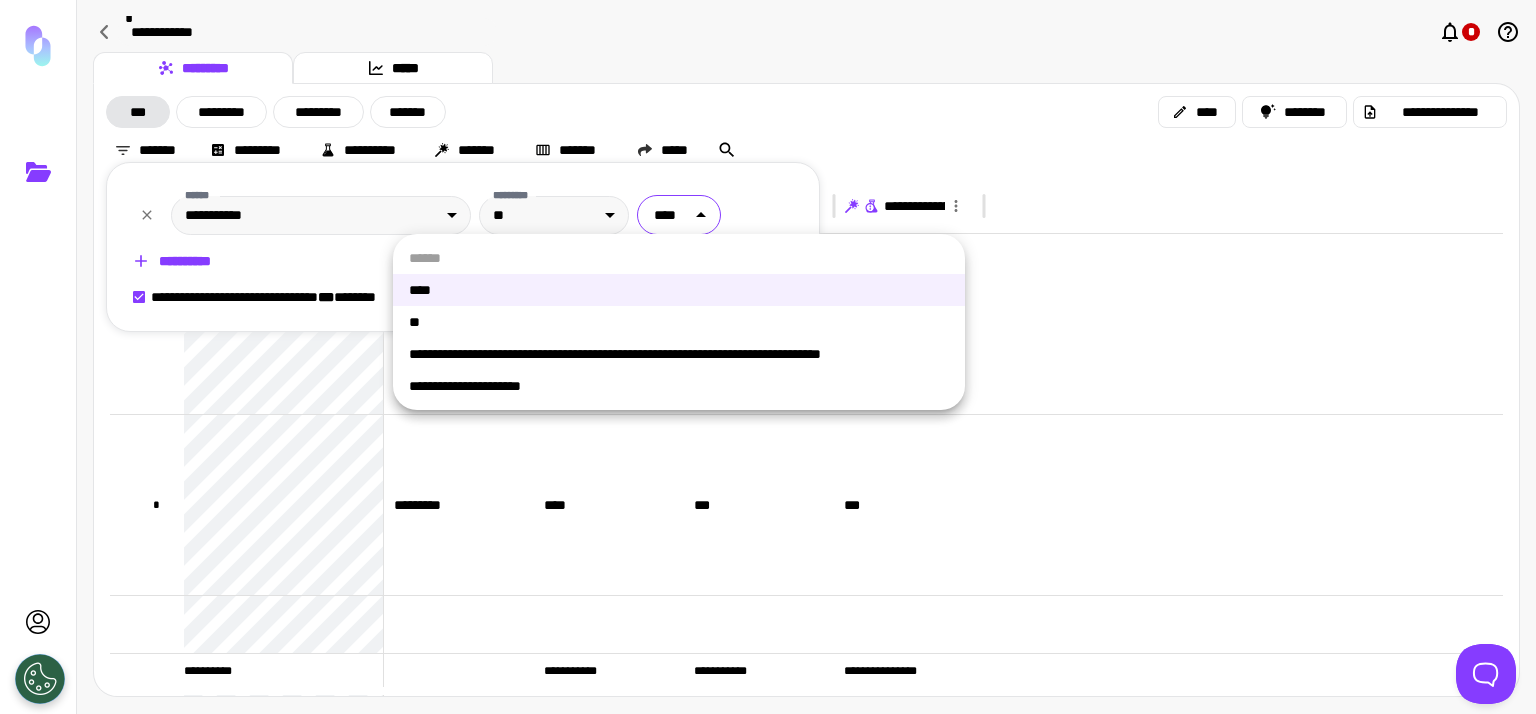 click on "**" at bounding box center [679, 322] 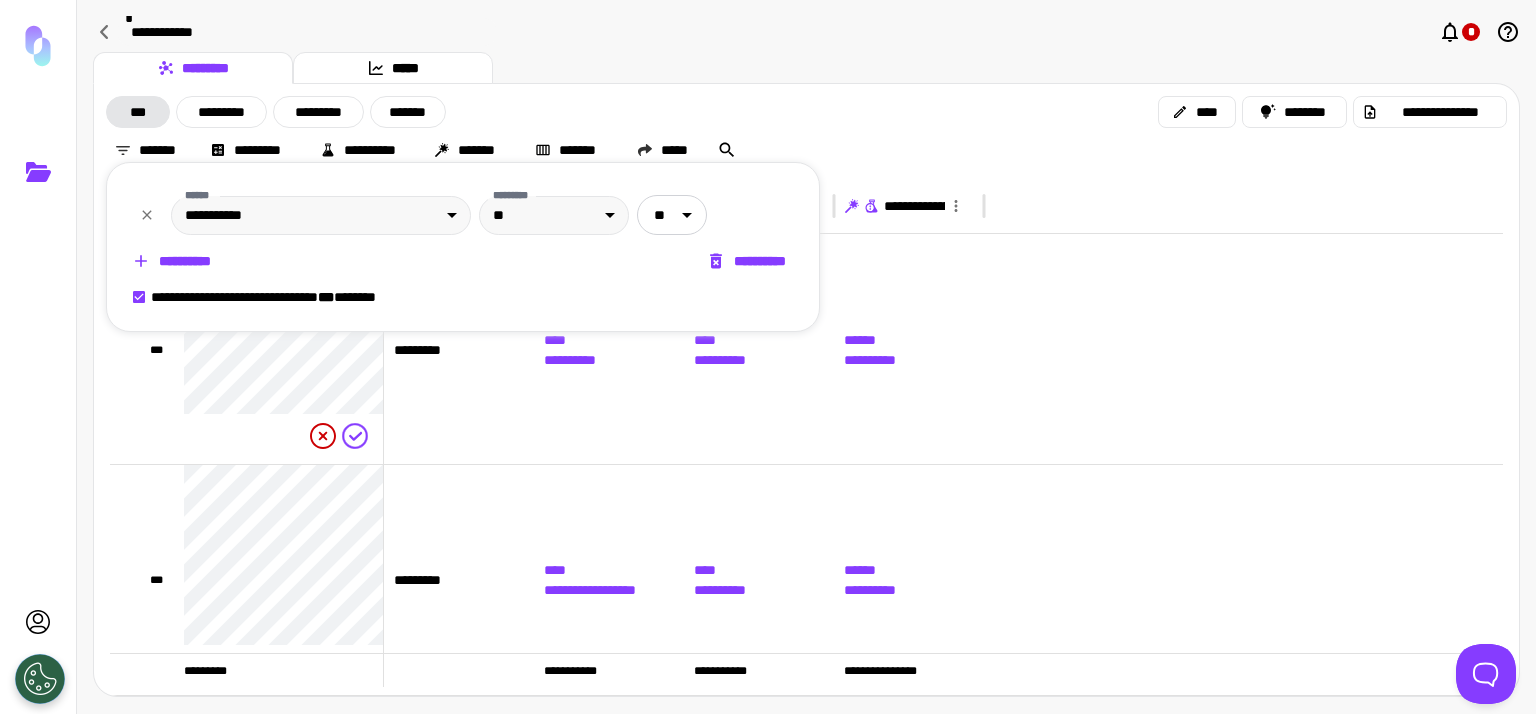 click at bounding box center (768, 357) 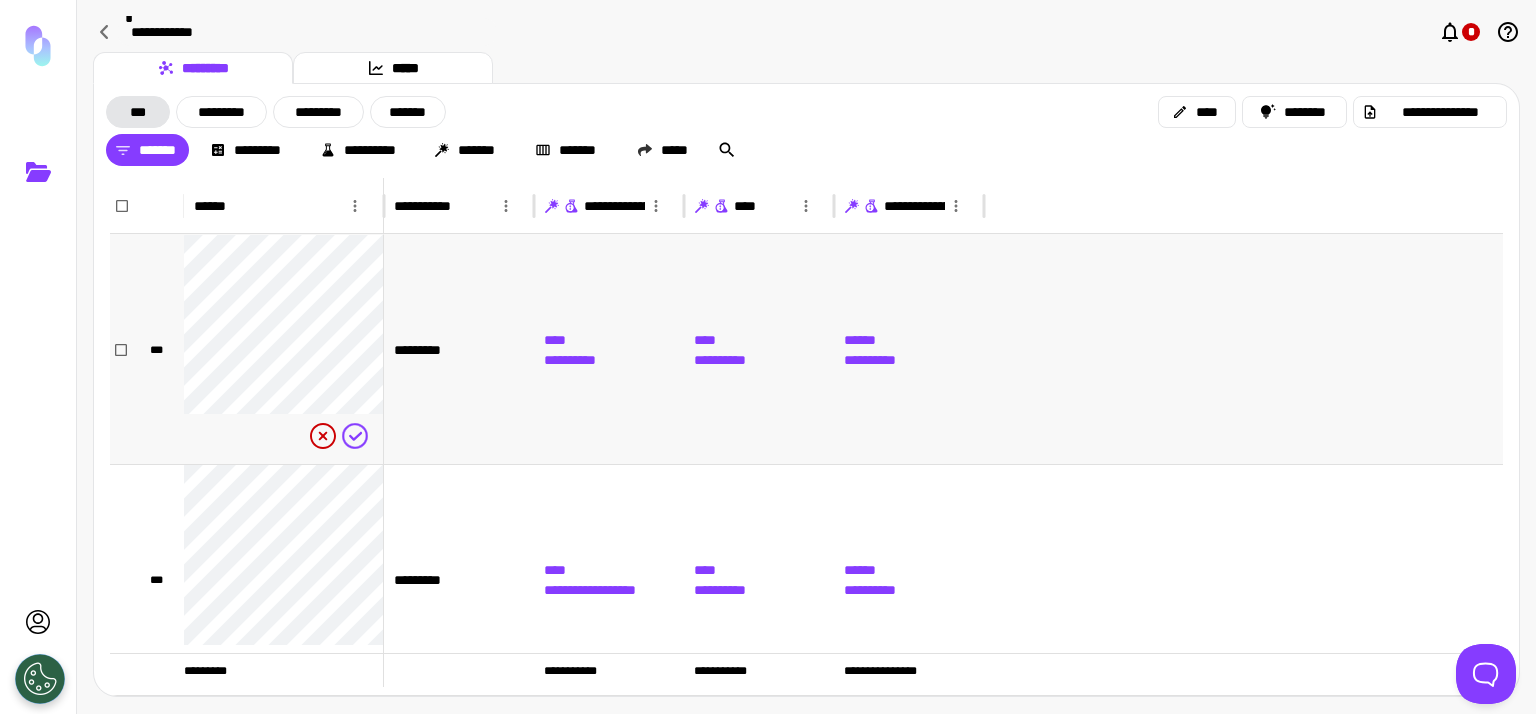 scroll, scrollTop: 192, scrollLeft: 0, axis: vertical 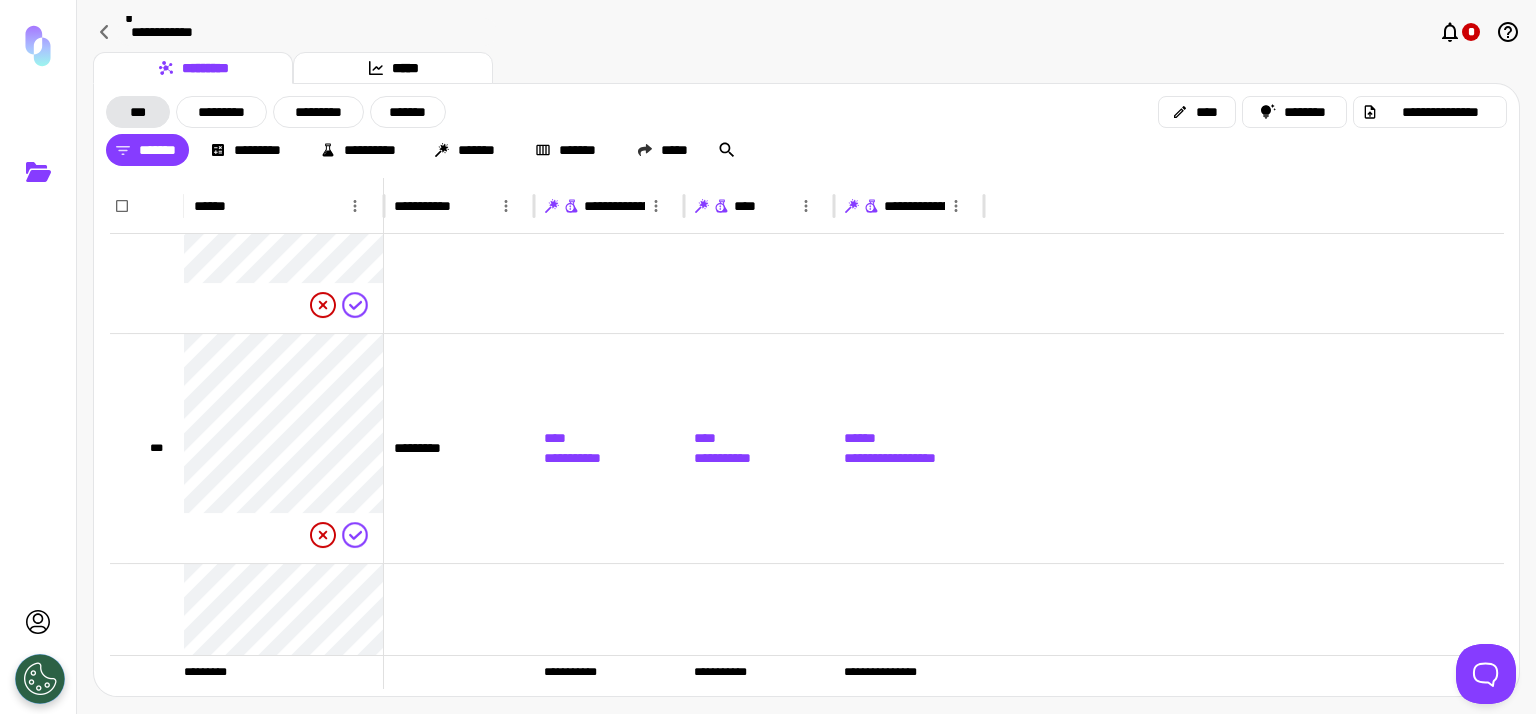 click on "**********" at bounding box center (753, 217) 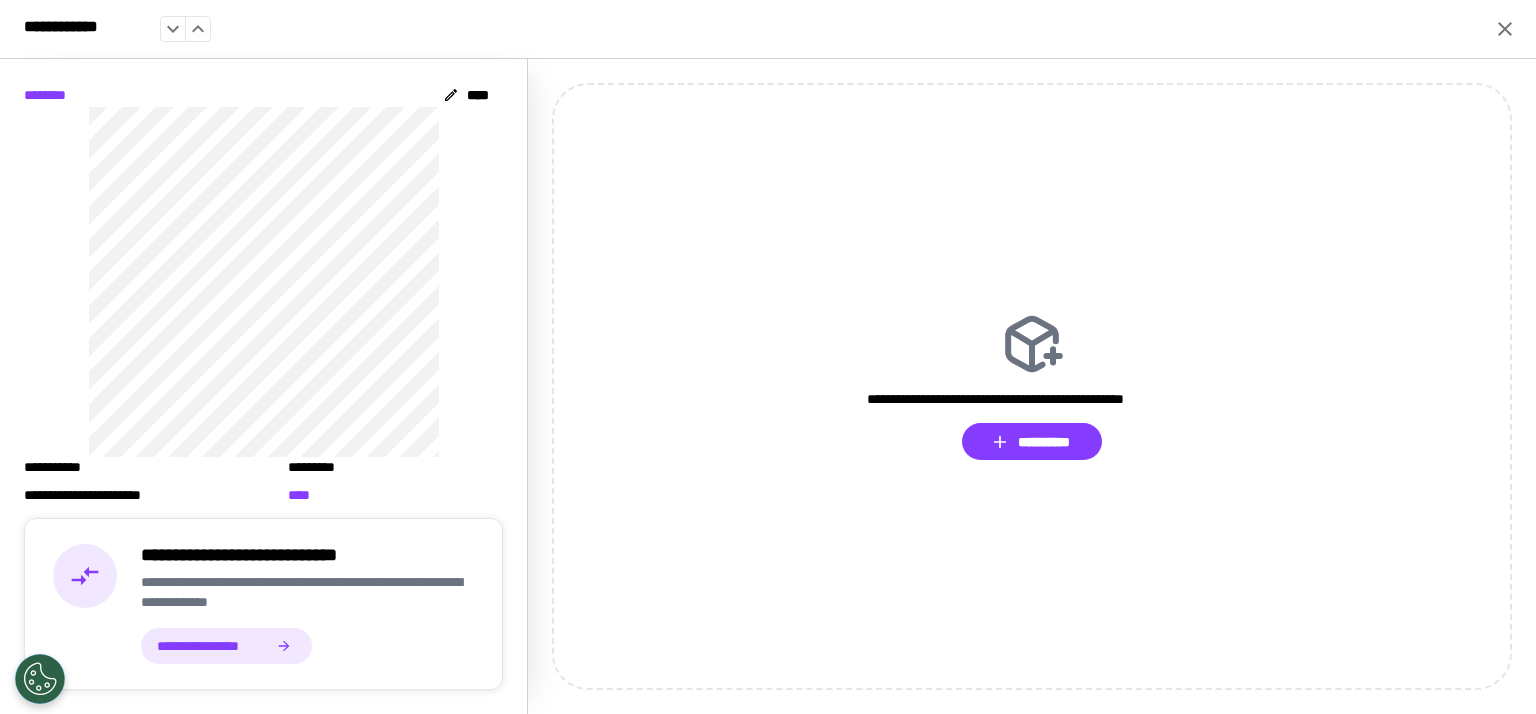 drag, startPoint x: 1512, startPoint y: 35, endPoint x: 1323, endPoint y: 5, distance: 191.36613 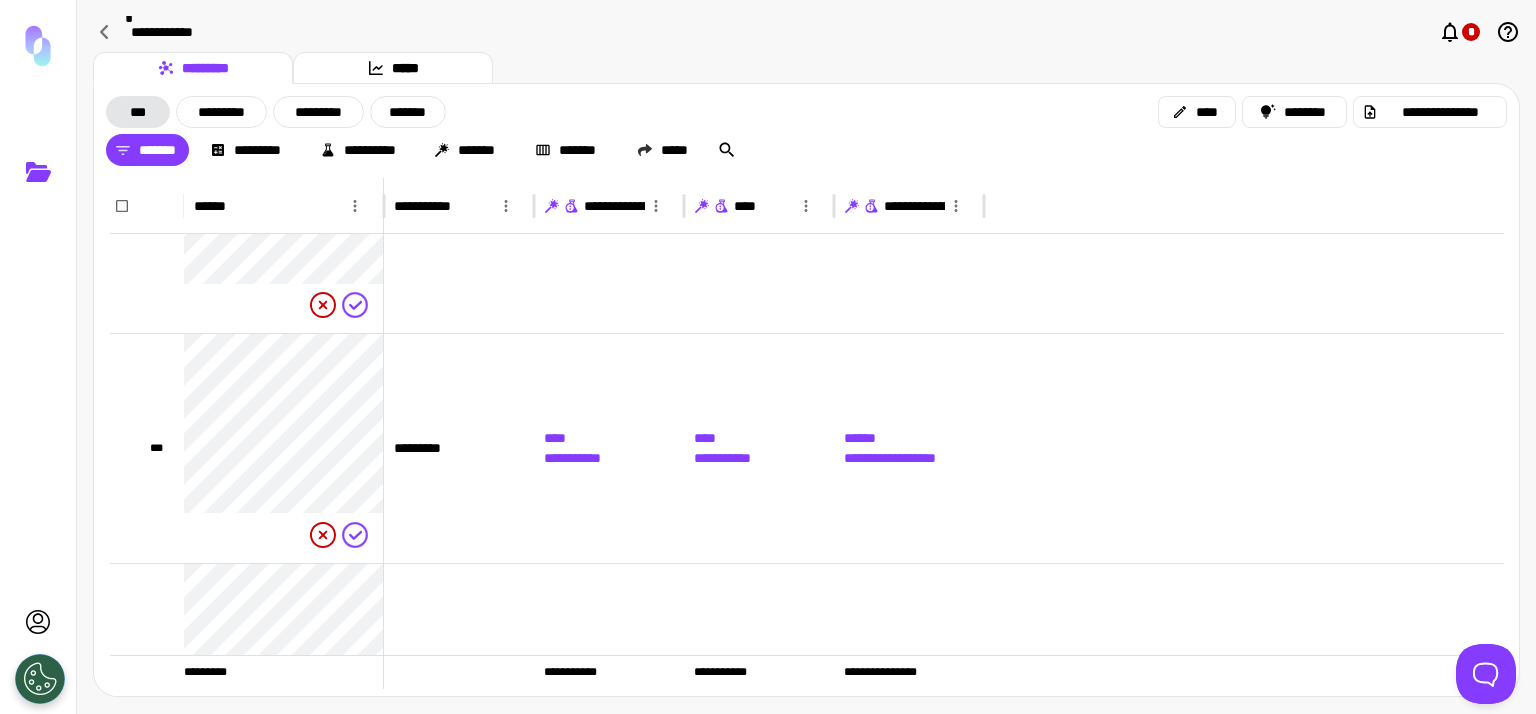 scroll, scrollTop: 516, scrollLeft: 0, axis: vertical 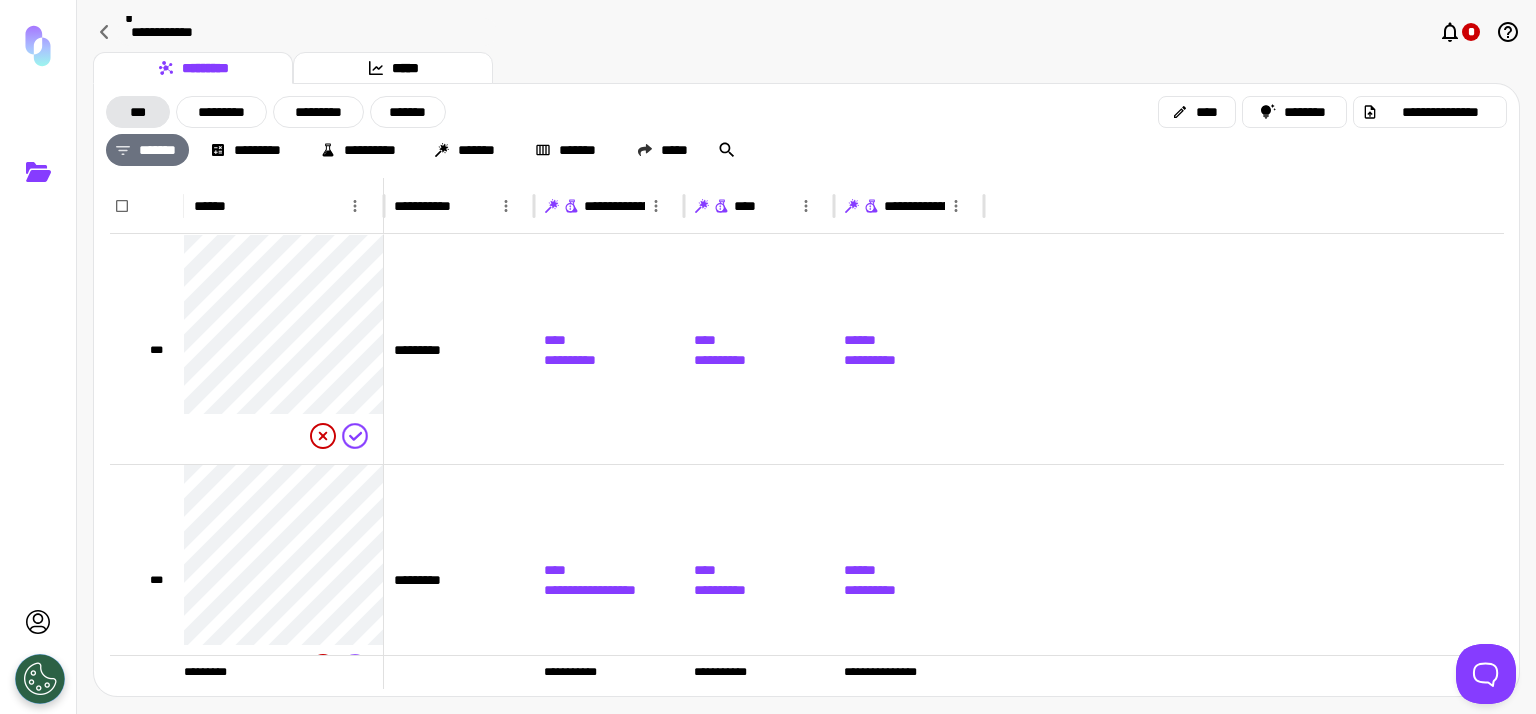 click on "*******" at bounding box center (147, 150) 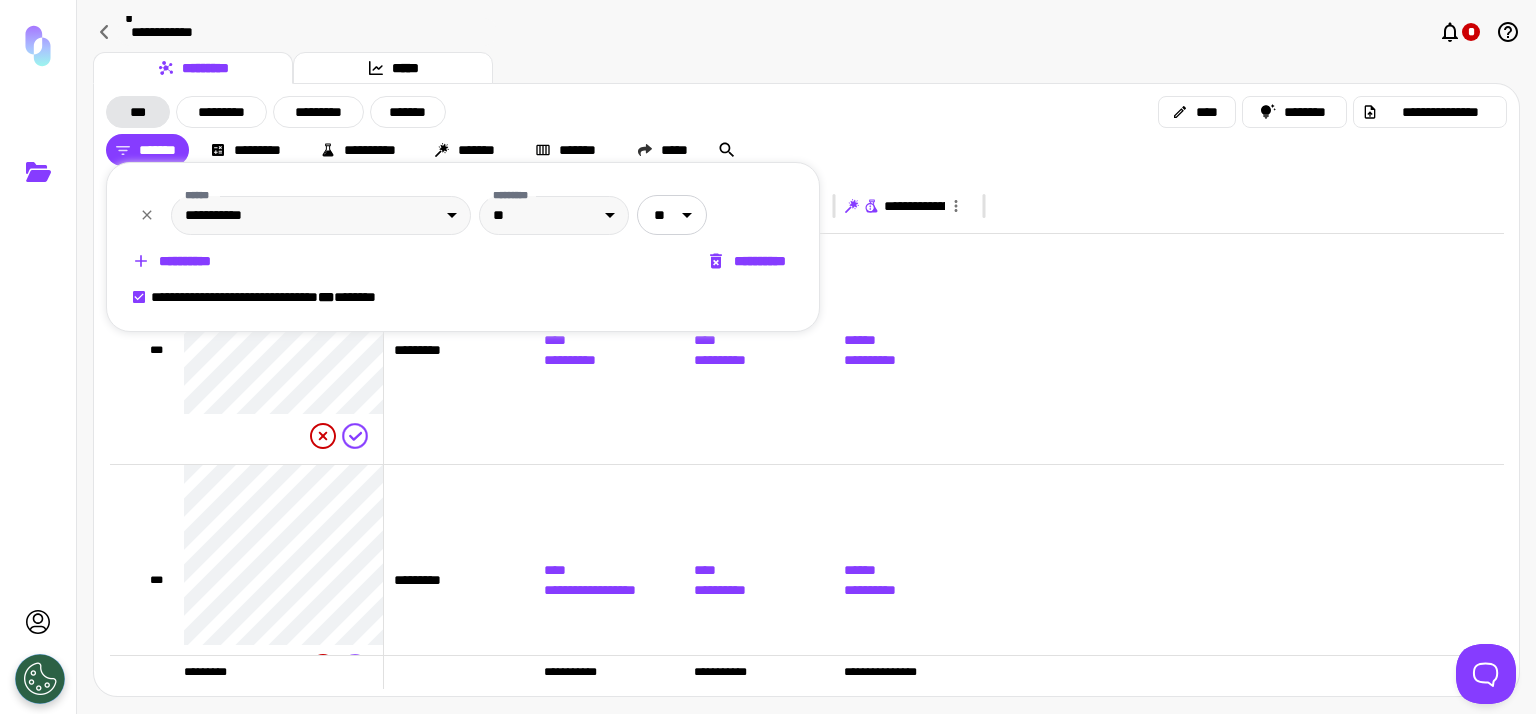 click on "**********" at bounding box center (173, 261) 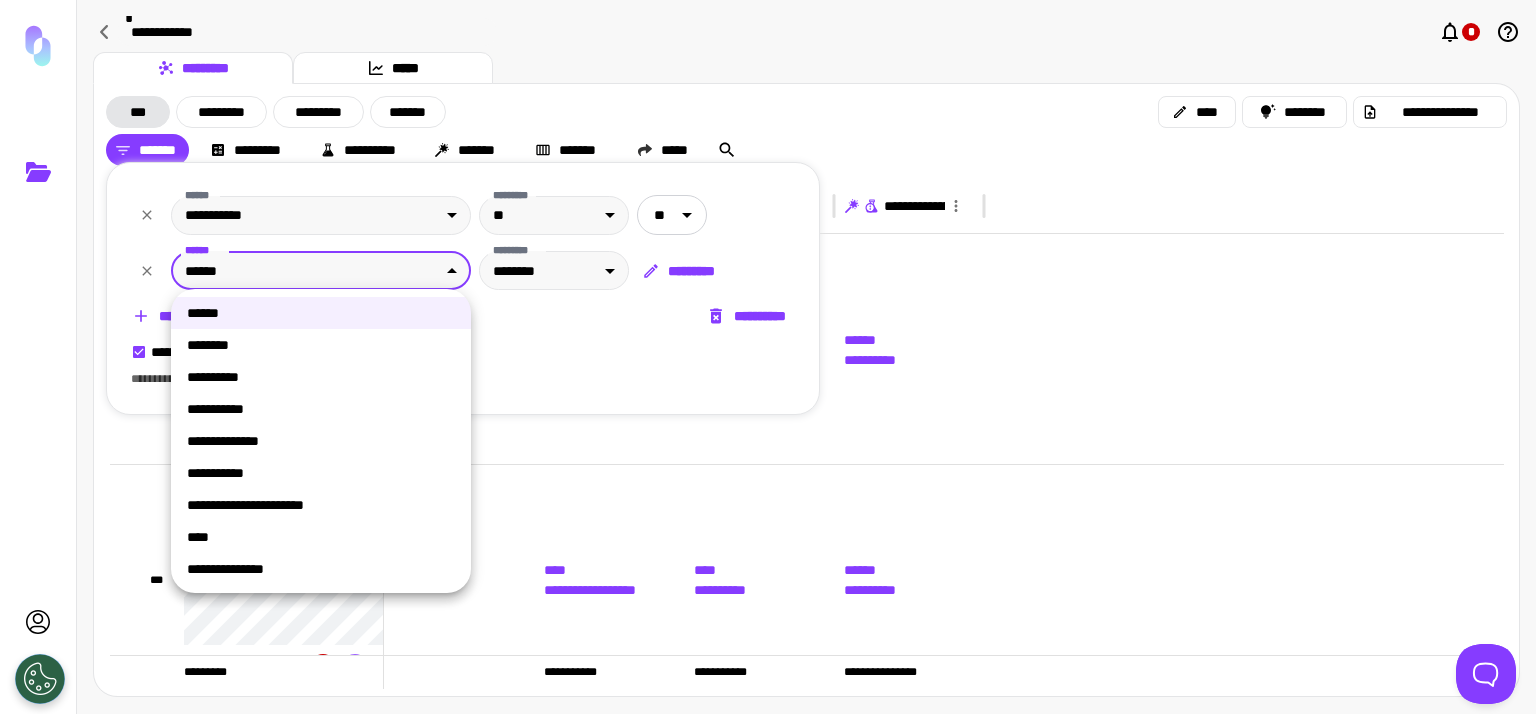 click on "**********" at bounding box center [768, 357] 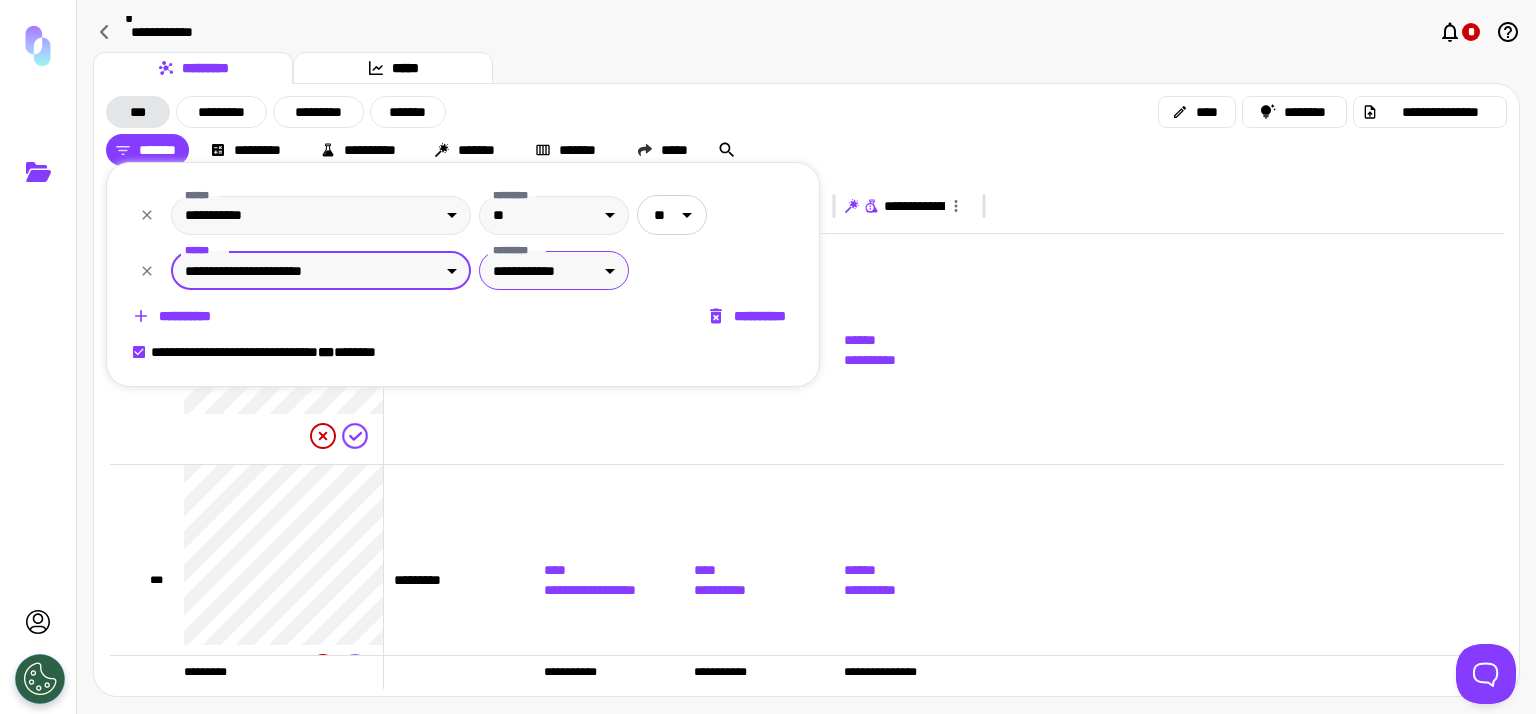 click on "**********" at bounding box center [768, 357] 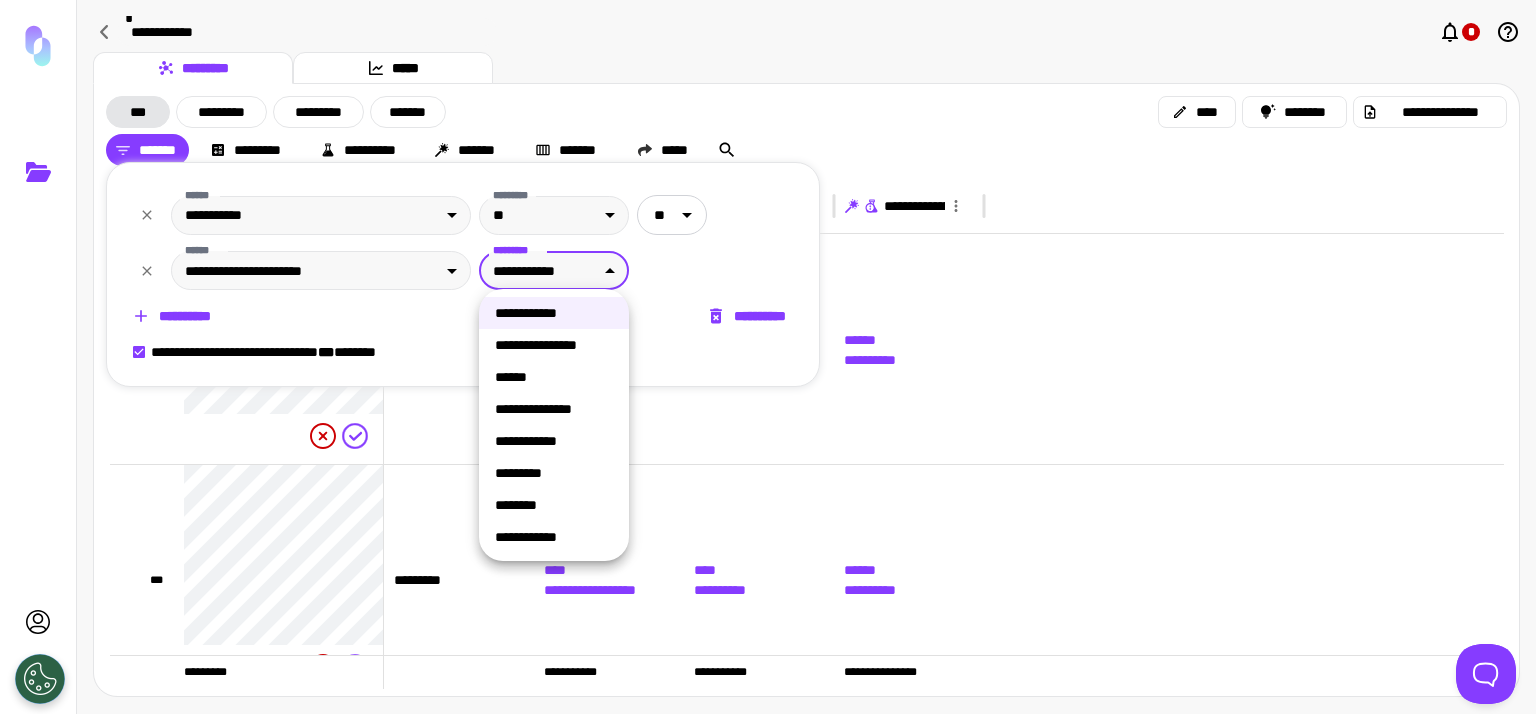 click on "**********" at bounding box center [554, 441] 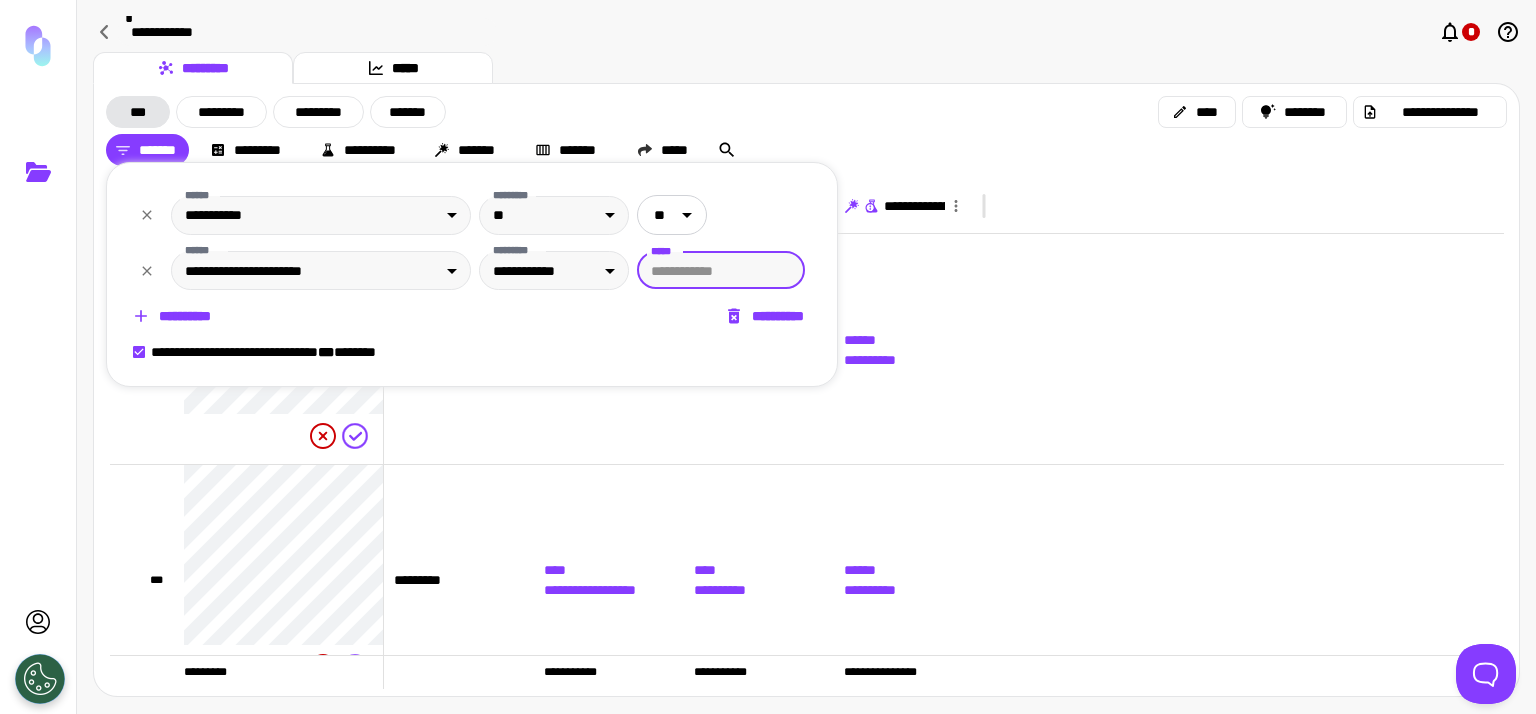 click on "*****" at bounding box center [721, 270] 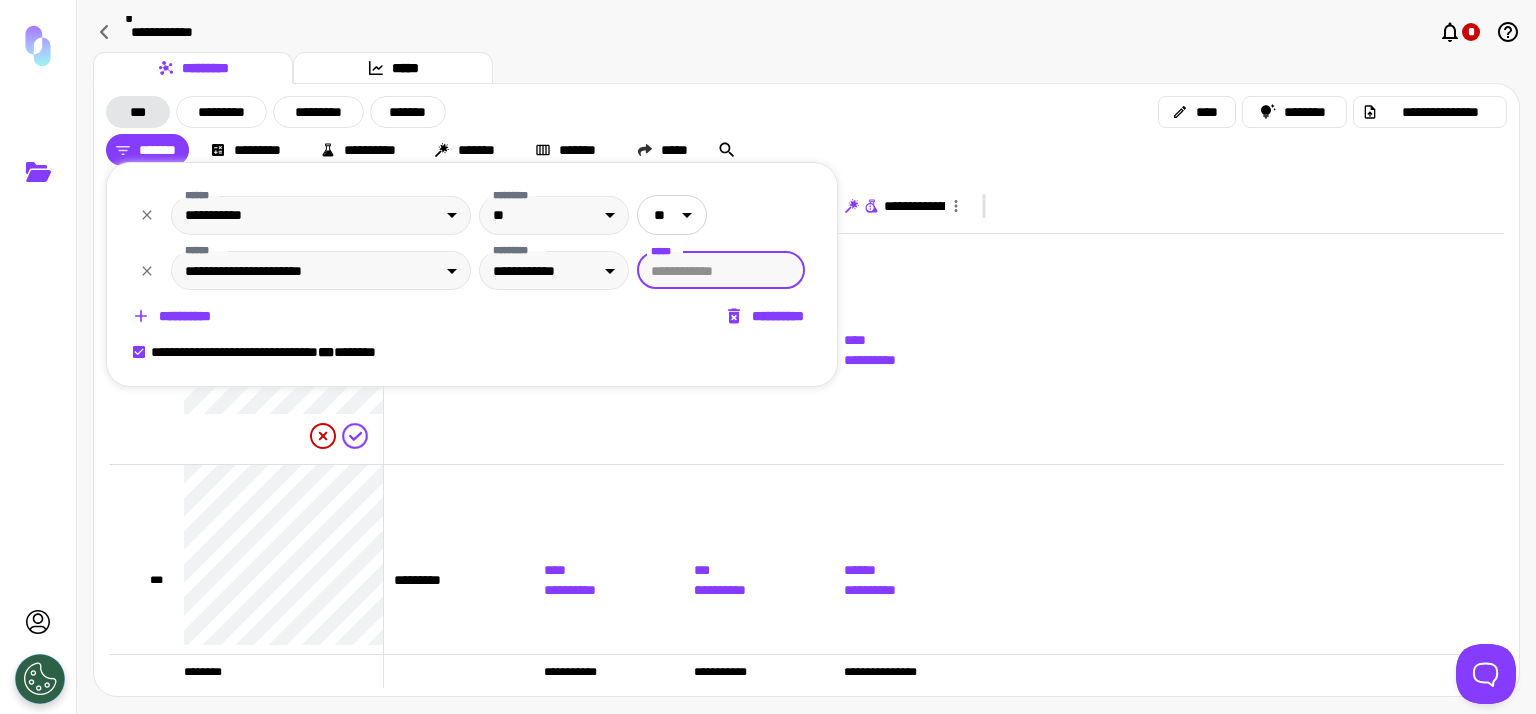 type on "***" 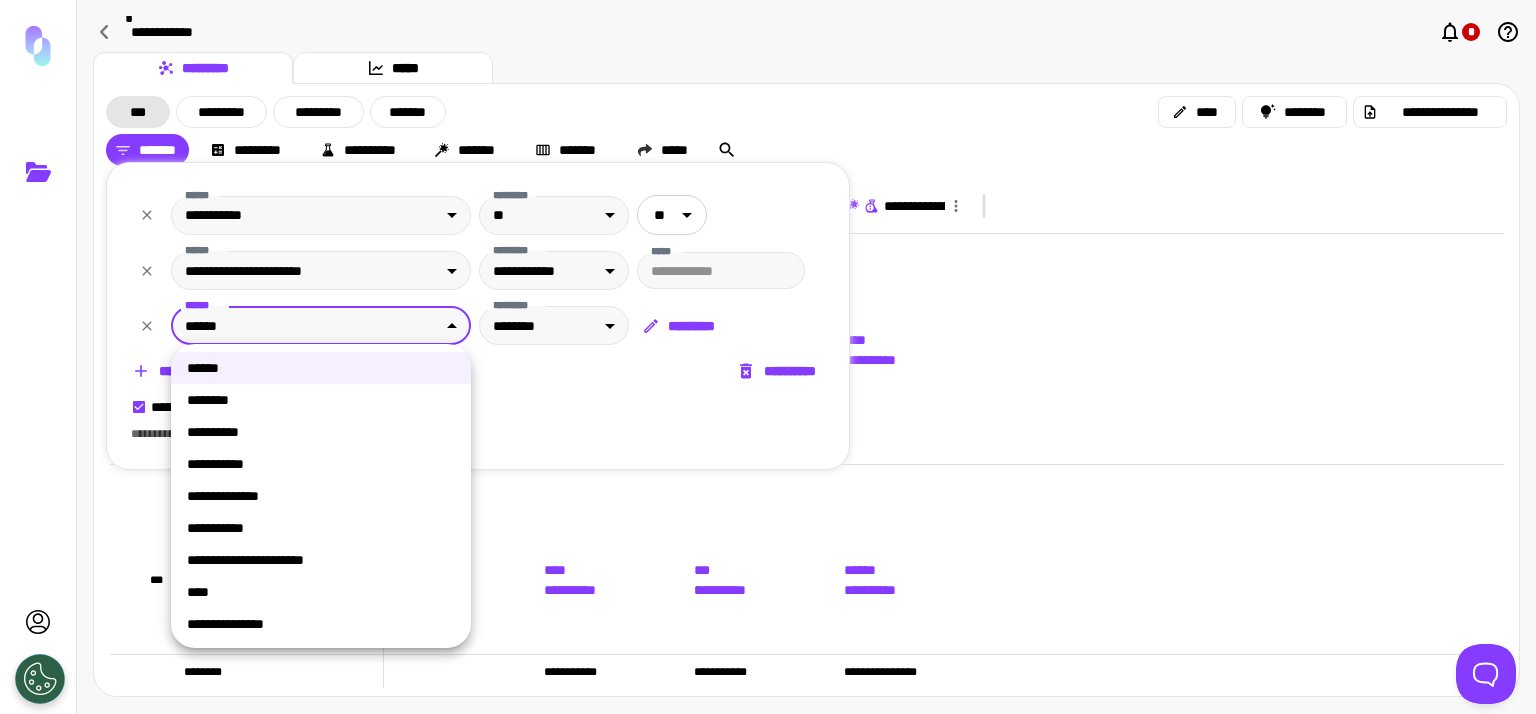 click on "**********" at bounding box center [768, 357] 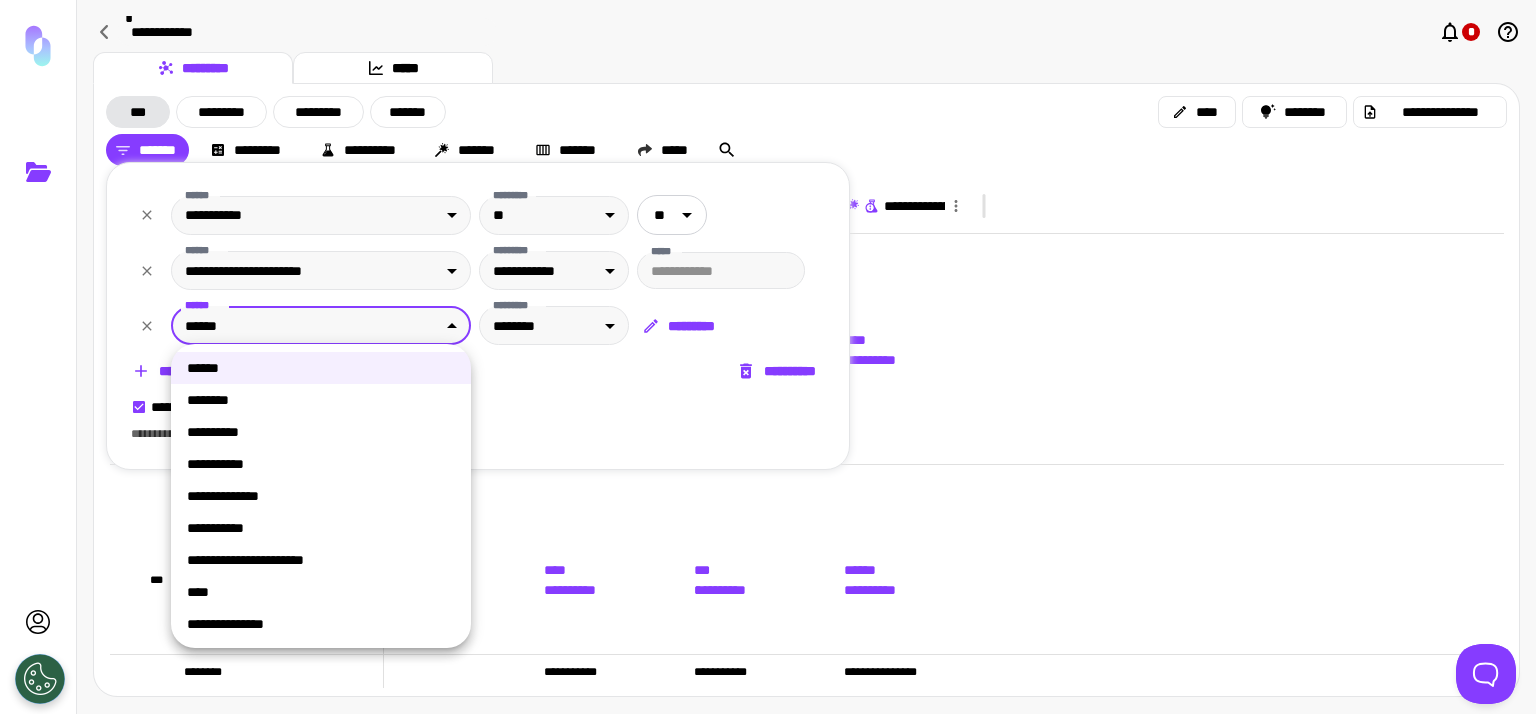 click on "**********" at bounding box center [321, 624] 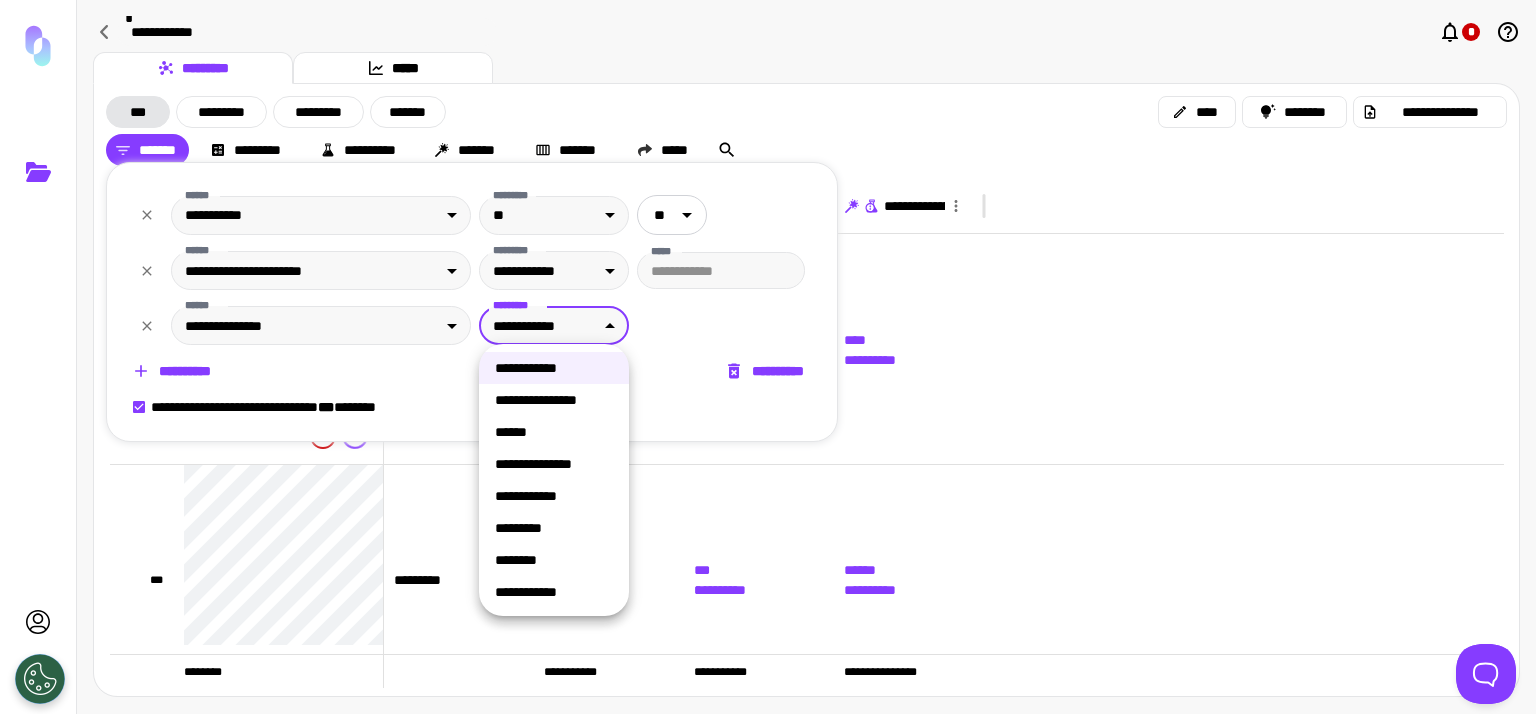 click on "**********" at bounding box center [768, 357] 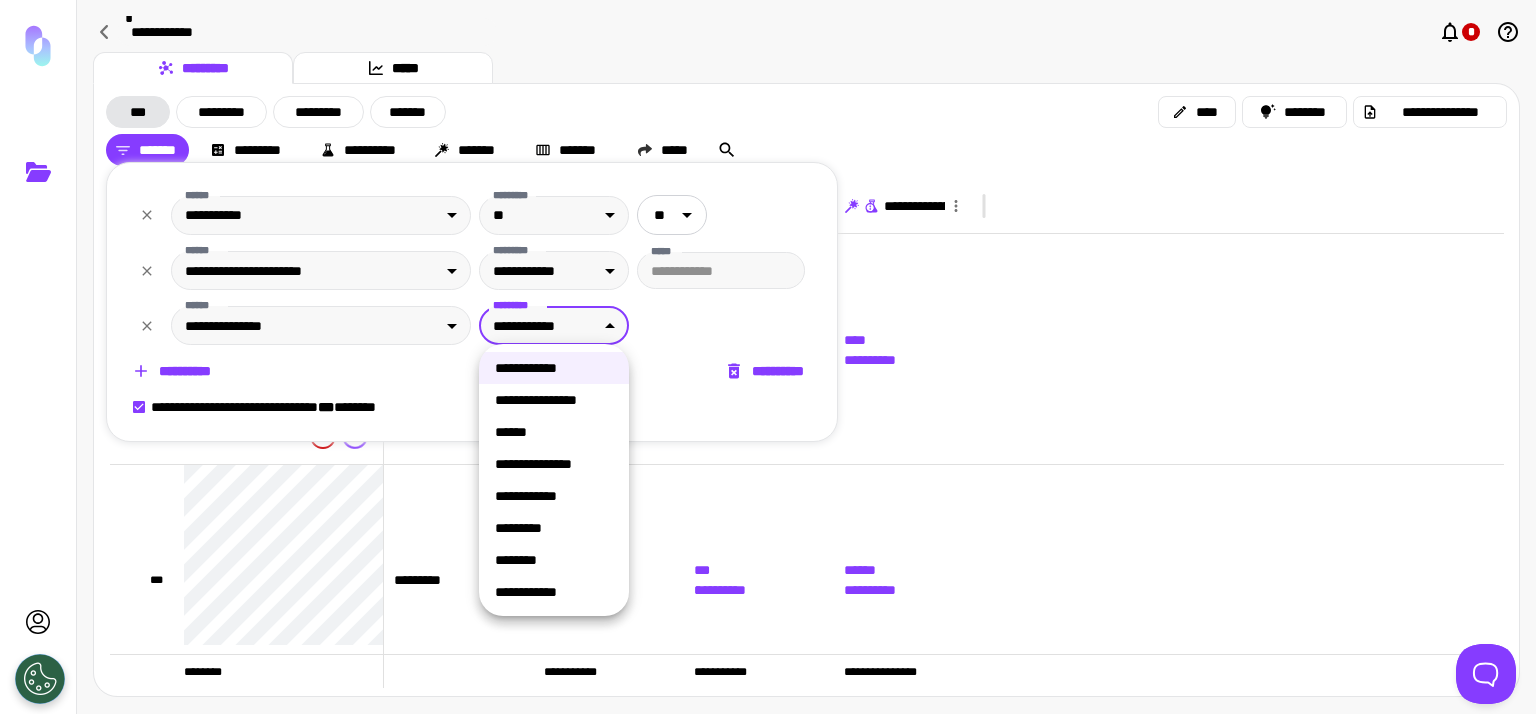 click on "*********" at bounding box center [554, 528] 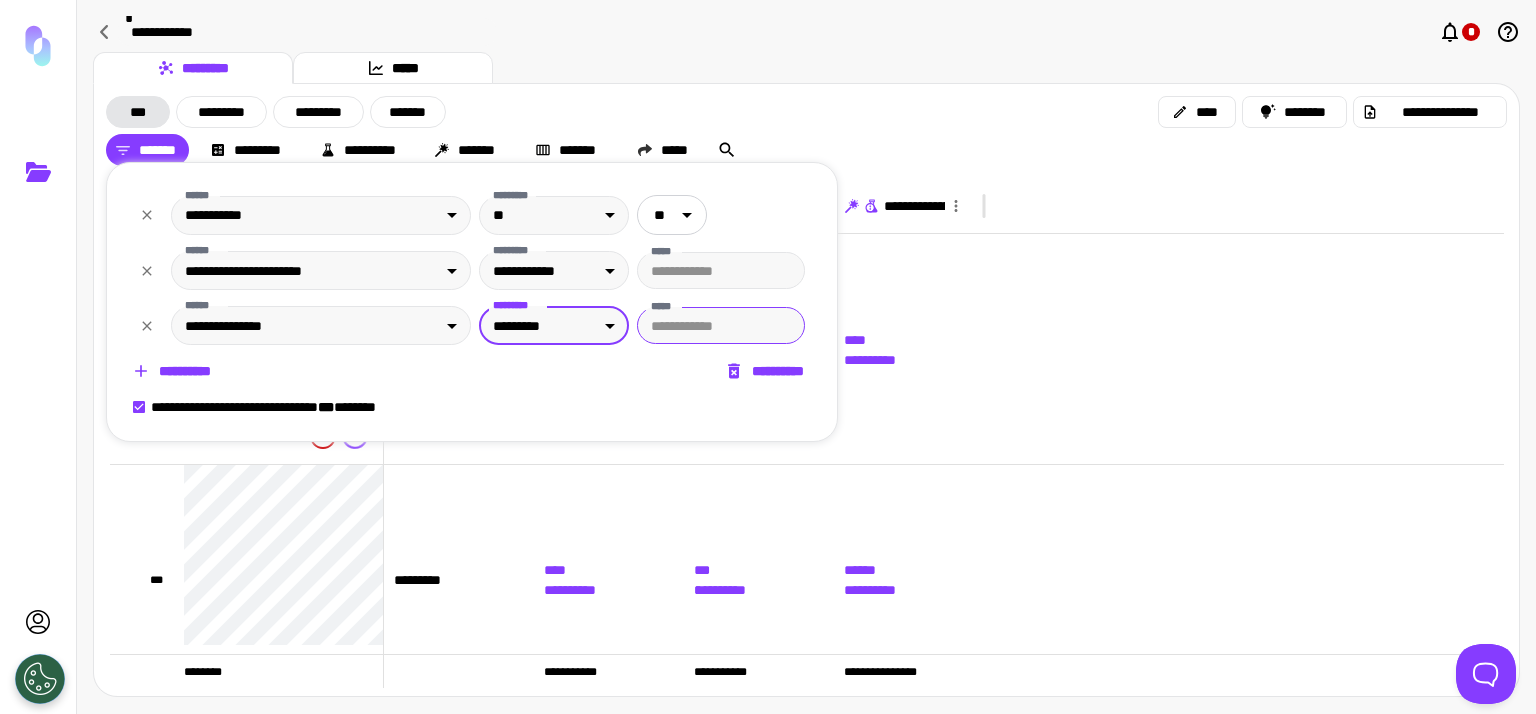 click on "*****" at bounding box center [721, 325] 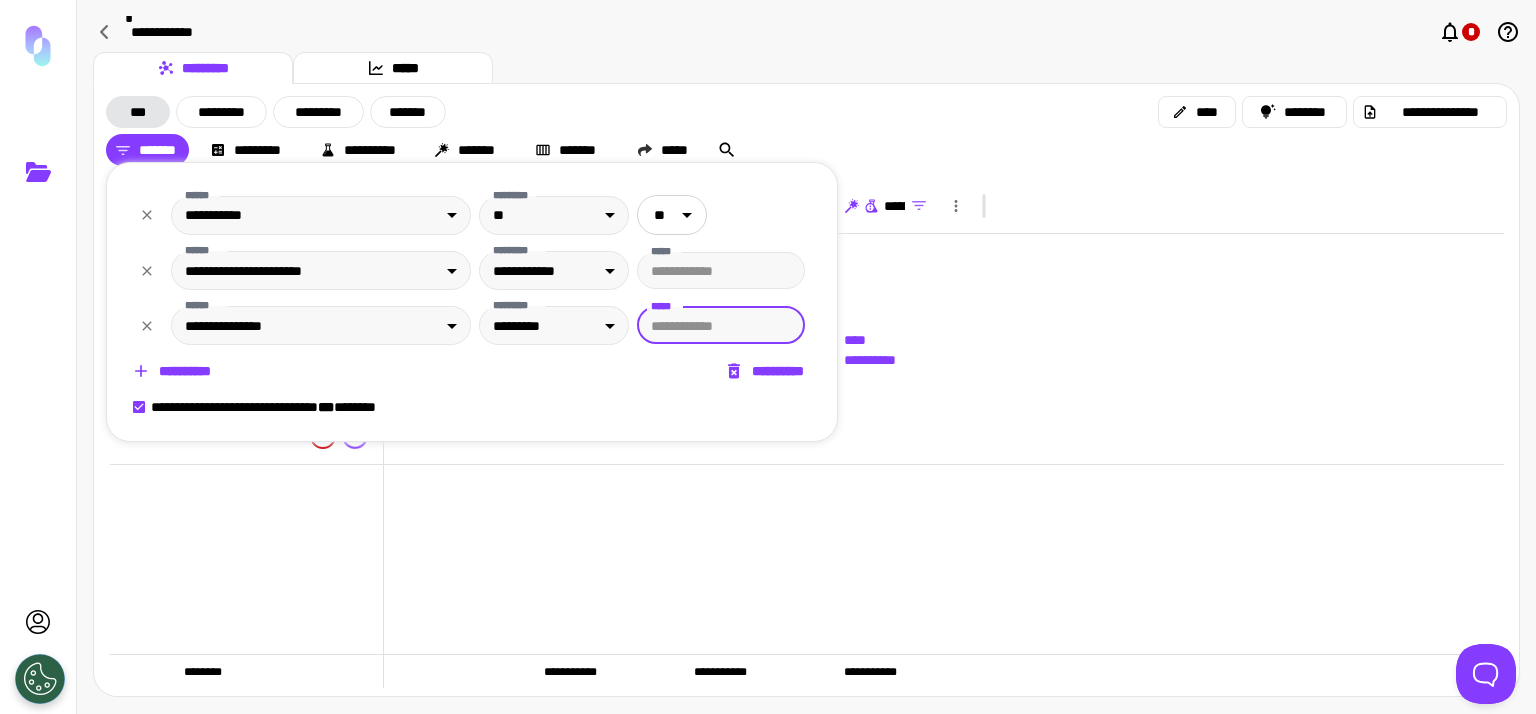 type on "**" 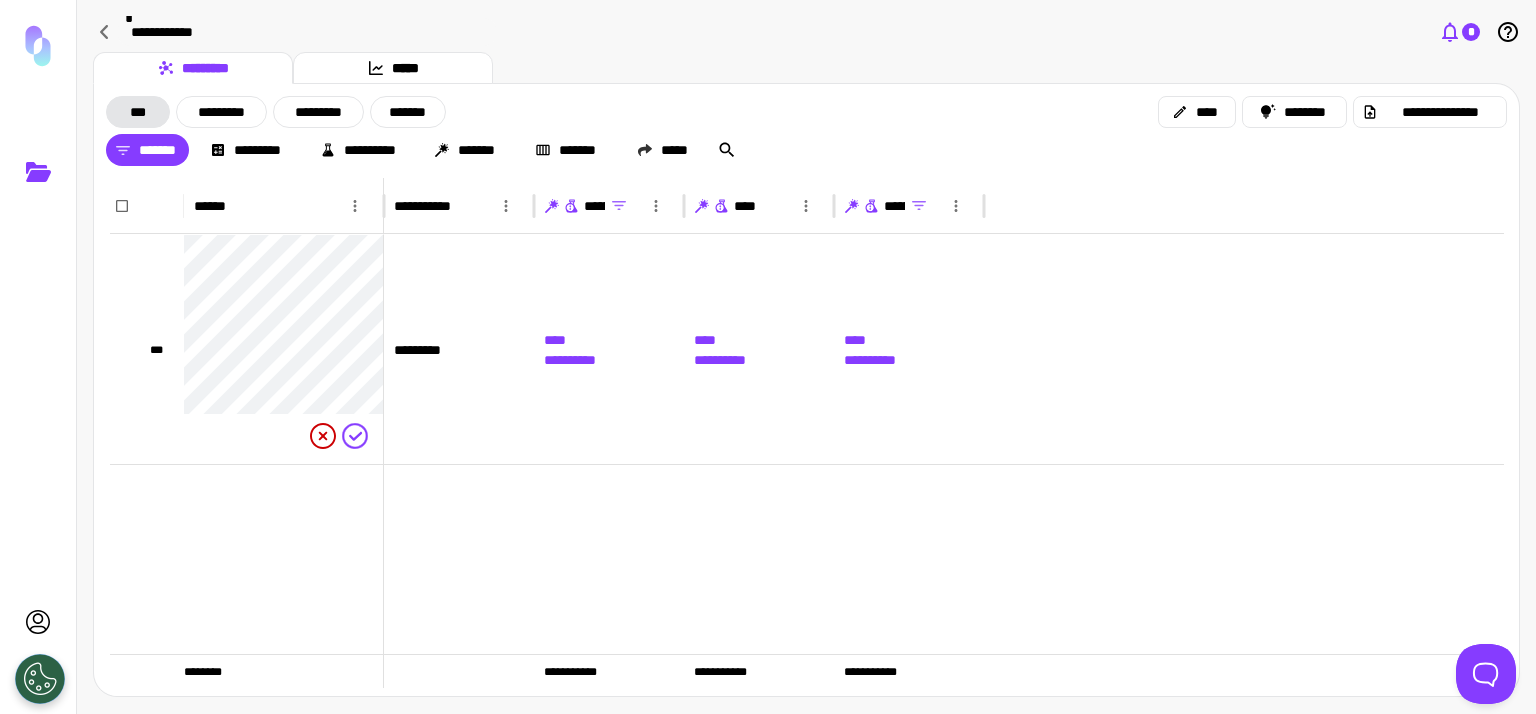 click 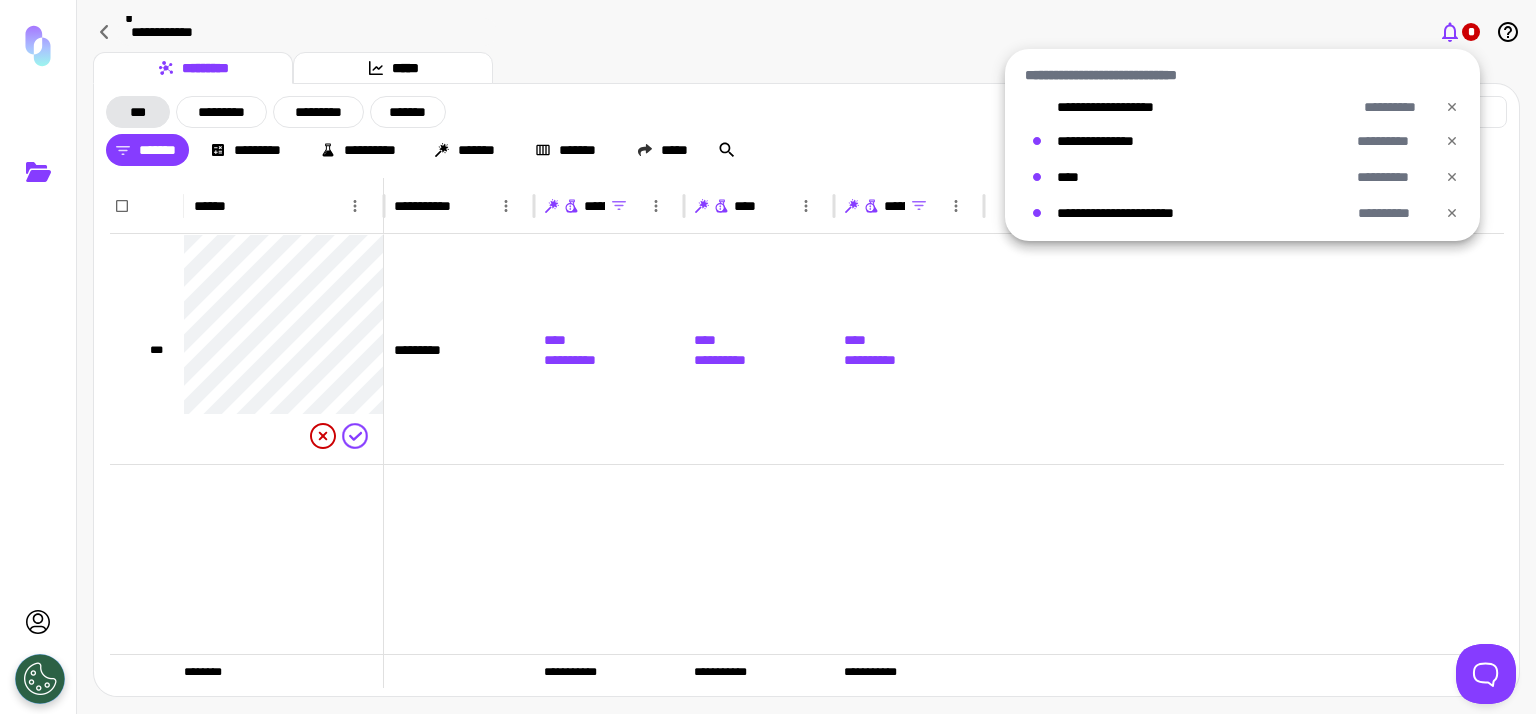 click at bounding box center [768, 357] 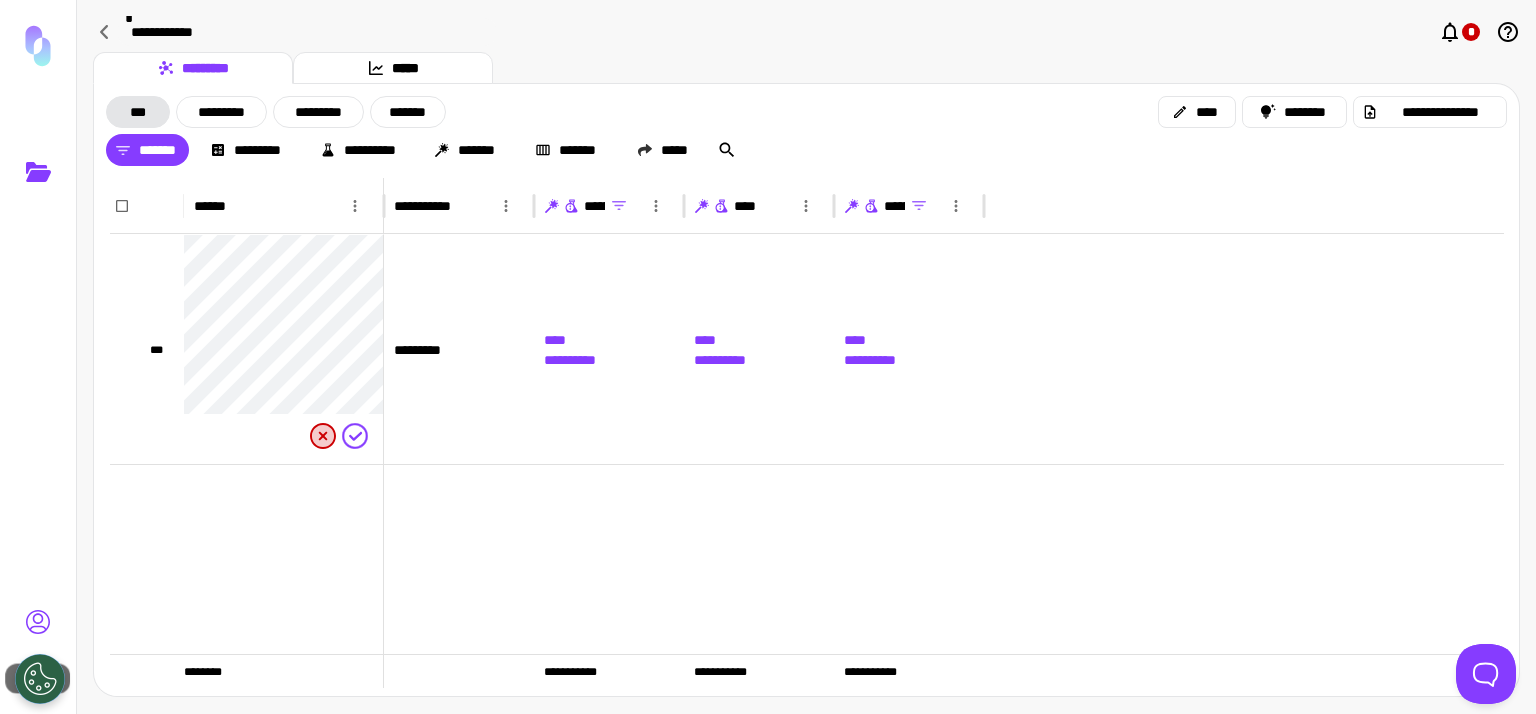 click 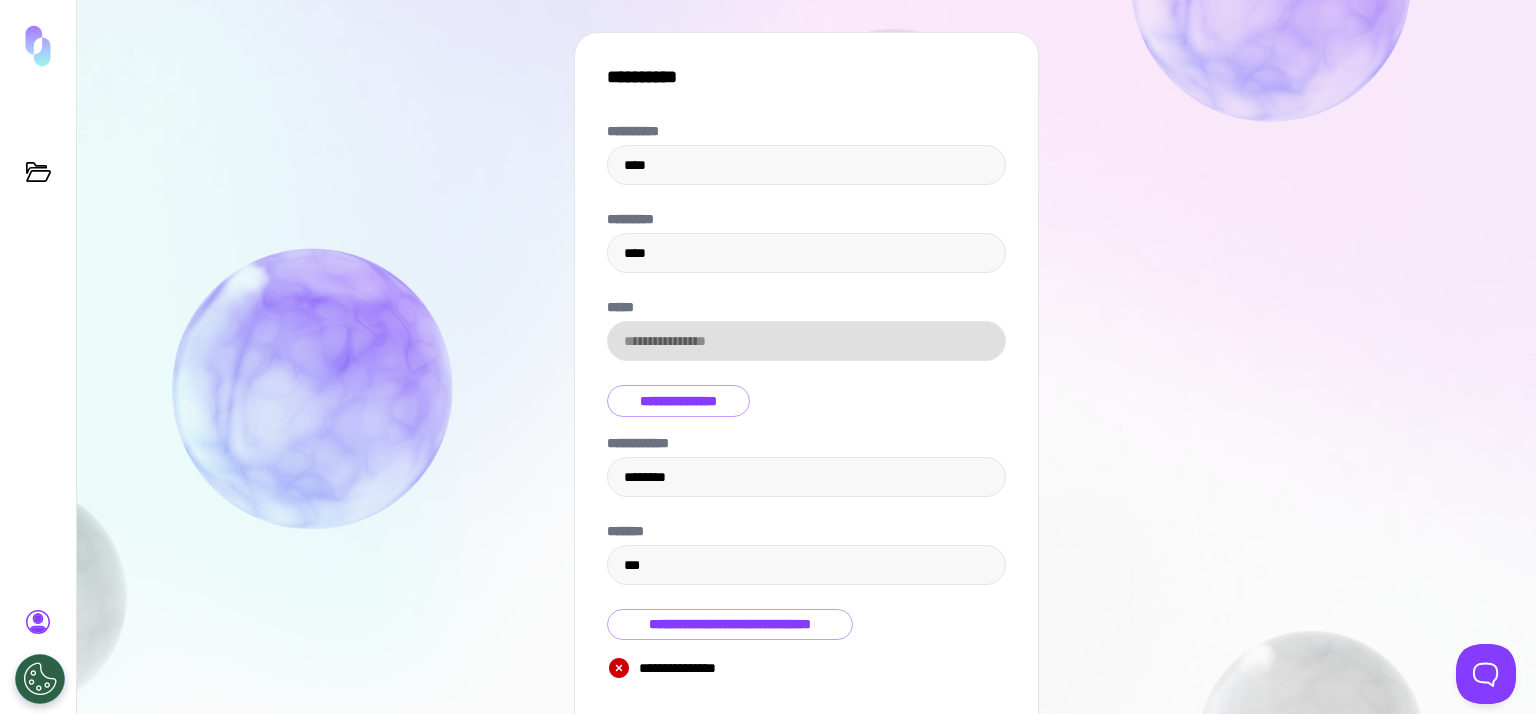scroll, scrollTop: 116, scrollLeft: 0, axis: vertical 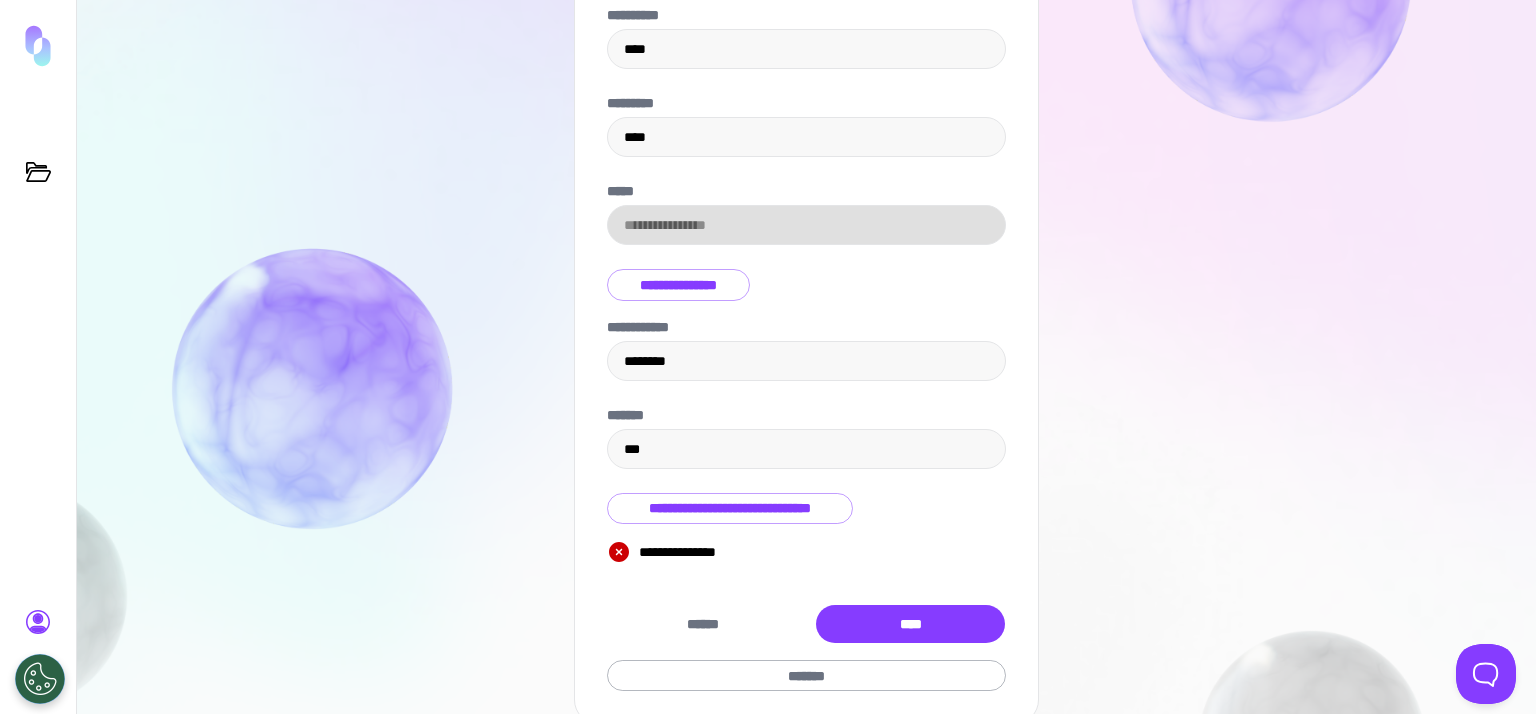 click on "**********" at bounding box center (678, 285) 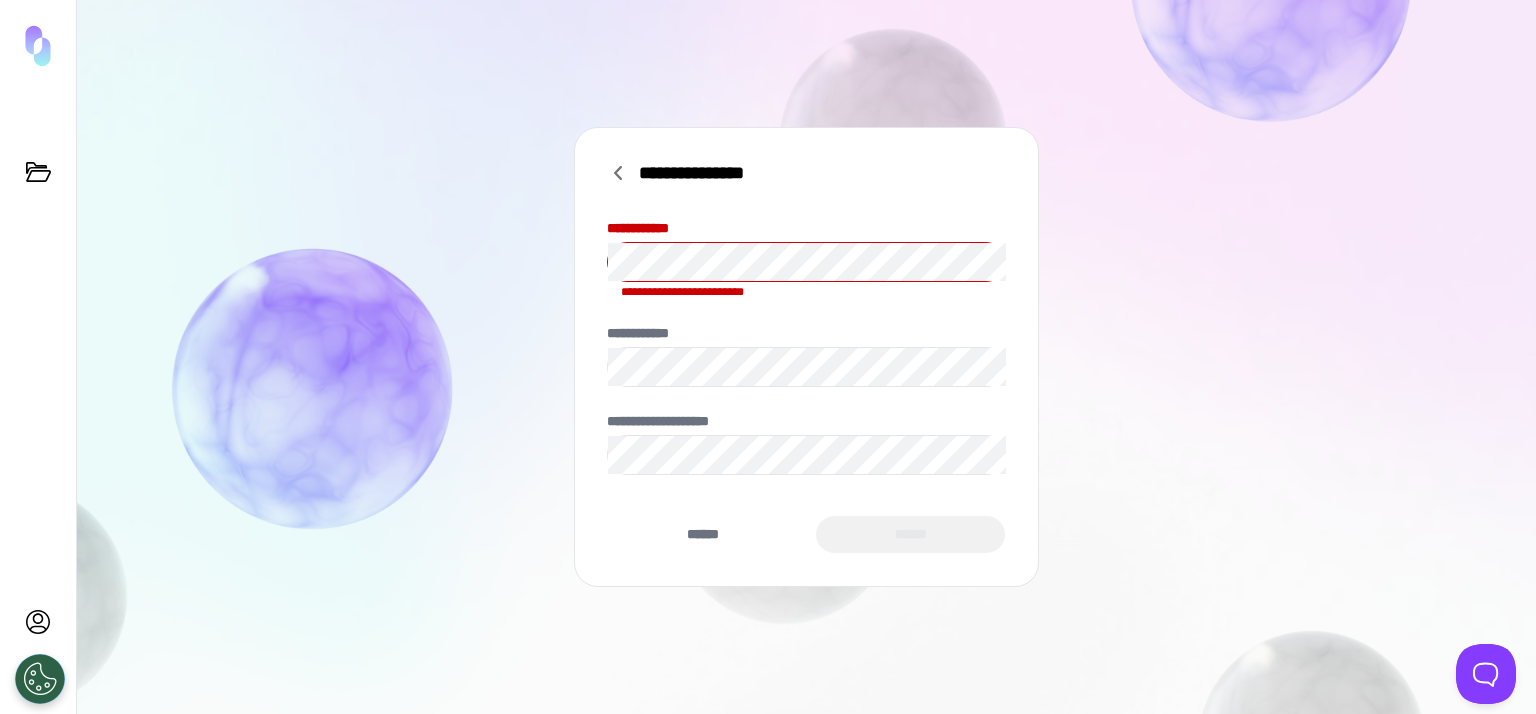 click on "**********" at bounding box center (806, 357) 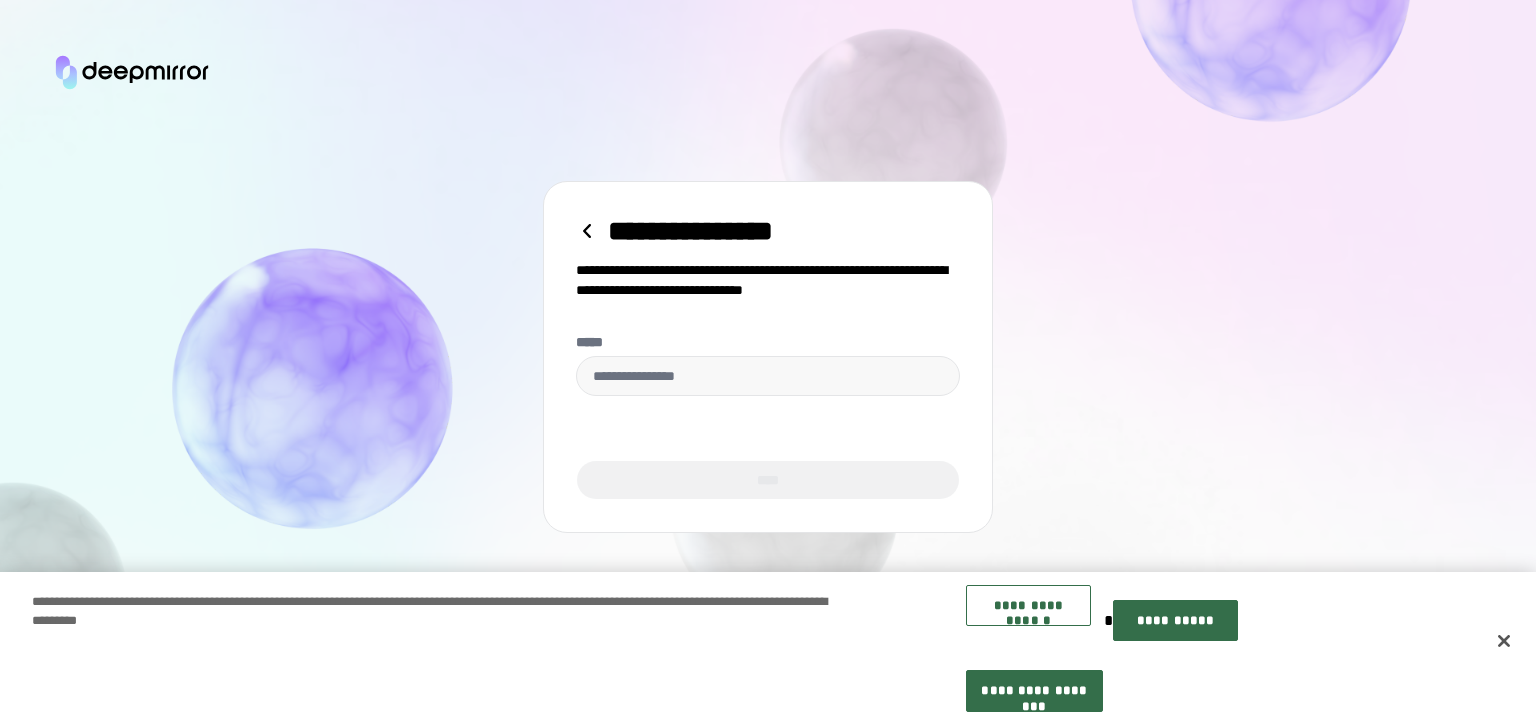 scroll, scrollTop: 0, scrollLeft: 0, axis: both 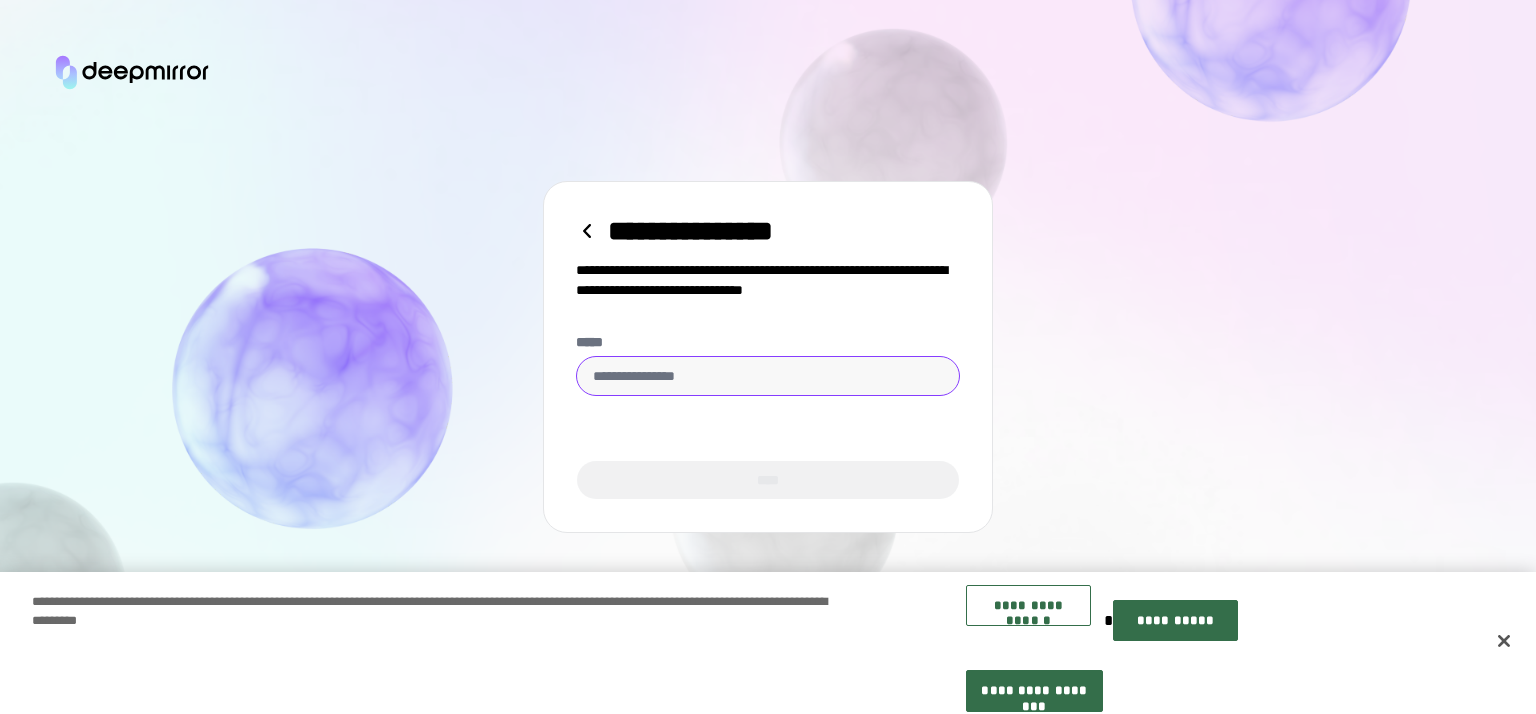 click on "*****" at bounding box center (768, 376) 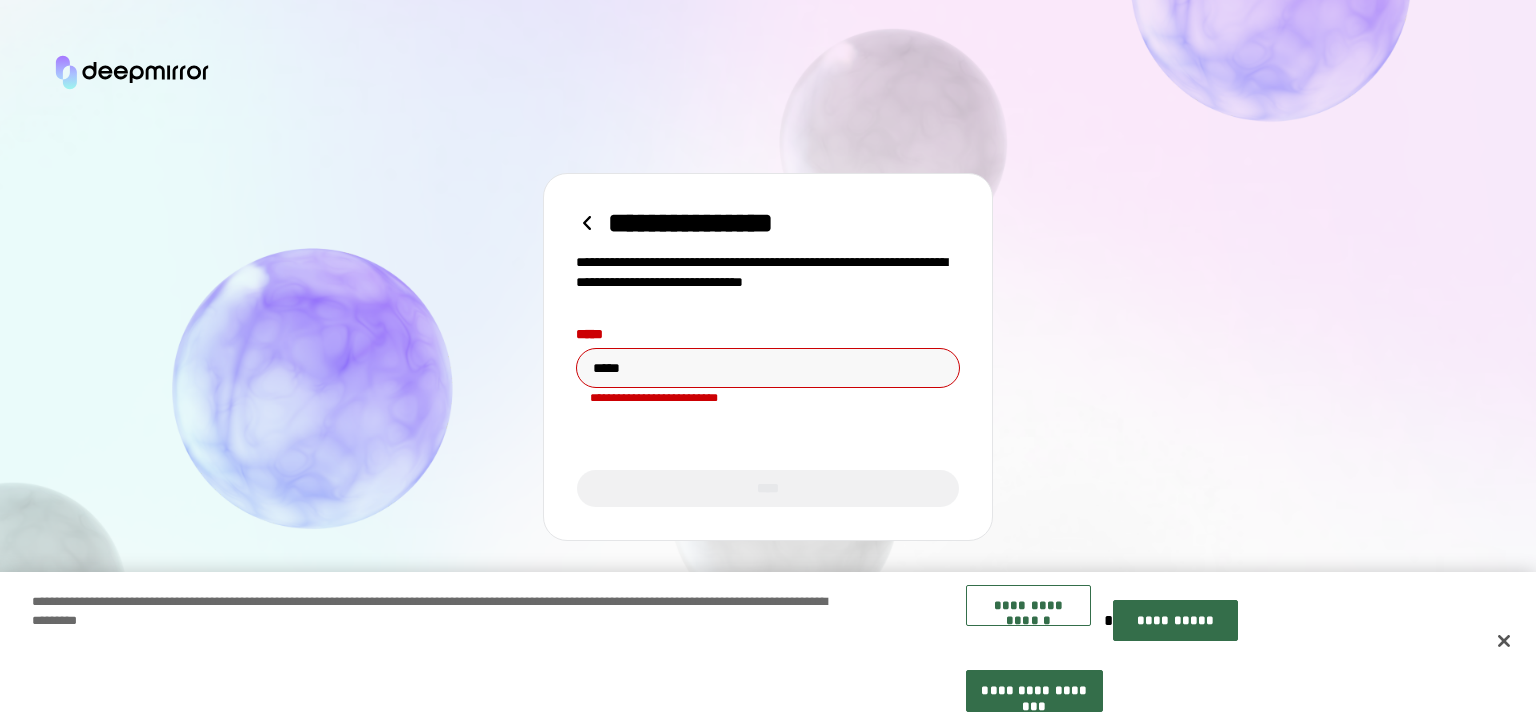 type on "**********" 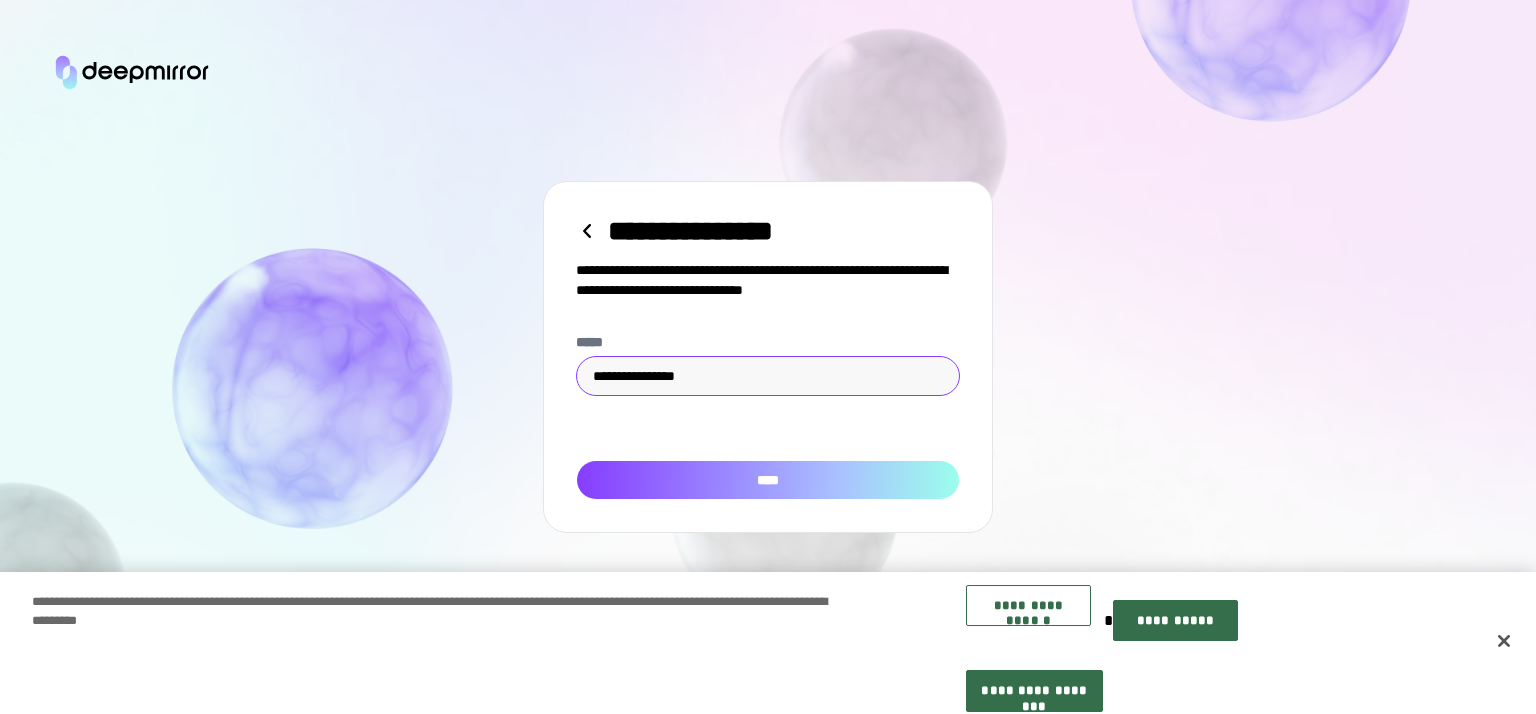 click on "****" at bounding box center [768, 480] 